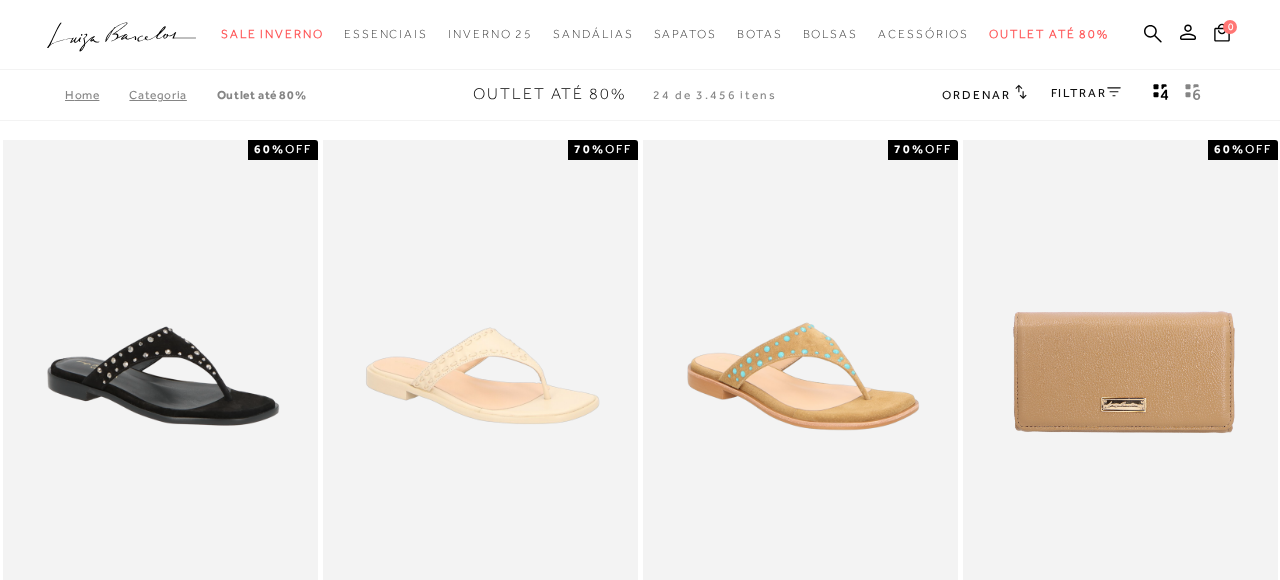 click 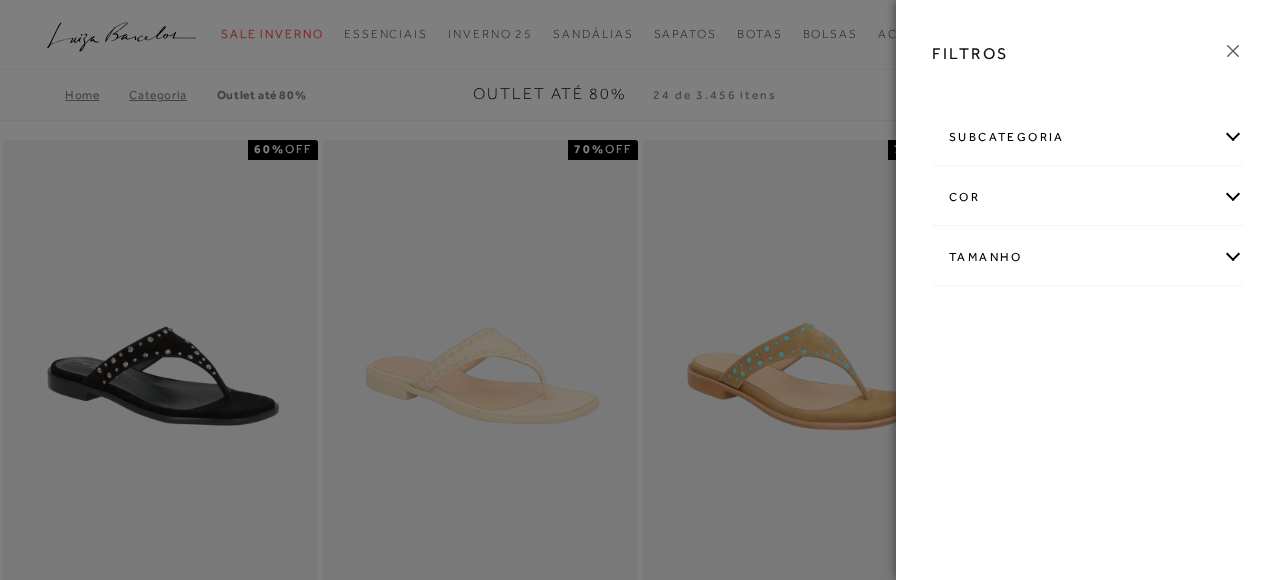 scroll, scrollTop: 0, scrollLeft: 0, axis: both 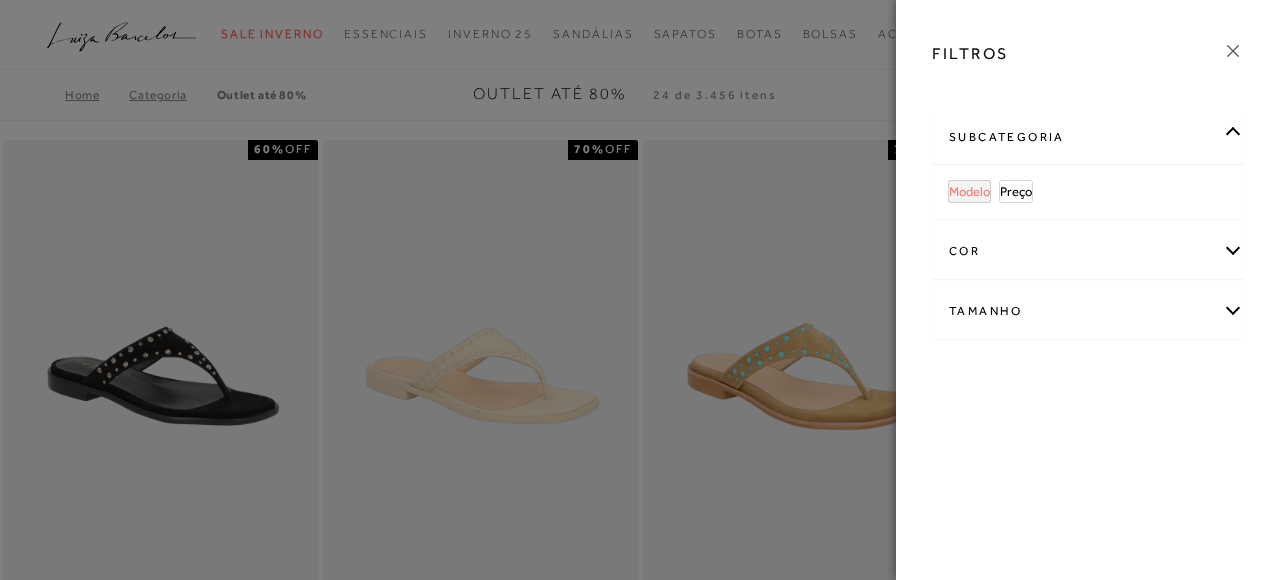 click on "Modelo" at bounding box center [969, 191] 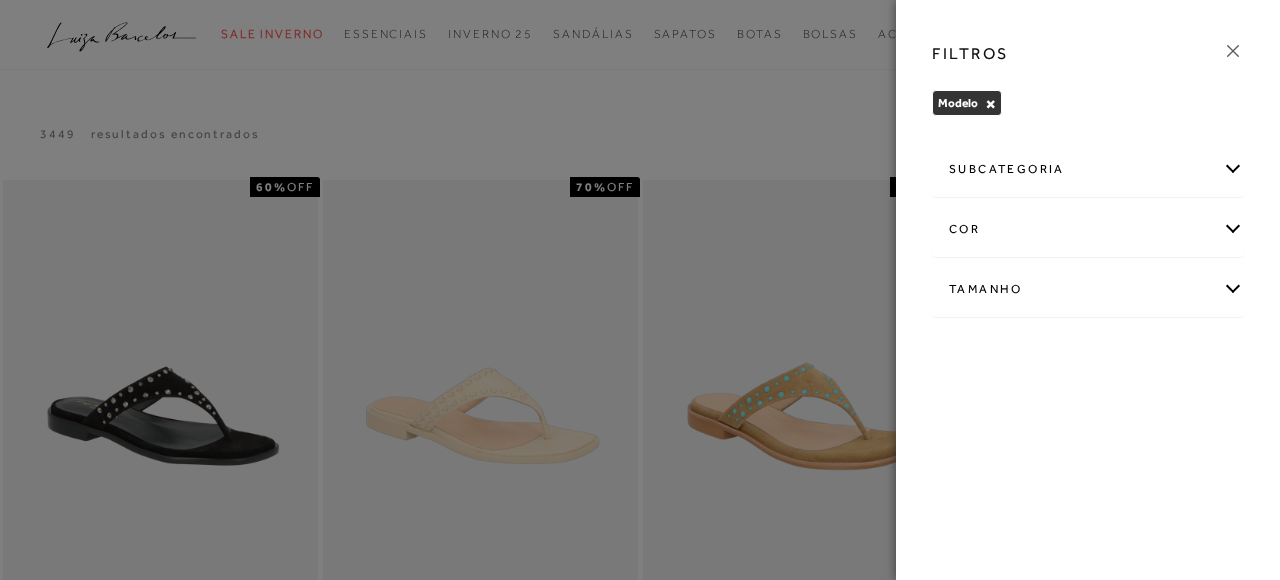 click on "cor
AMARELO
ANIMAL PRINT AZUL BEGE BRANCO BRONZE" at bounding box center [1088, 229] 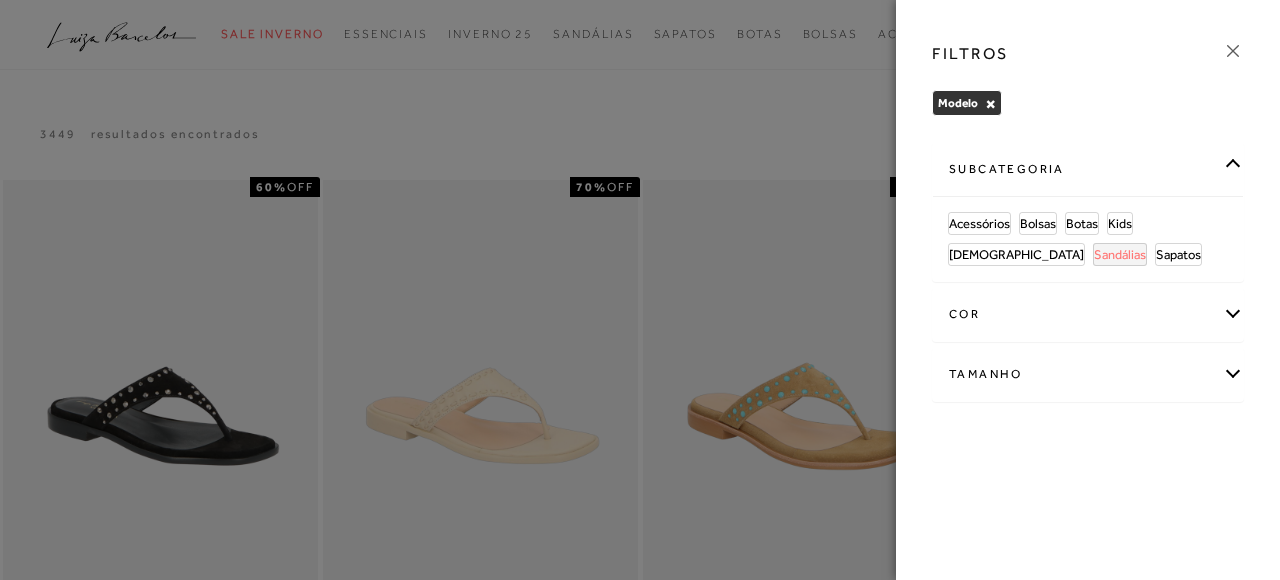 click on "Sandálias" at bounding box center [1120, 254] 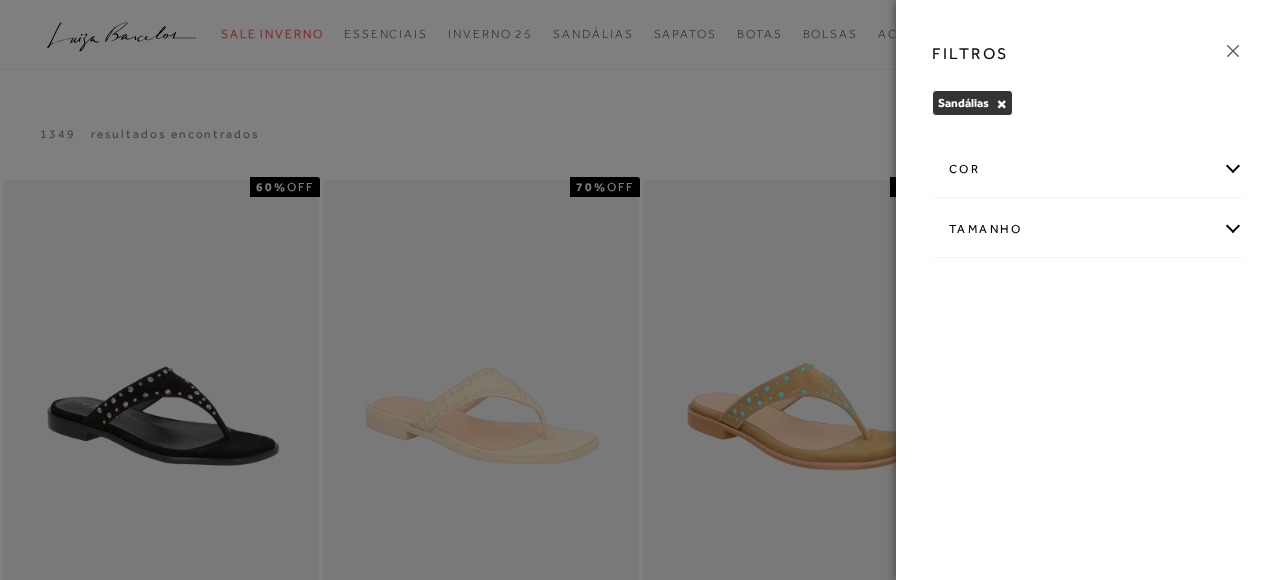 click 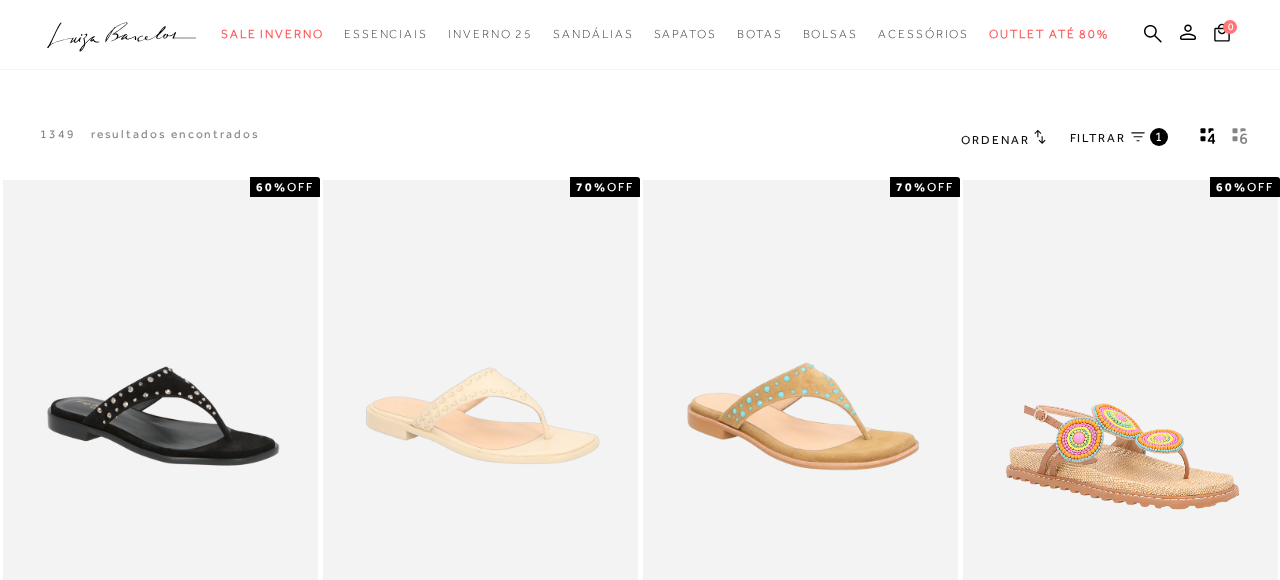click on "1" at bounding box center (1159, 137) 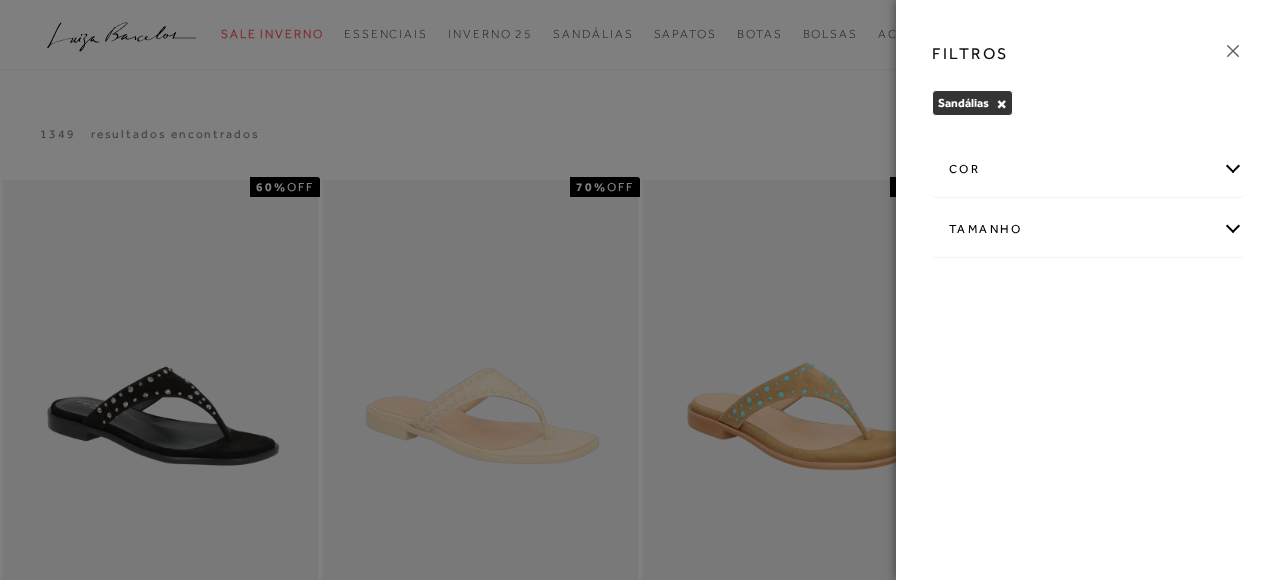 click on "Tamanho" at bounding box center [1088, 229] 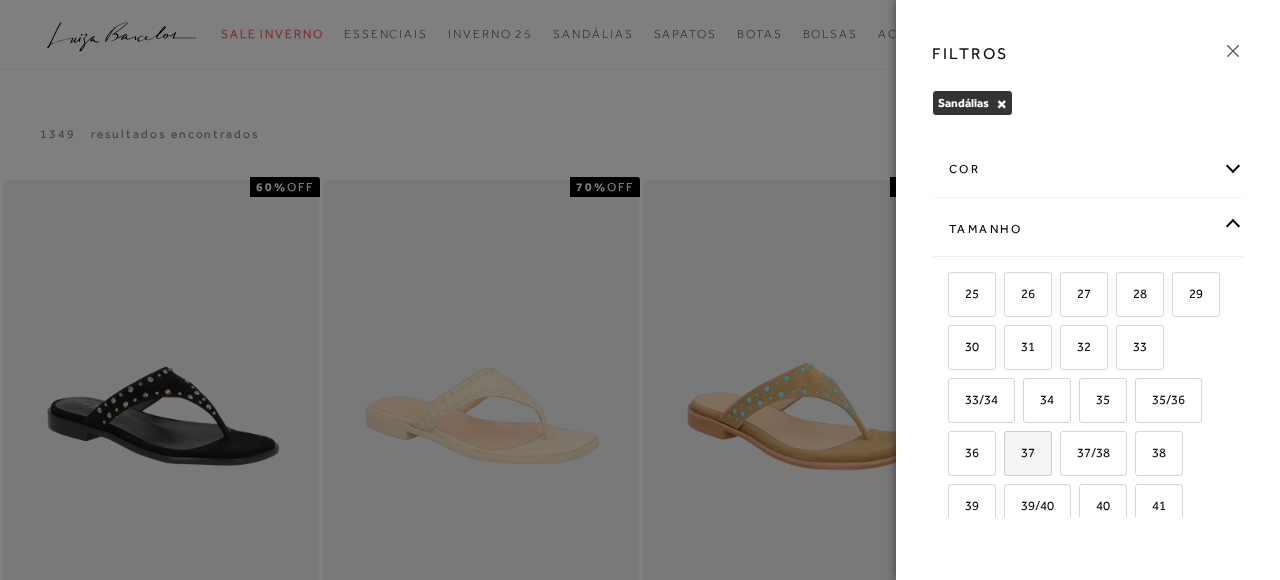 click on "37" at bounding box center [1020, 452] 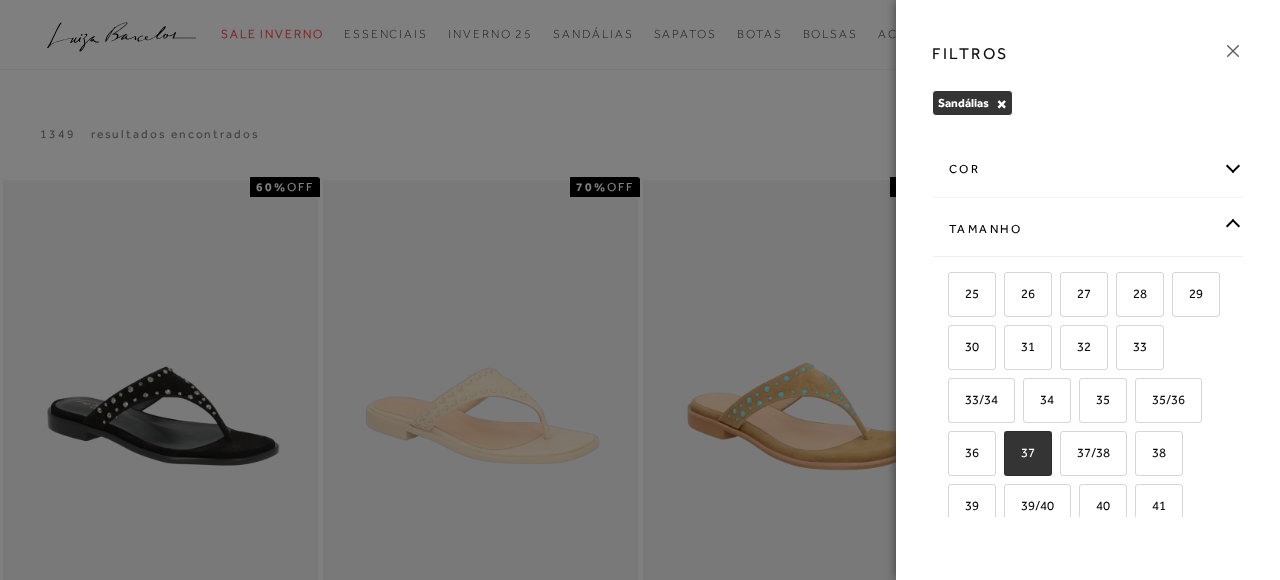 checkbox on "true" 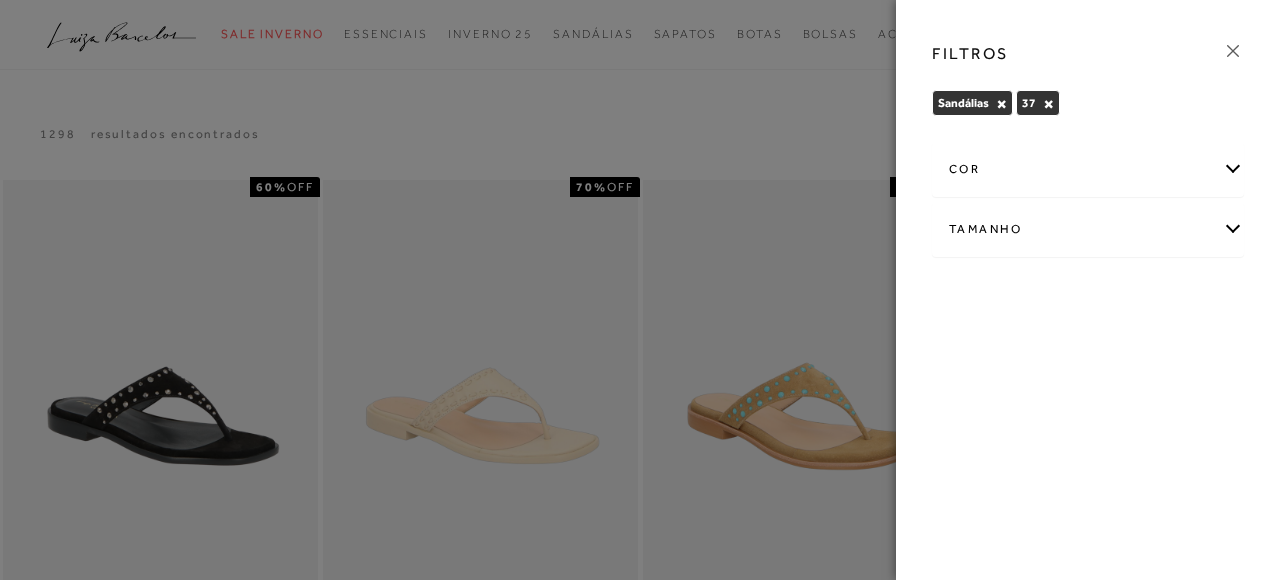 click at bounding box center [640, 290] 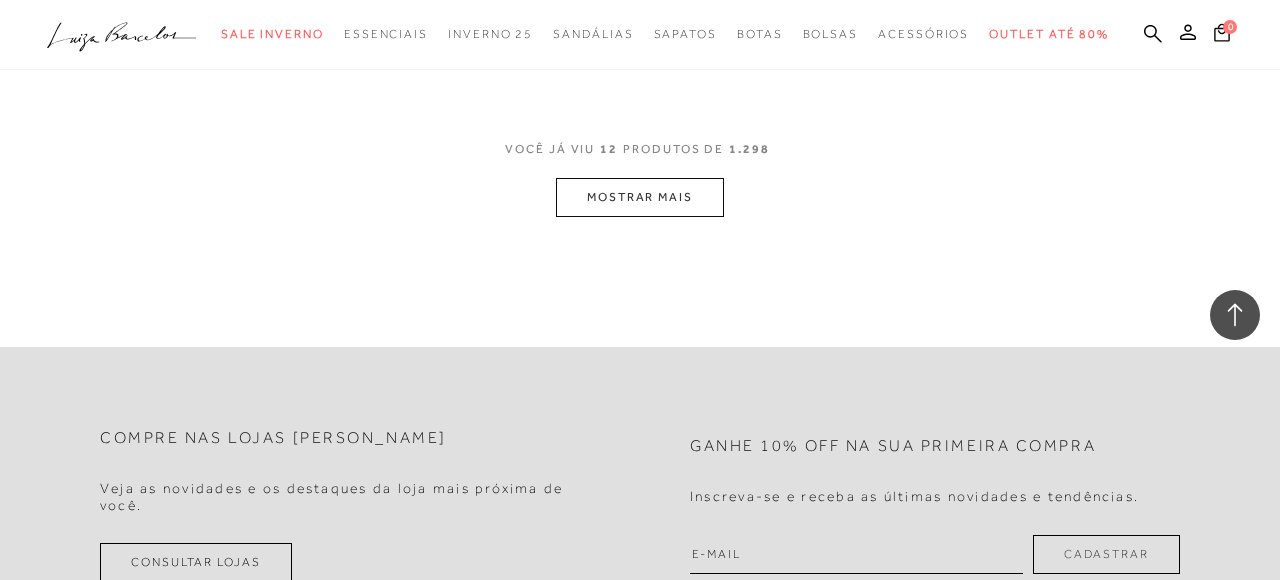 scroll, scrollTop: 1991, scrollLeft: 0, axis: vertical 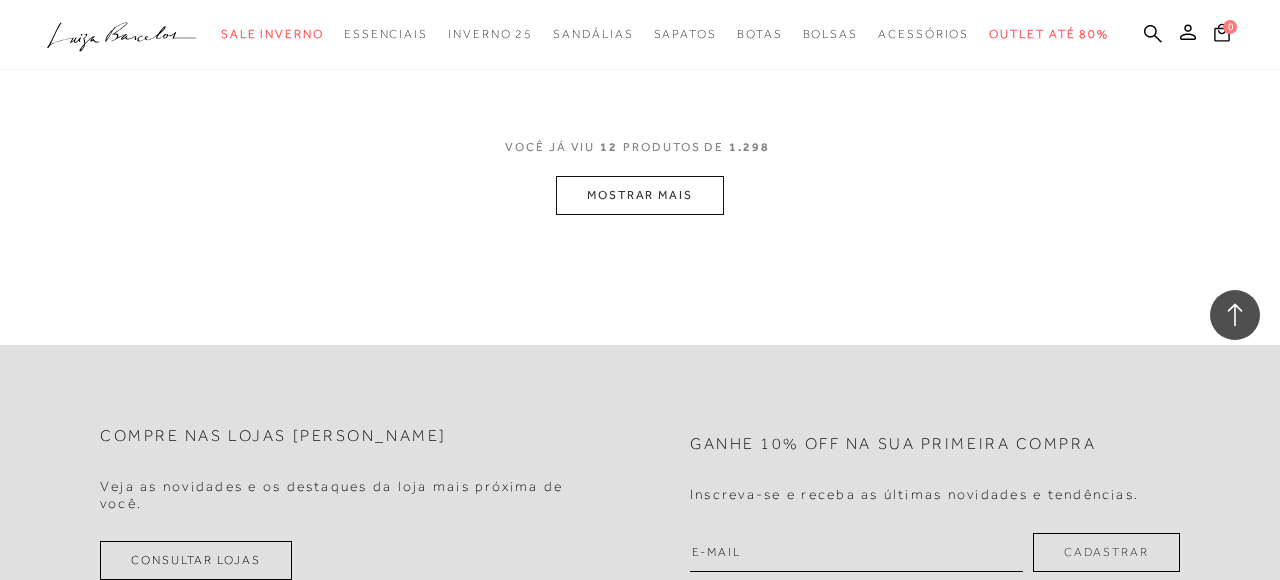 click on "MOSTRAR MAIS" at bounding box center [640, 195] 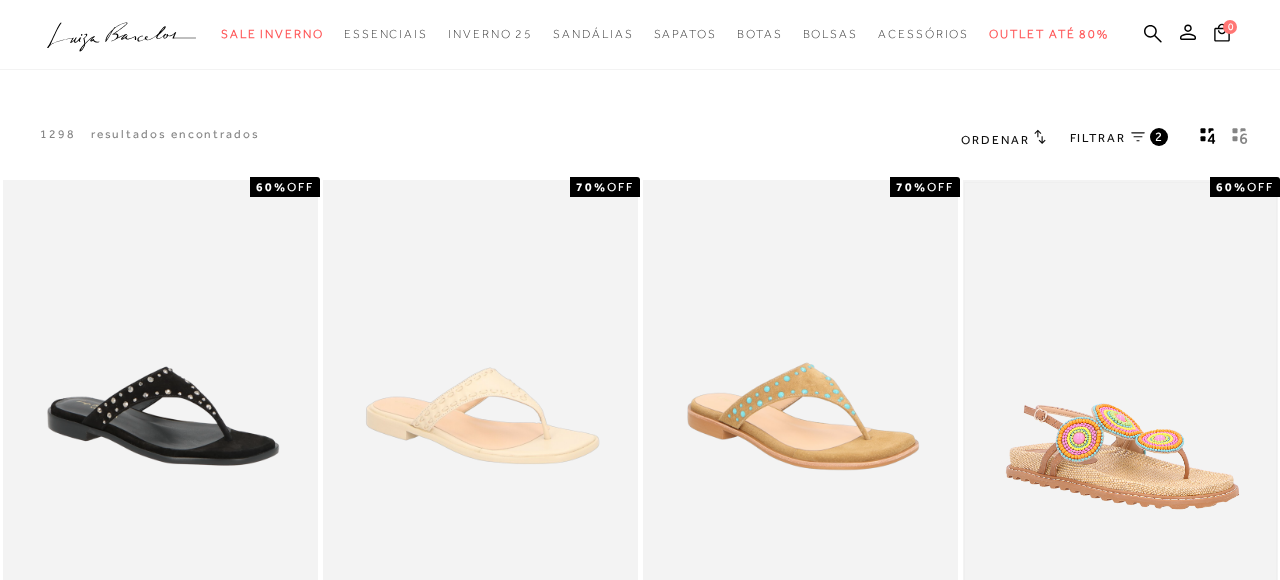 scroll, scrollTop: 0, scrollLeft: 0, axis: both 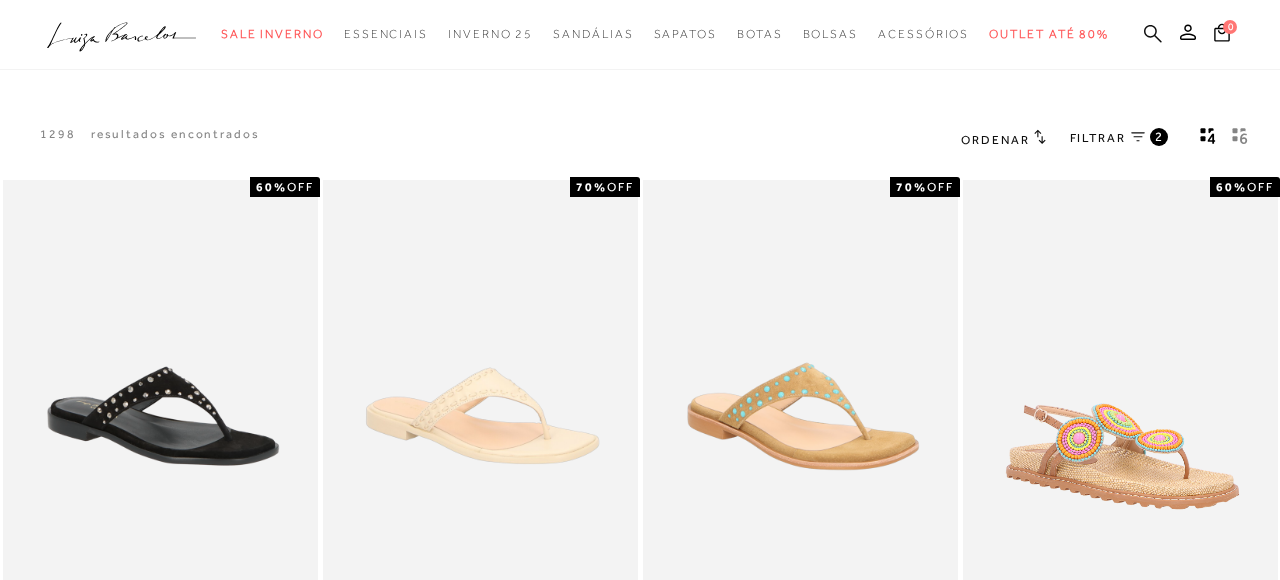 click 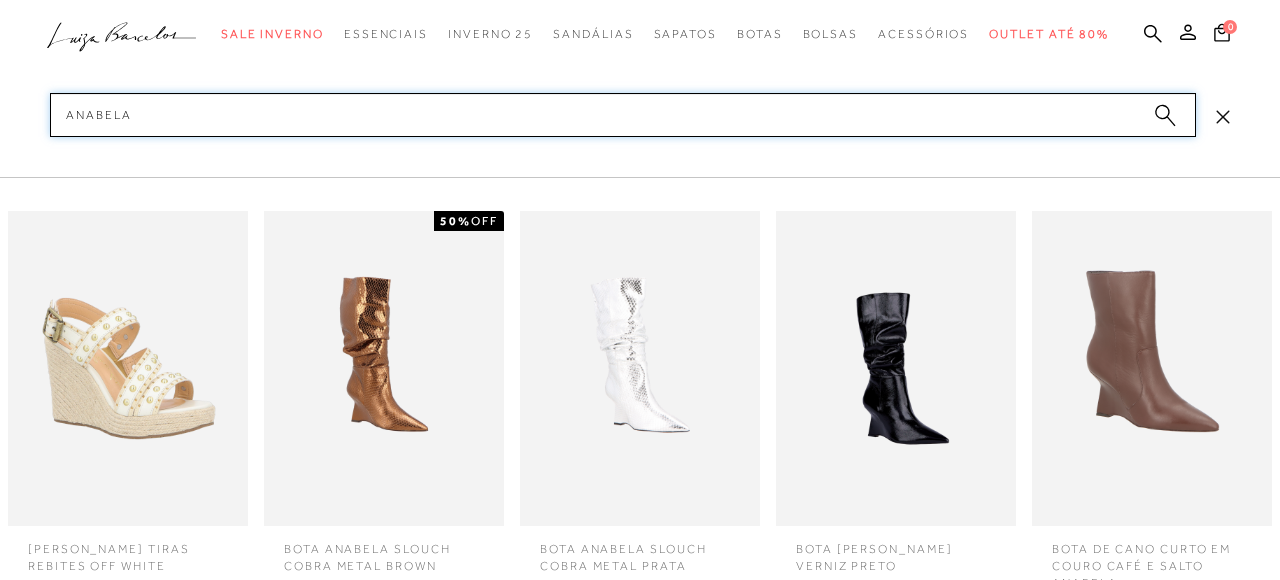 scroll, scrollTop: 333, scrollLeft: 0, axis: vertical 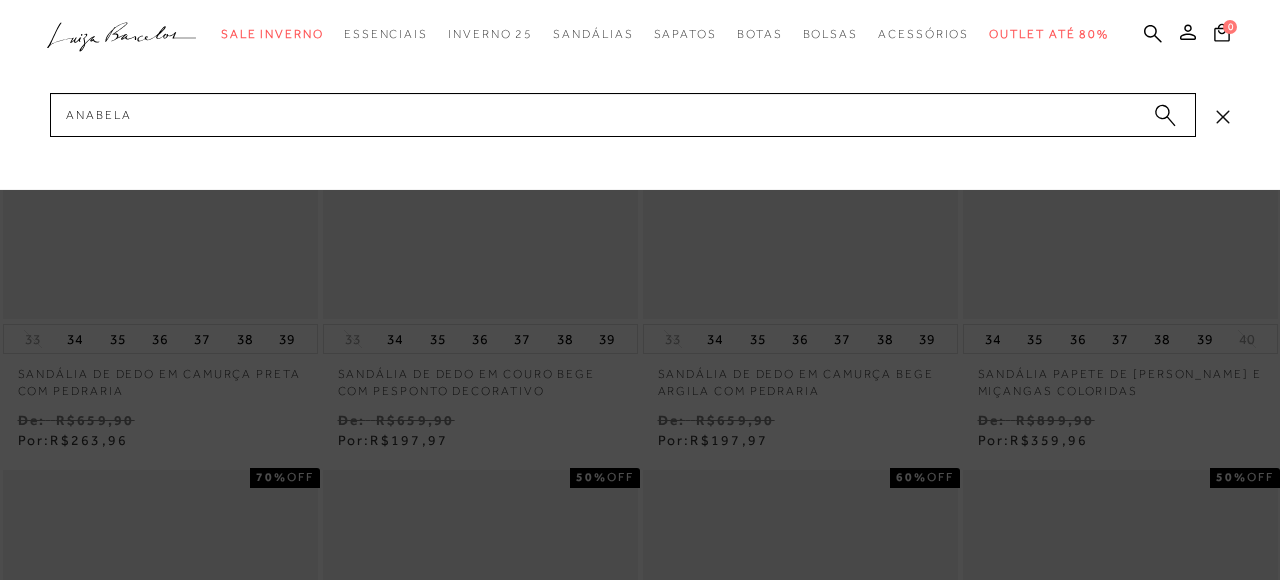 click on "categoryHeader
.a{fill-rule:evenodd;}
Sale Inverno
Modelo Sapatos" at bounding box center [640, -333] 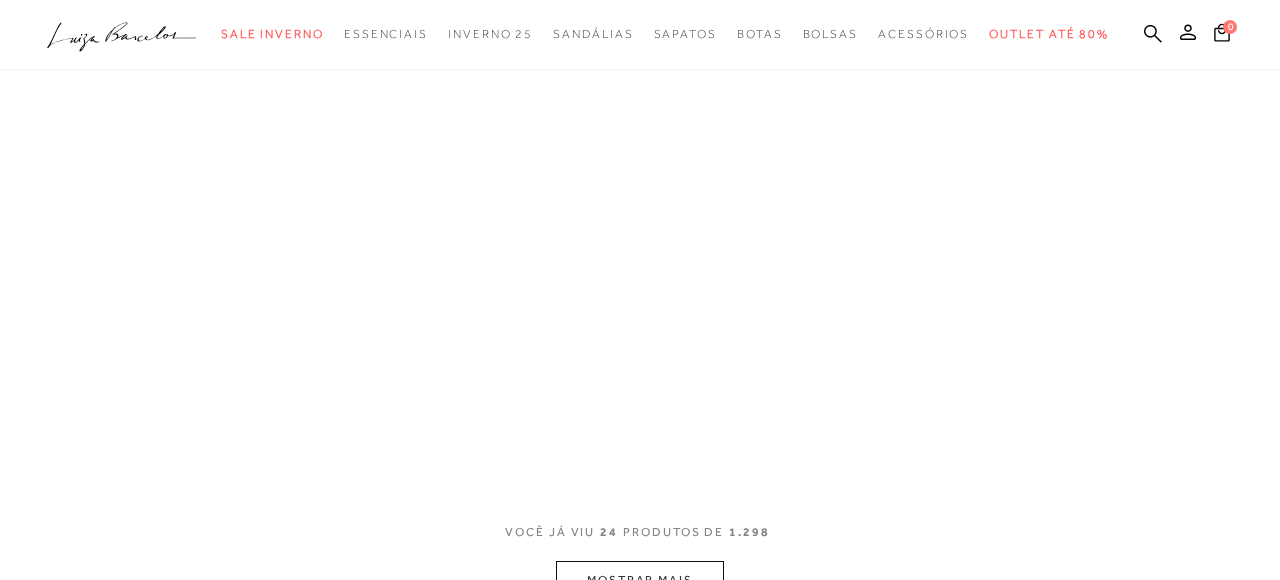 type 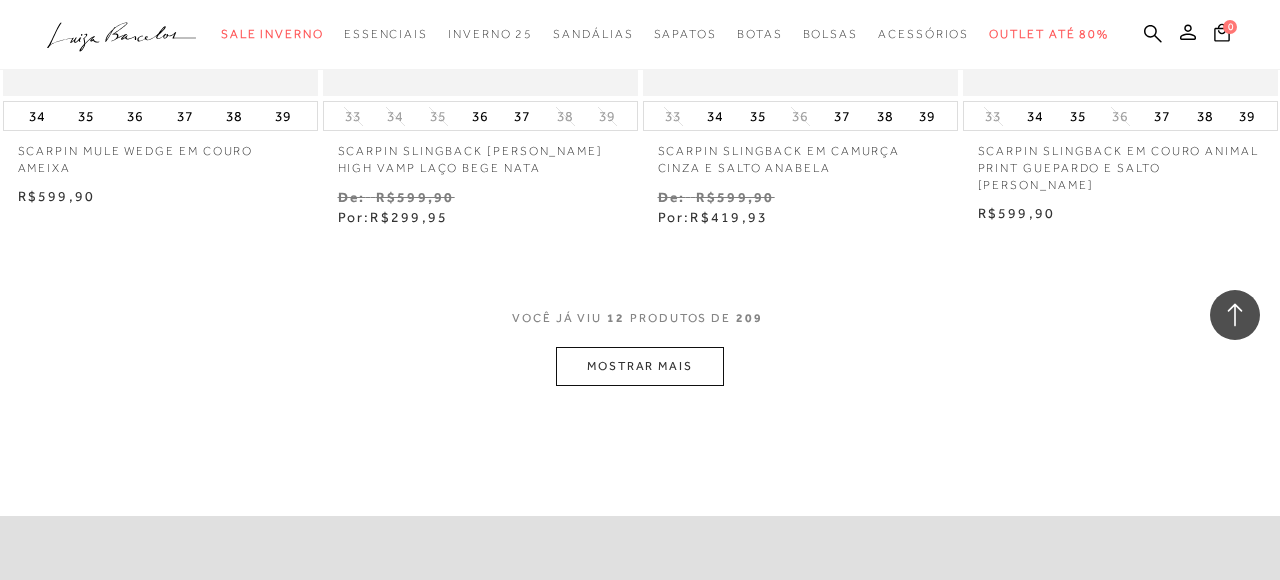 scroll, scrollTop: 1747, scrollLeft: 0, axis: vertical 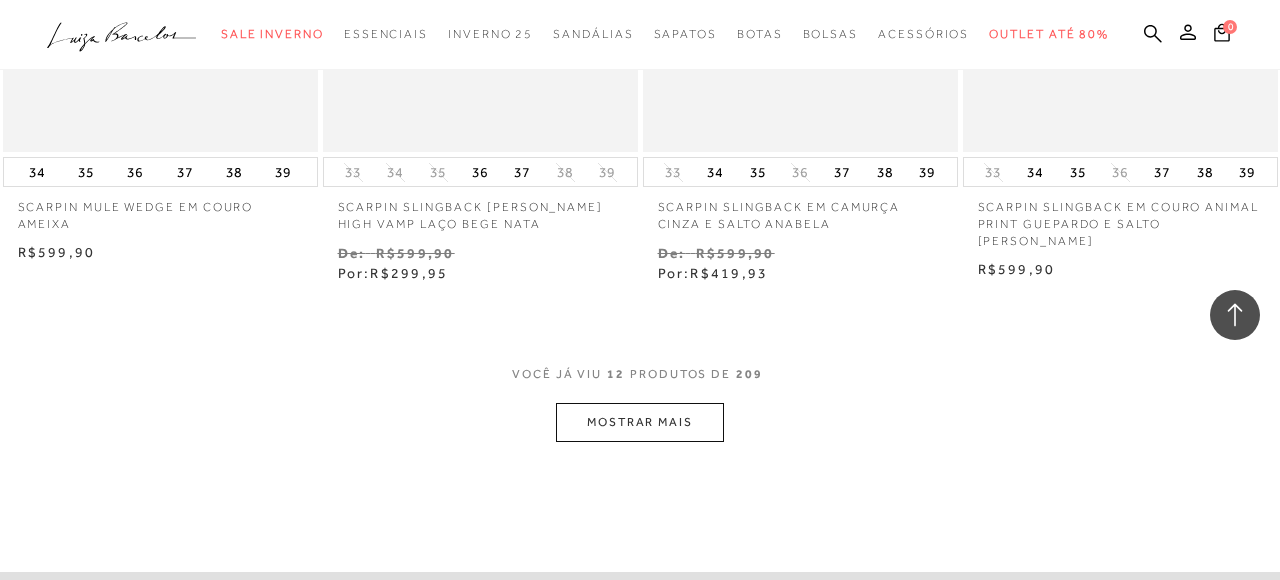 click on "MOSTRAR MAIS" at bounding box center (640, 422) 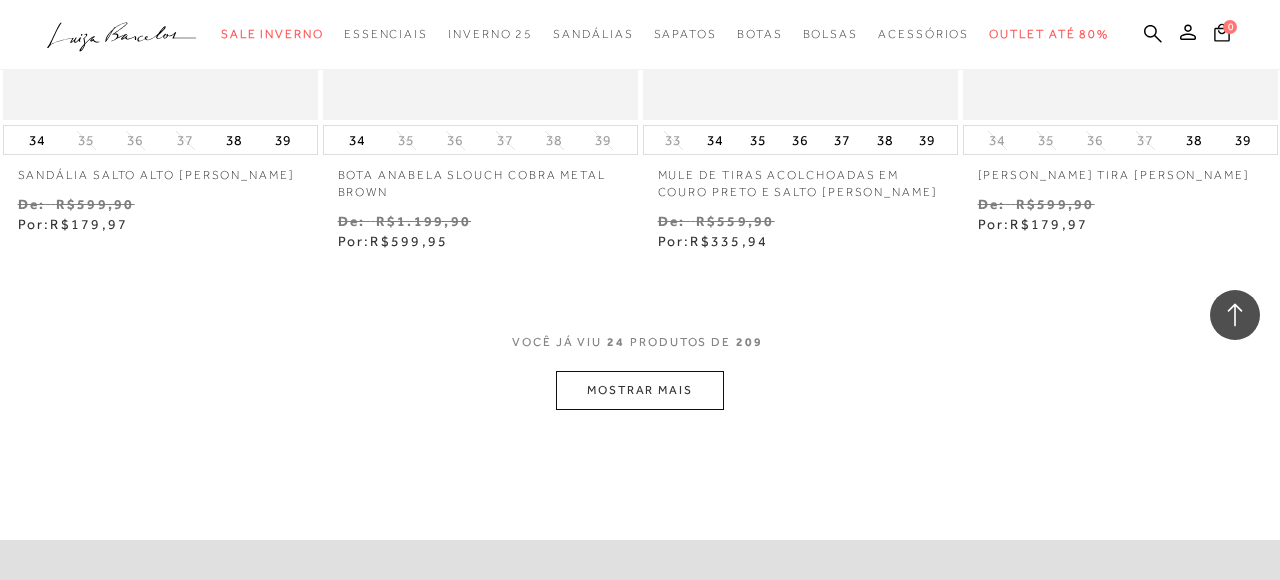 scroll, scrollTop: 3654, scrollLeft: 0, axis: vertical 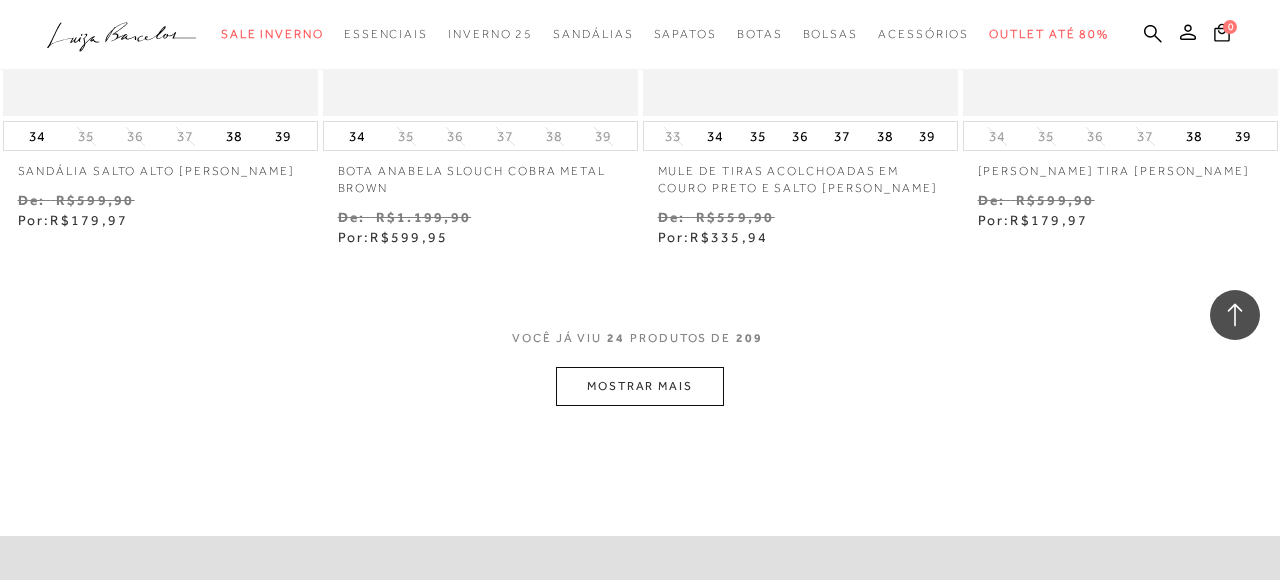 click on "MOSTRAR MAIS" at bounding box center [640, 386] 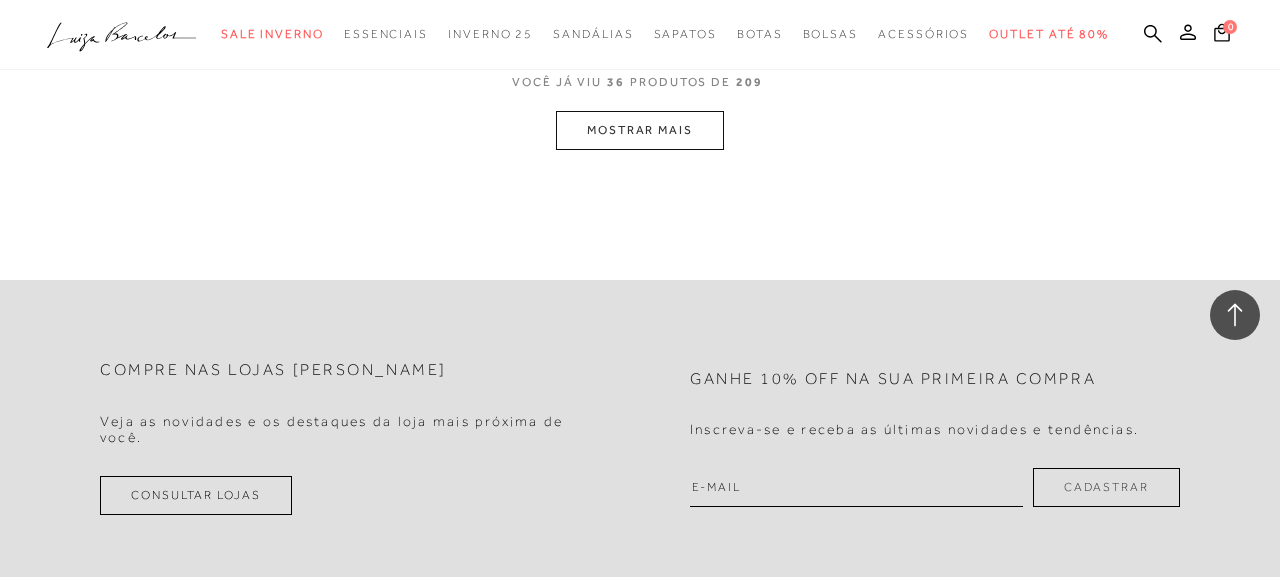 scroll, scrollTop: 5830, scrollLeft: 0, axis: vertical 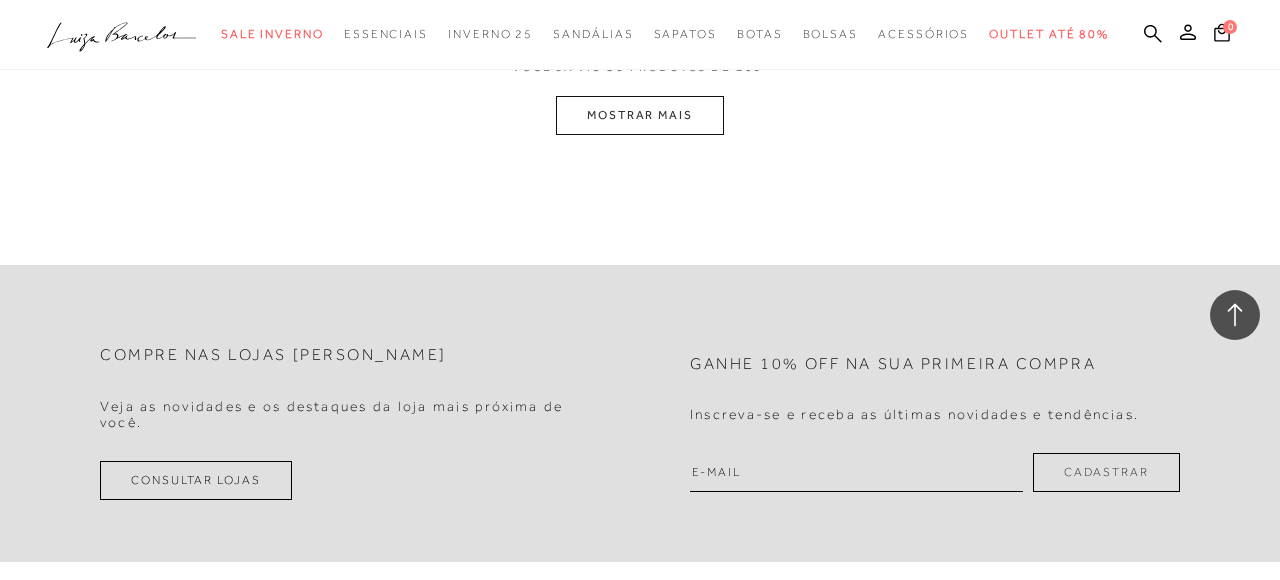 click on "MOSTRAR MAIS" at bounding box center (640, 115) 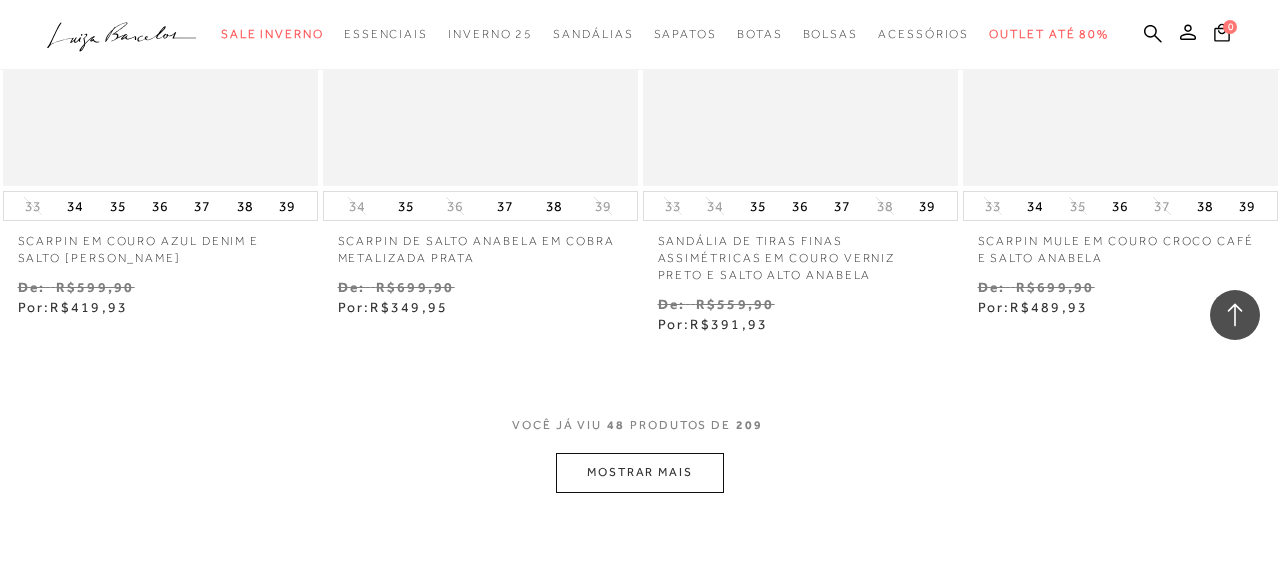 scroll, scrollTop: 7385, scrollLeft: 0, axis: vertical 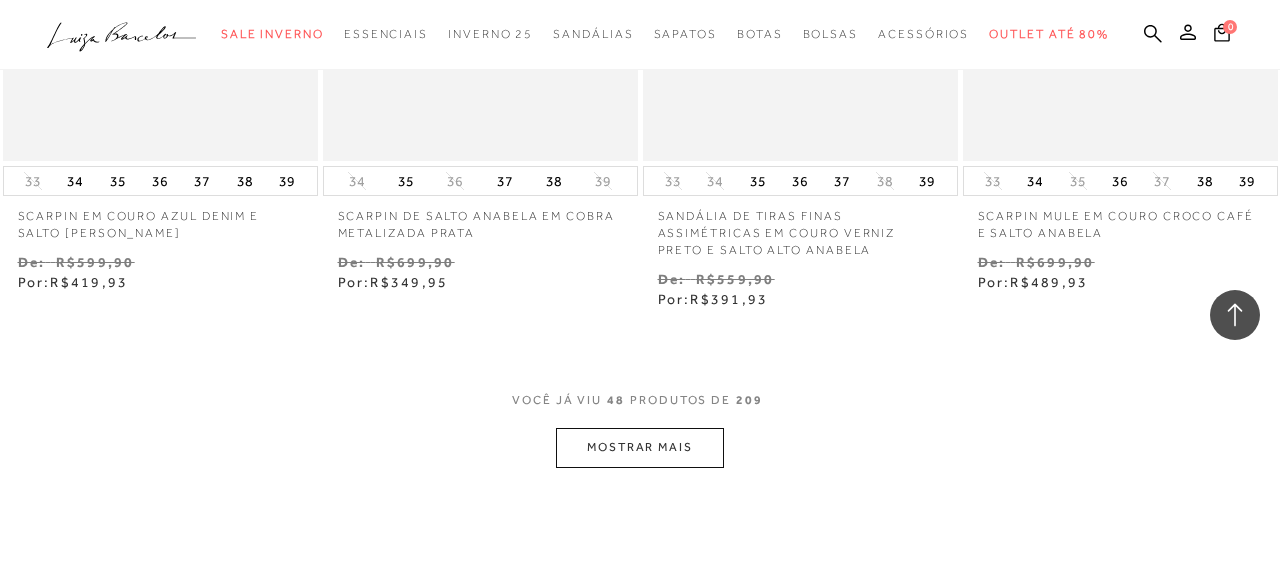 click on "MOSTRAR MAIS" at bounding box center (640, 447) 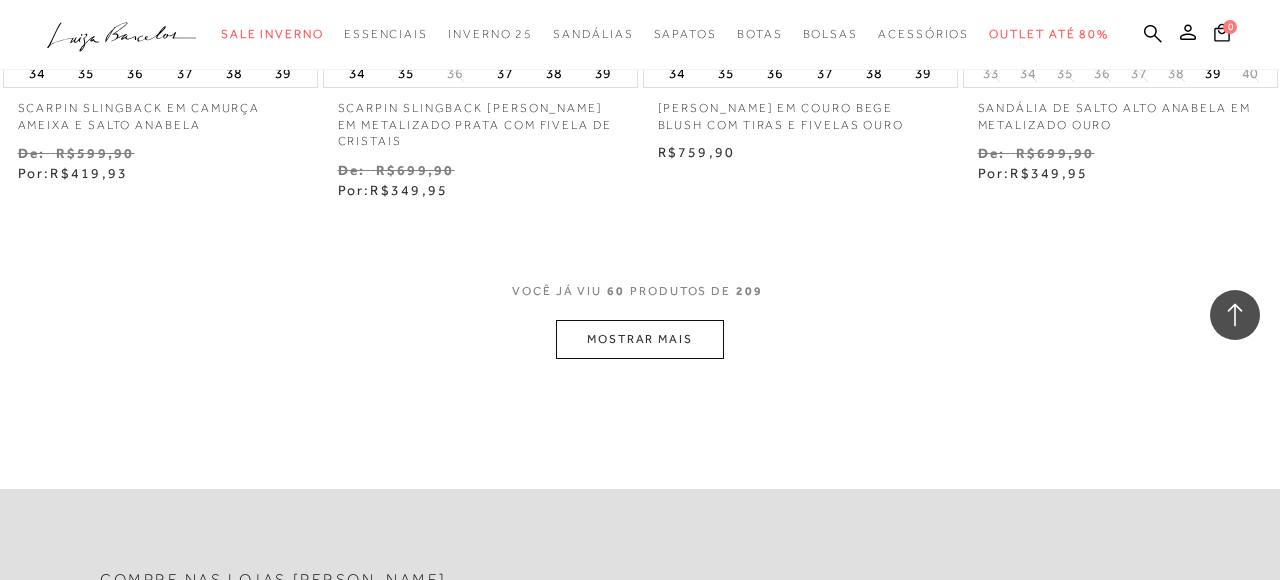 scroll, scrollTop: 9403, scrollLeft: 0, axis: vertical 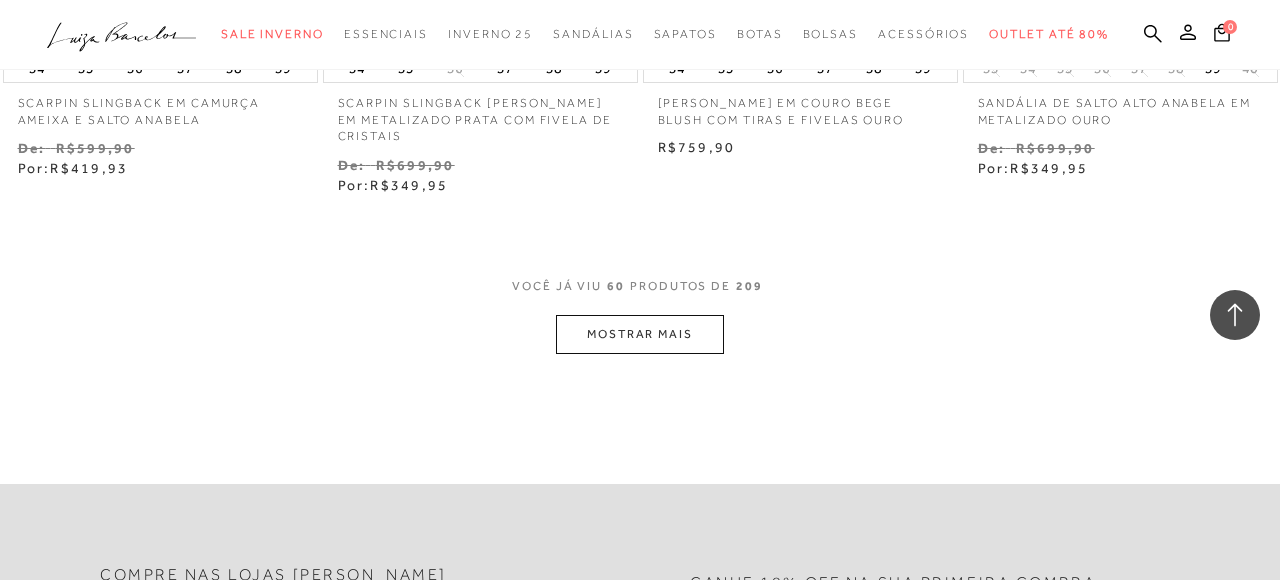 click on "MOSTRAR MAIS" at bounding box center [640, 334] 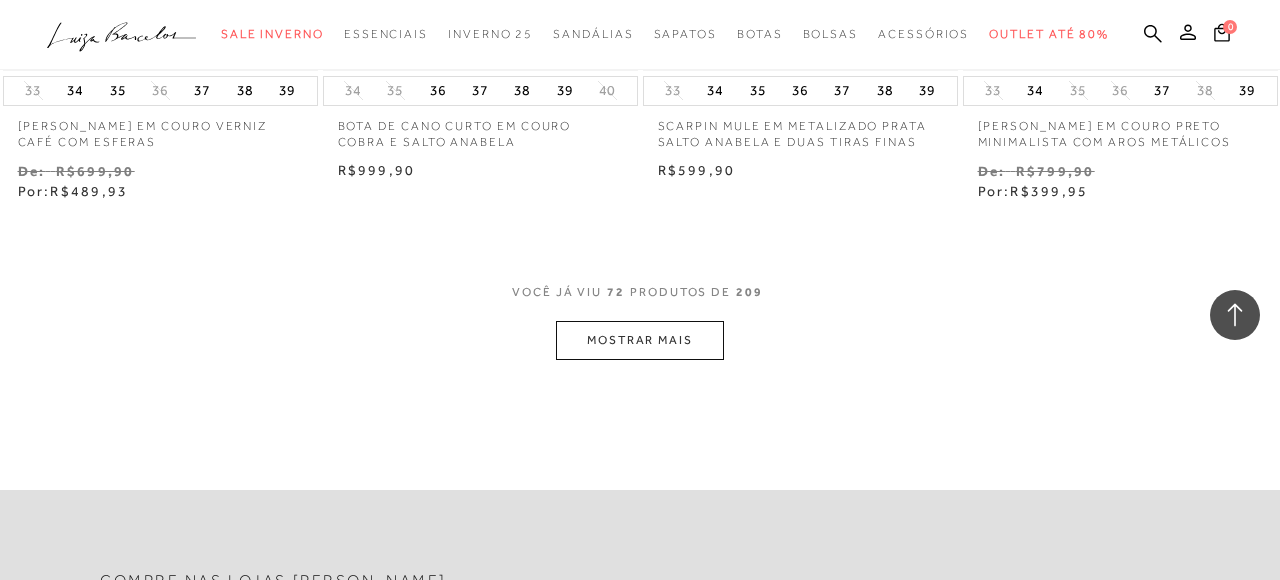 scroll, scrollTop: 11279, scrollLeft: 0, axis: vertical 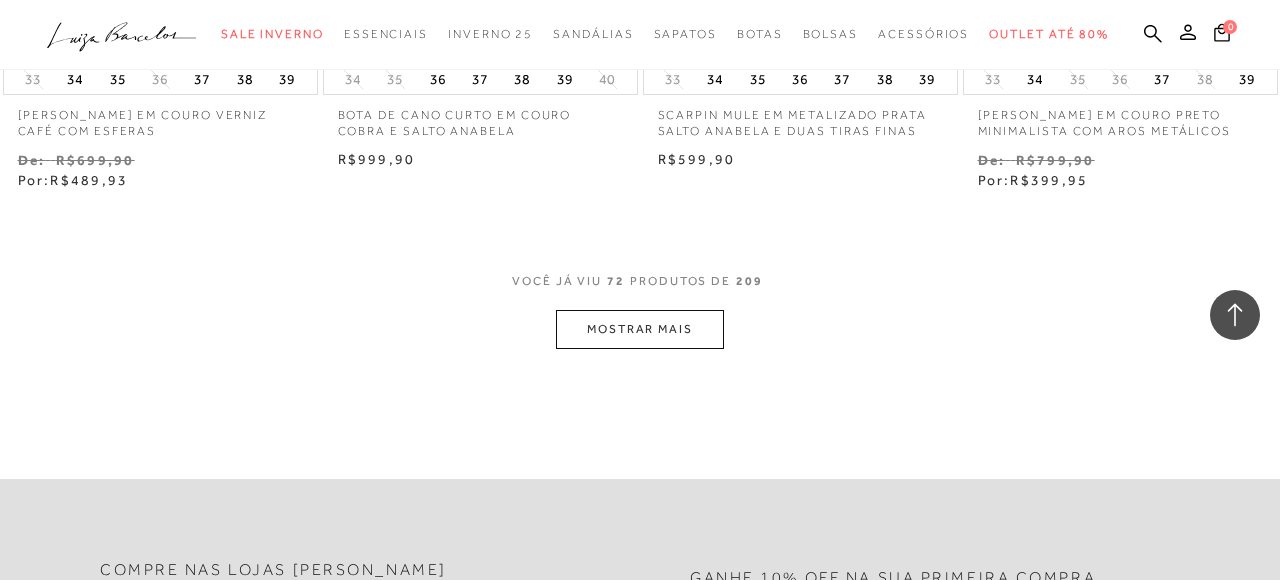 click on "MOSTRAR MAIS" at bounding box center [640, 329] 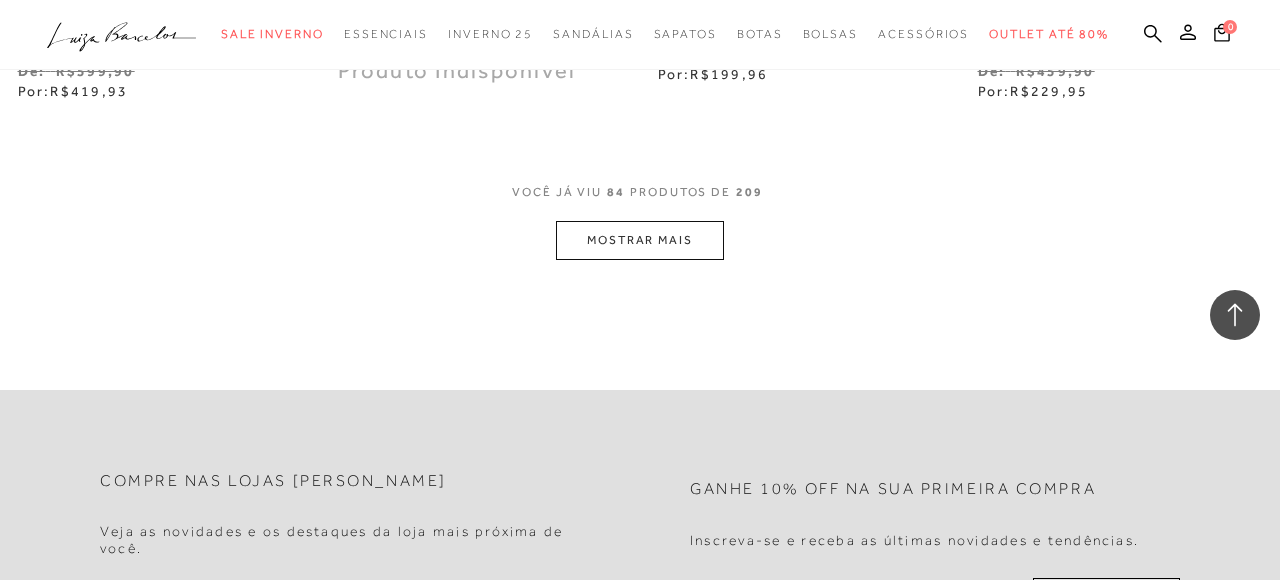 scroll, scrollTop: 13278, scrollLeft: 0, axis: vertical 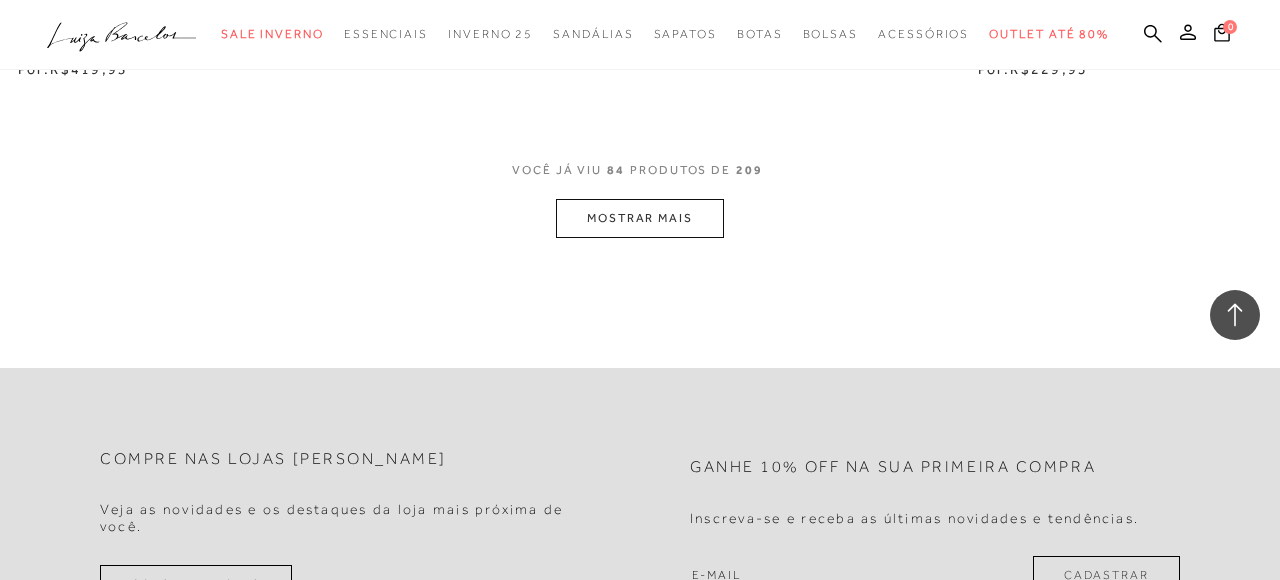 click on "MOSTRAR MAIS" at bounding box center [640, 218] 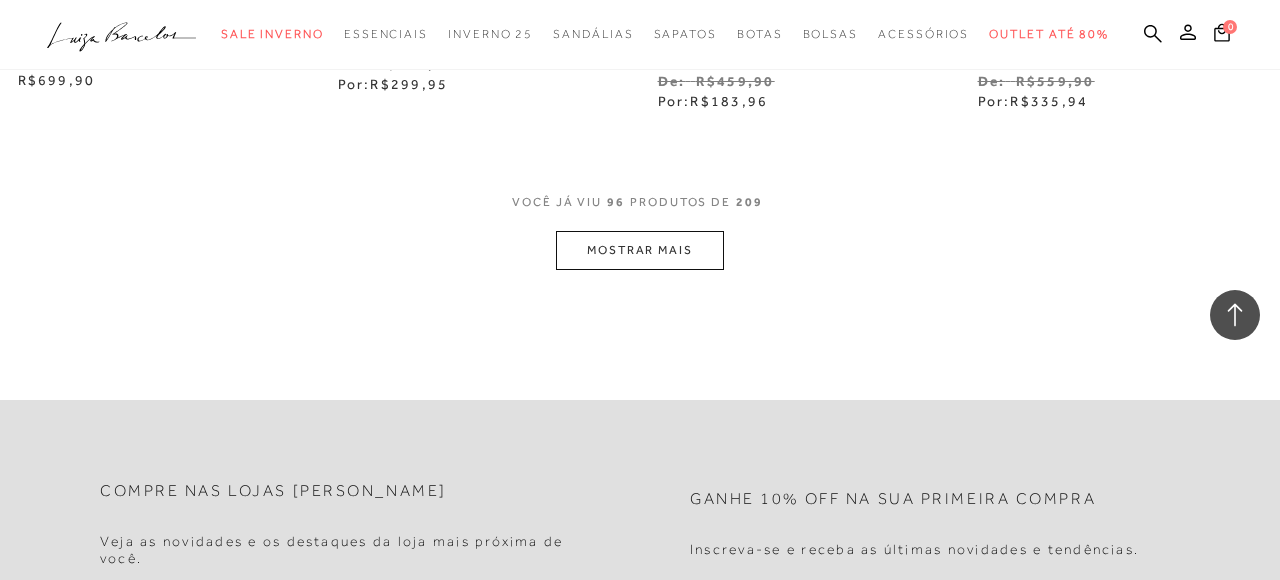 scroll, scrollTop: 15144, scrollLeft: 0, axis: vertical 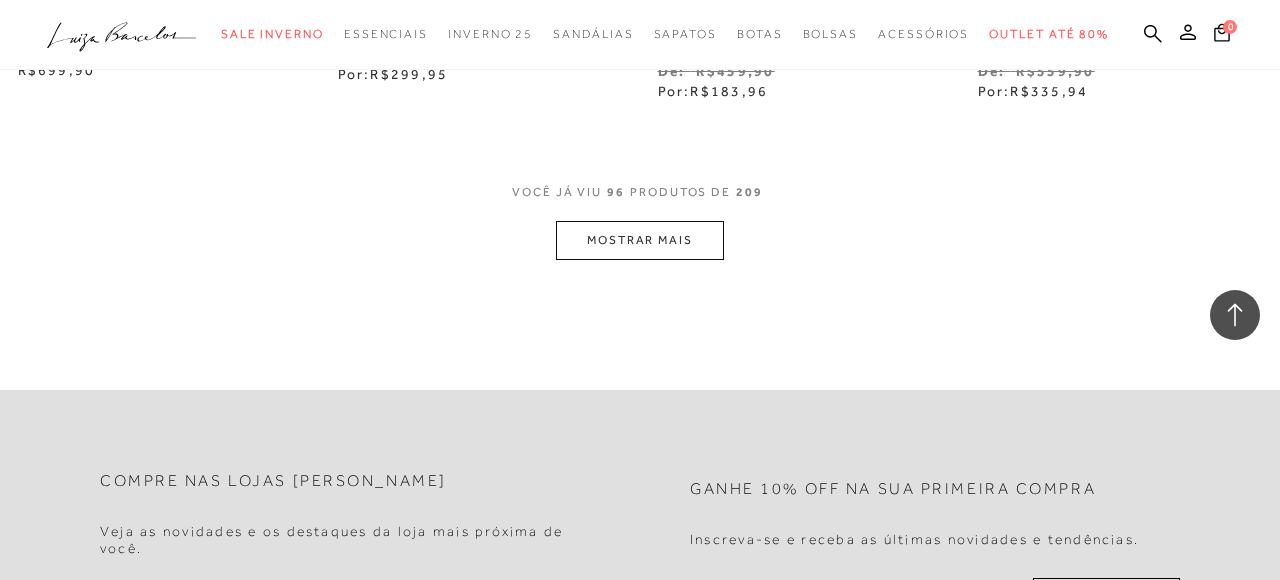 click on "MOSTRAR MAIS" at bounding box center [640, 240] 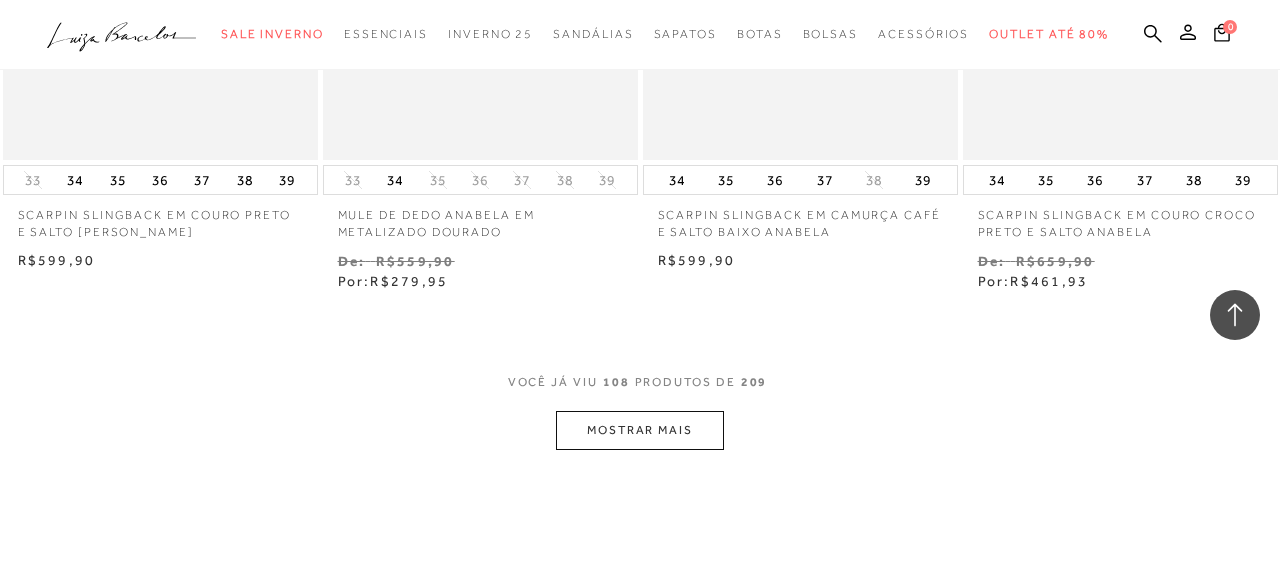 scroll, scrollTop: 16867, scrollLeft: 0, axis: vertical 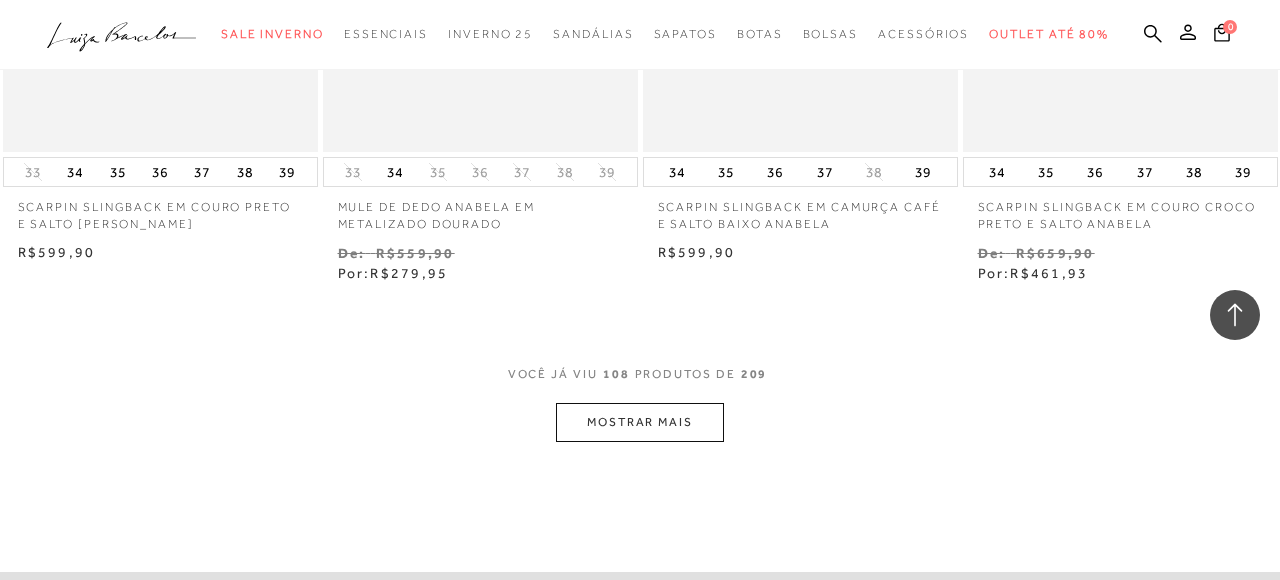 click on "MOSTRAR MAIS" at bounding box center [640, 422] 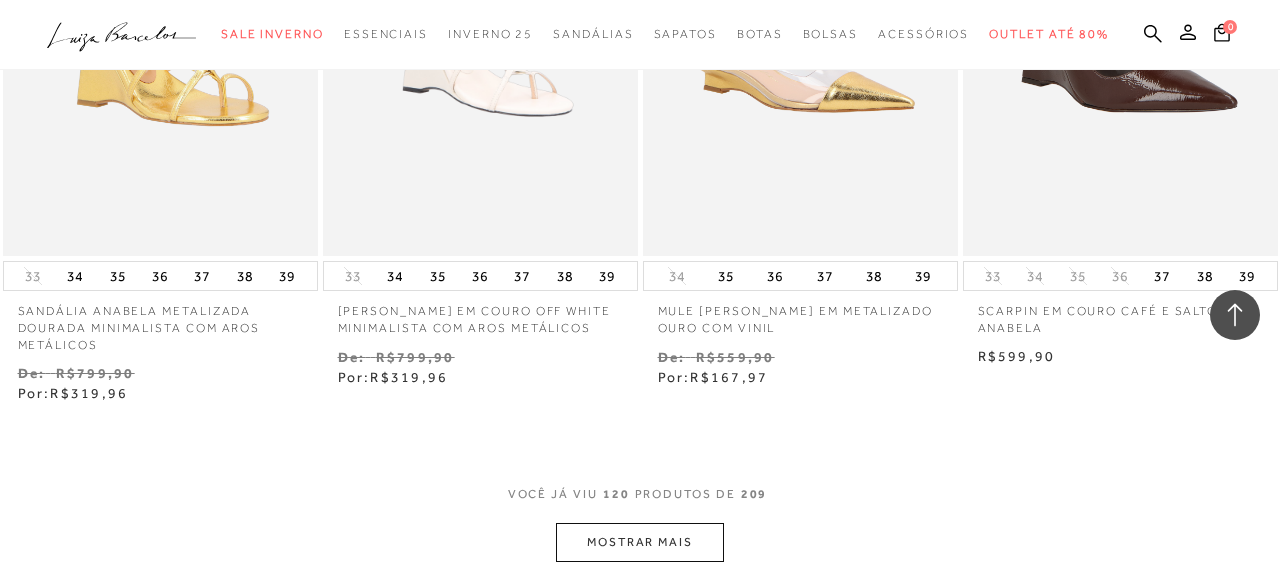 scroll, scrollTop: 18664, scrollLeft: 0, axis: vertical 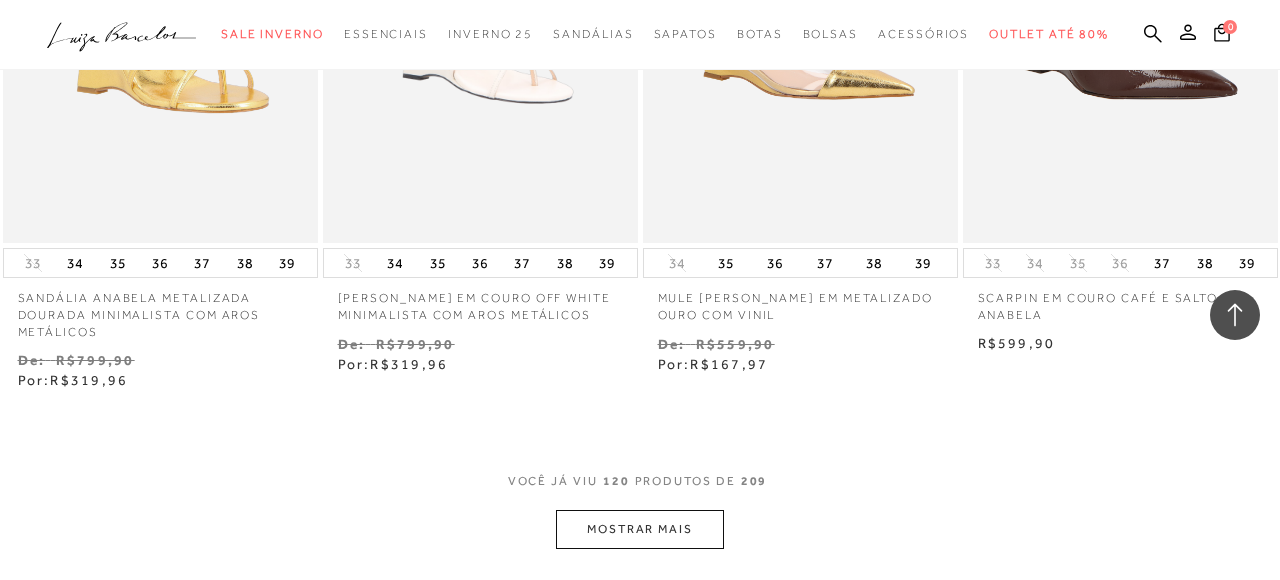 click on "MOSTRAR MAIS" at bounding box center (640, 529) 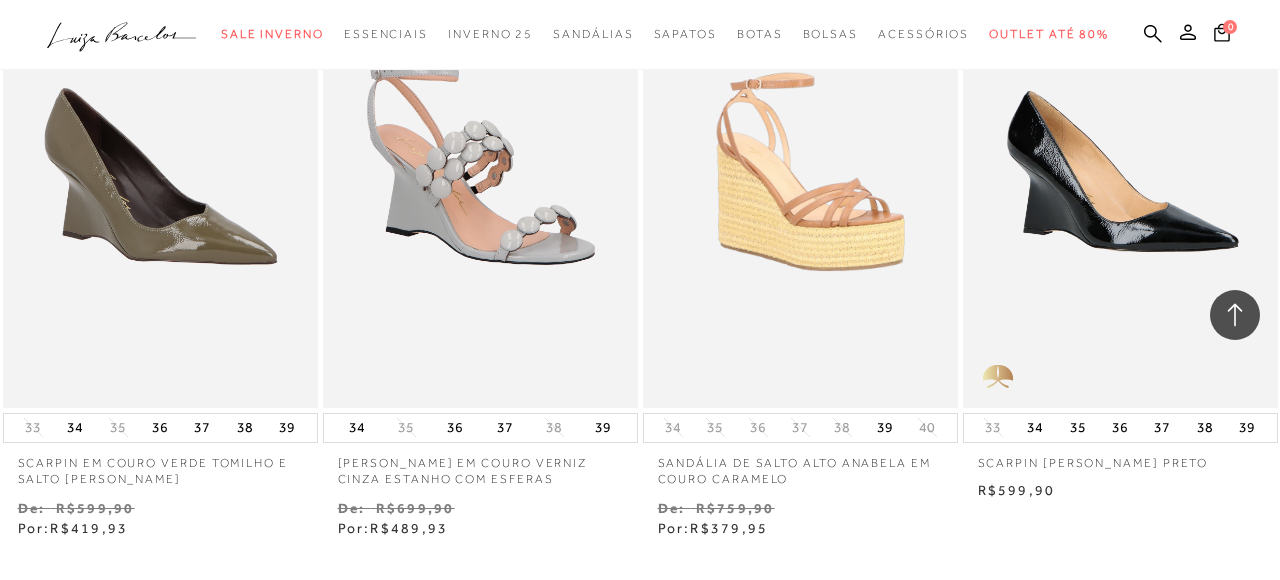 scroll, scrollTop: 20406, scrollLeft: 0, axis: vertical 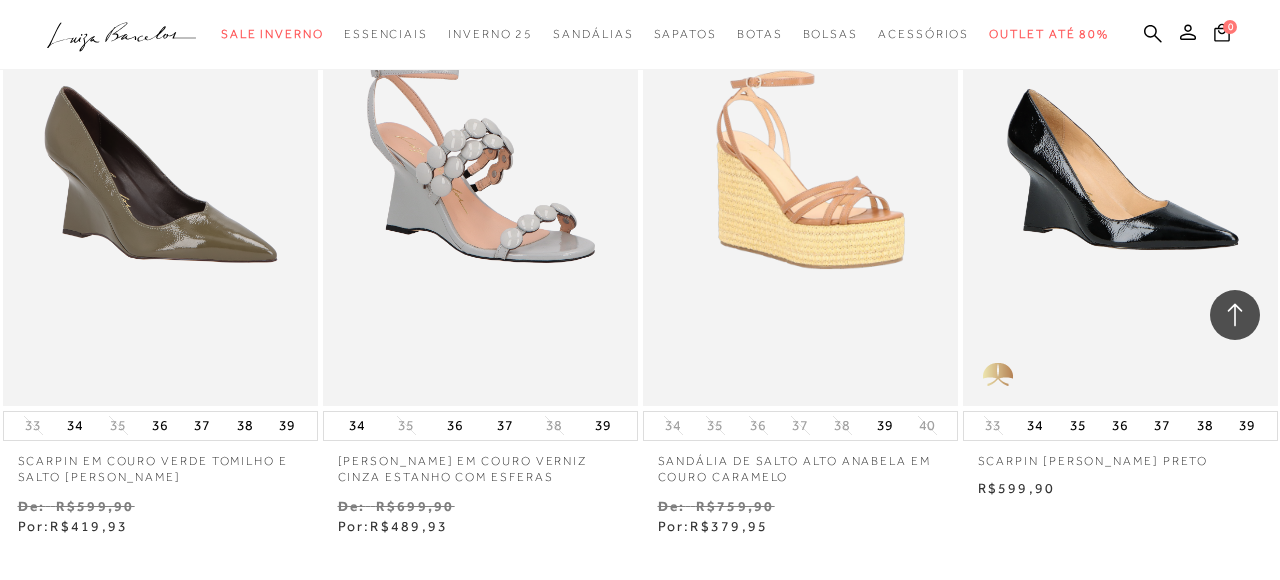 click on "MOSTRAR MAIS" at bounding box center [640, 675] 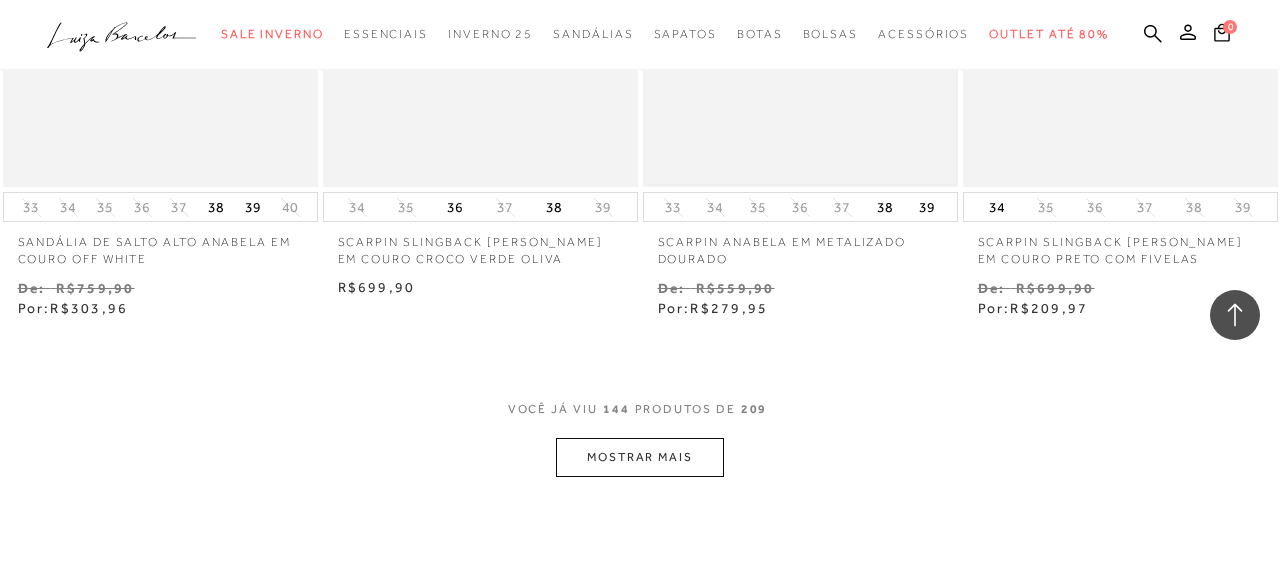 scroll, scrollTop: 22580, scrollLeft: 0, axis: vertical 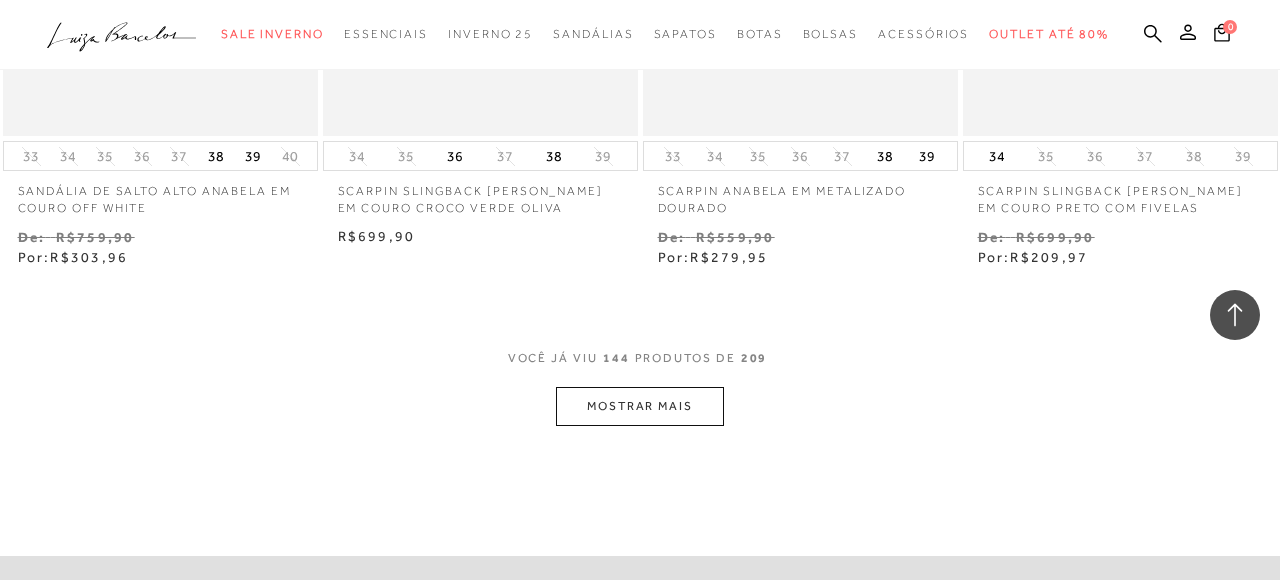 click on "MOSTRAR MAIS" at bounding box center [640, 406] 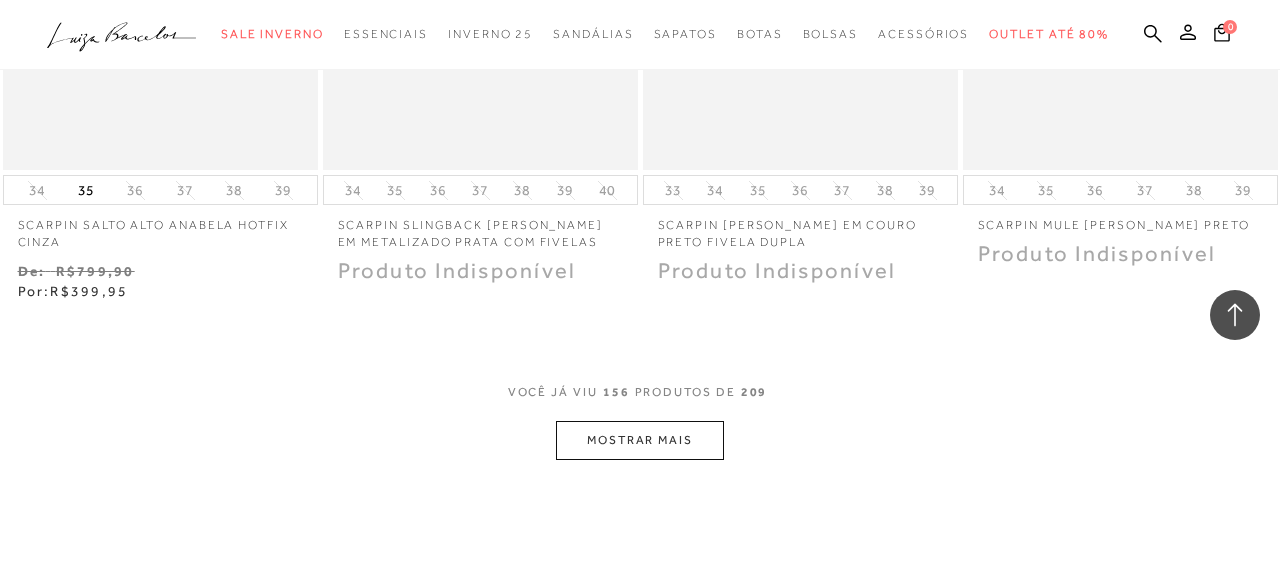 scroll, scrollTop: 24425, scrollLeft: 0, axis: vertical 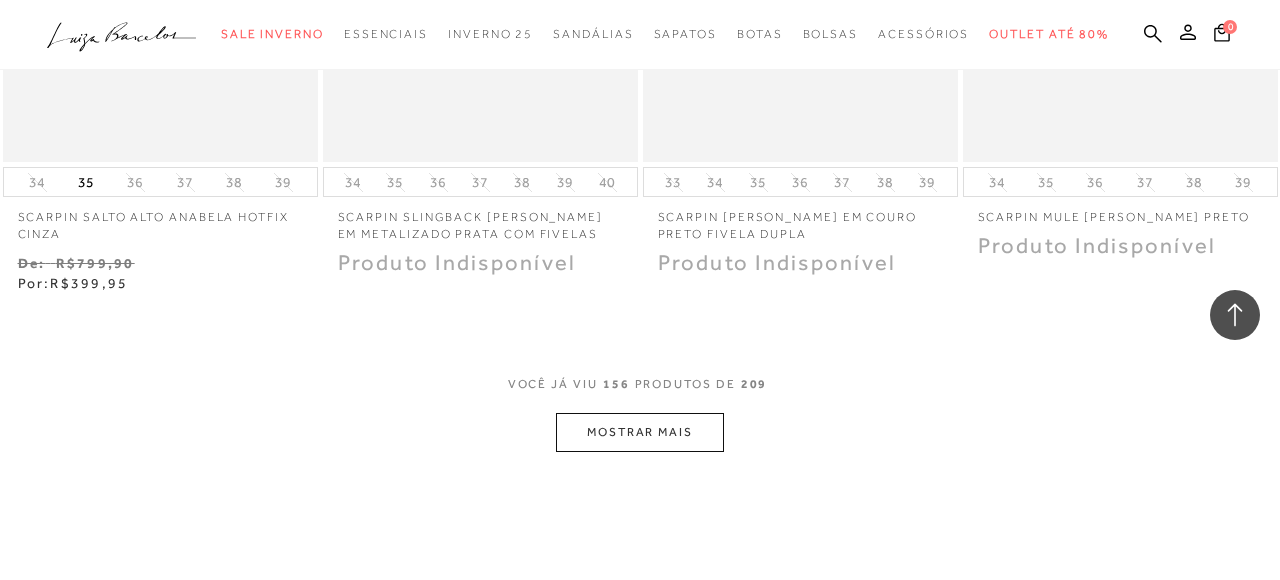 click on "MOSTRAR MAIS" at bounding box center (640, 432) 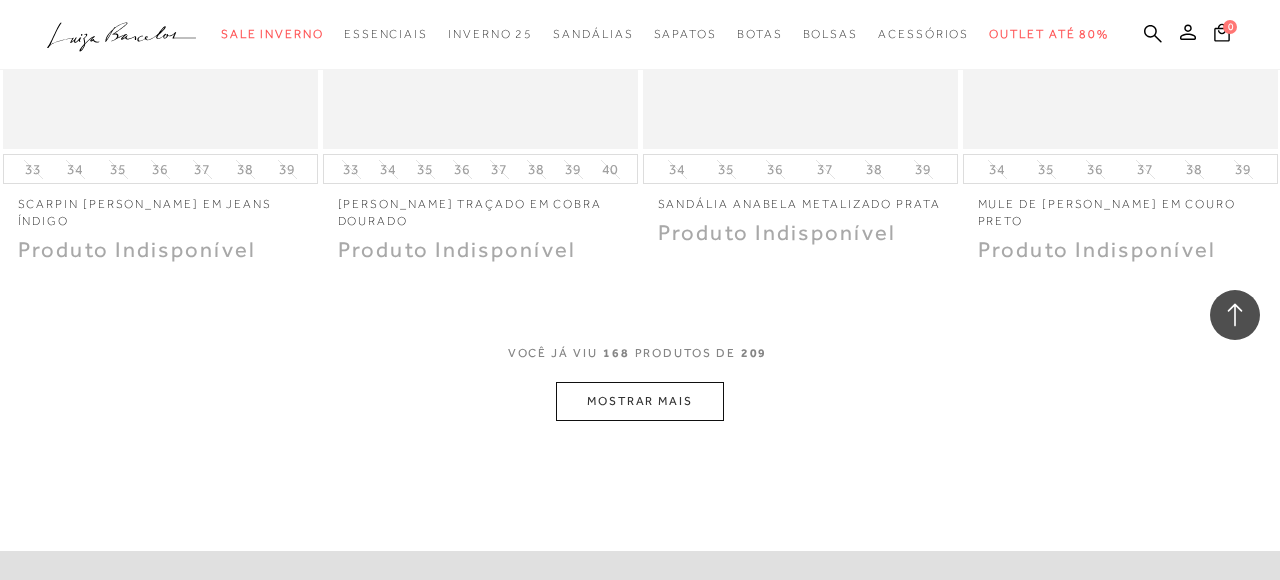 scroll, scrollTop: 26113, scrollLeft: 0, axis: vertical 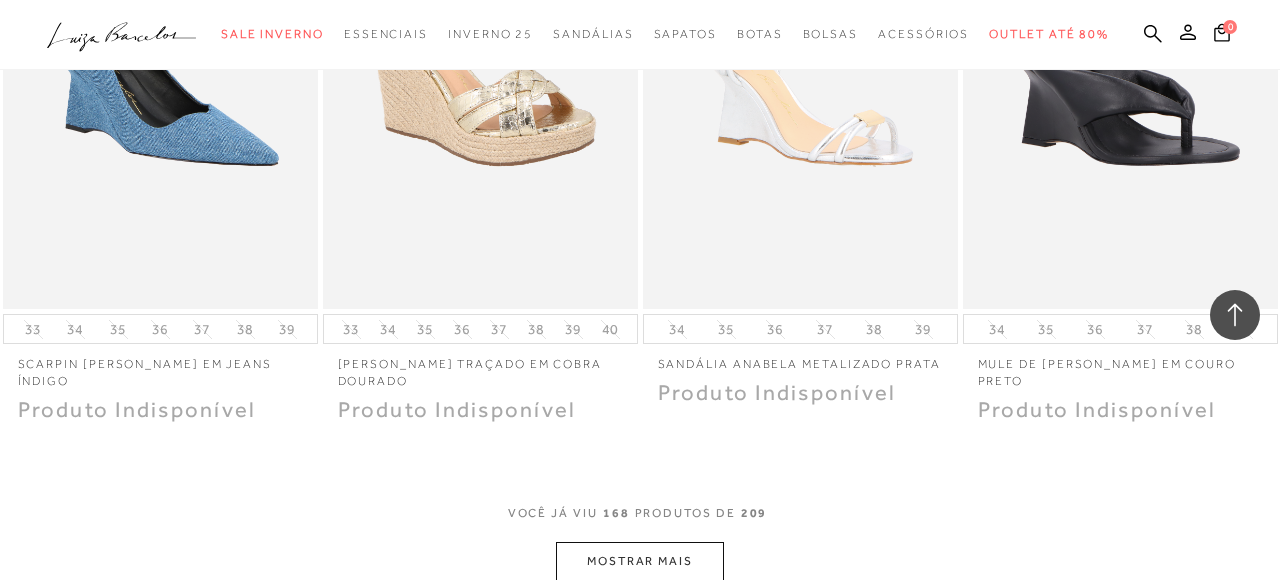 click on "MOSTRAR MAIS" at bounding box center (640, 561) 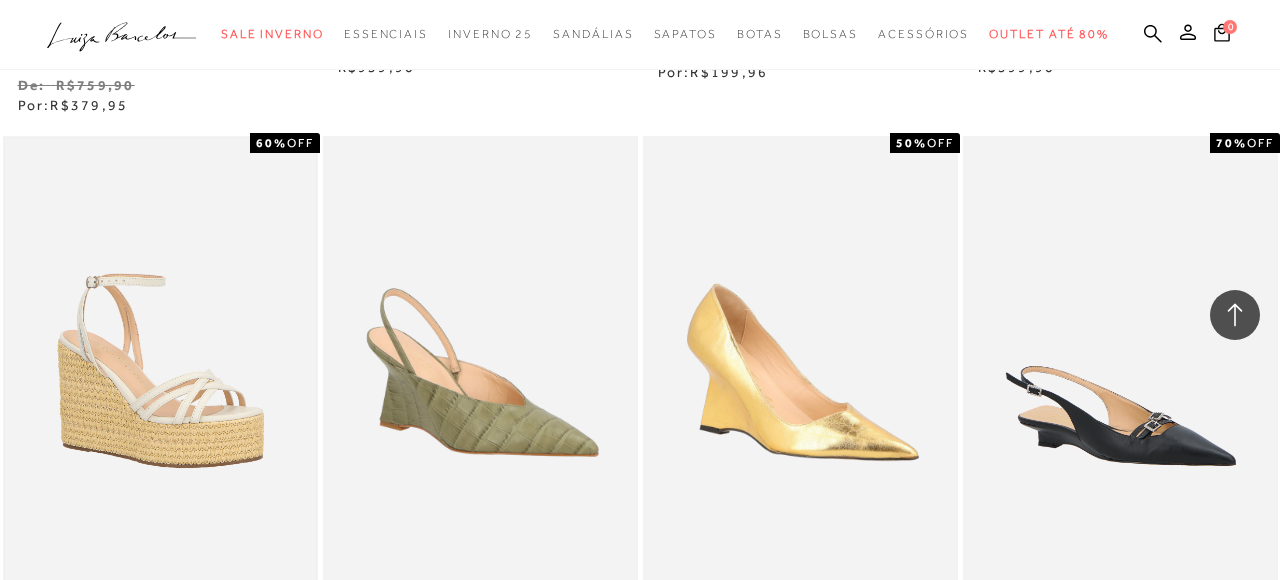 scroll, scrollTop: 22086, scrollLeft: 0, axis: vertical 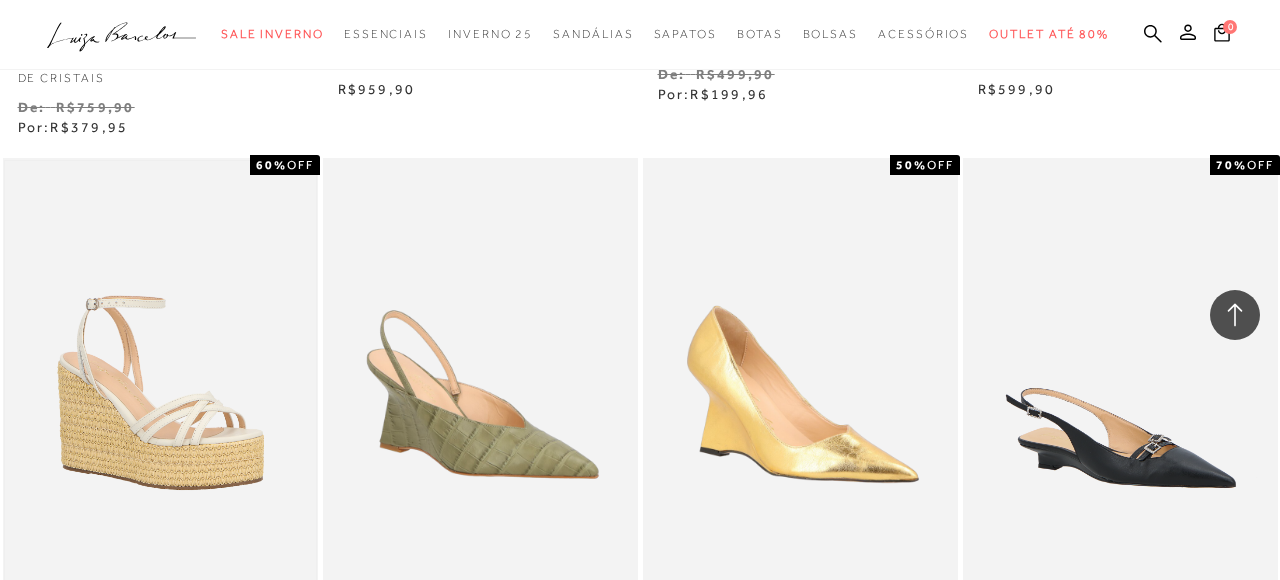 click at bounding box center (160, 394) 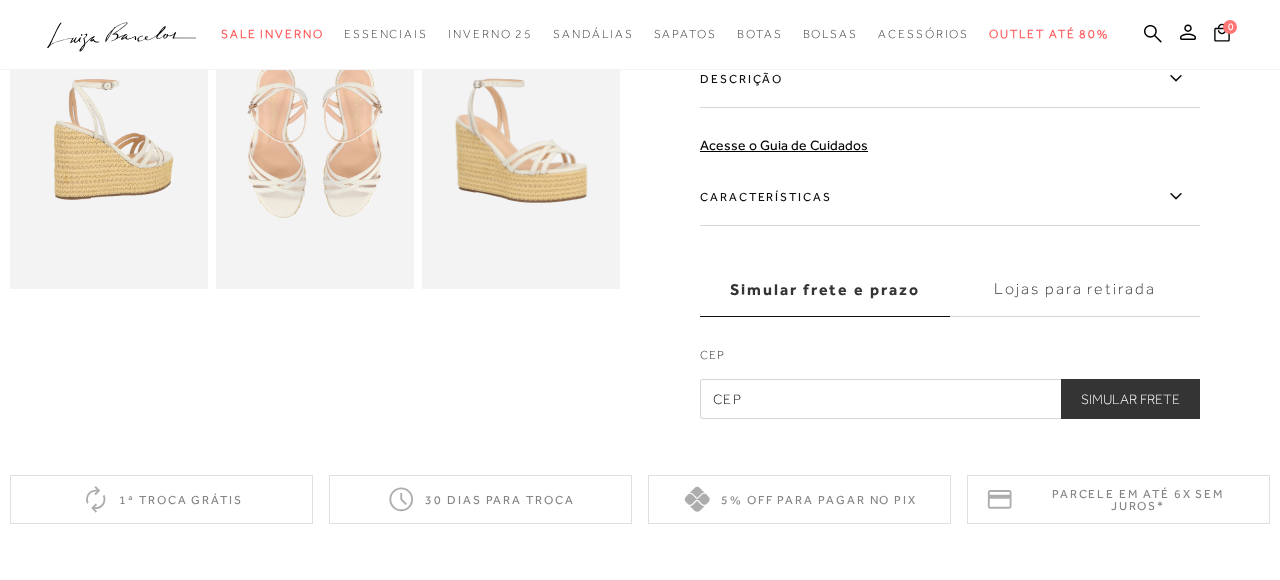 scroll, scrollTop: 613, scrollLeft: 0, axis: vertical 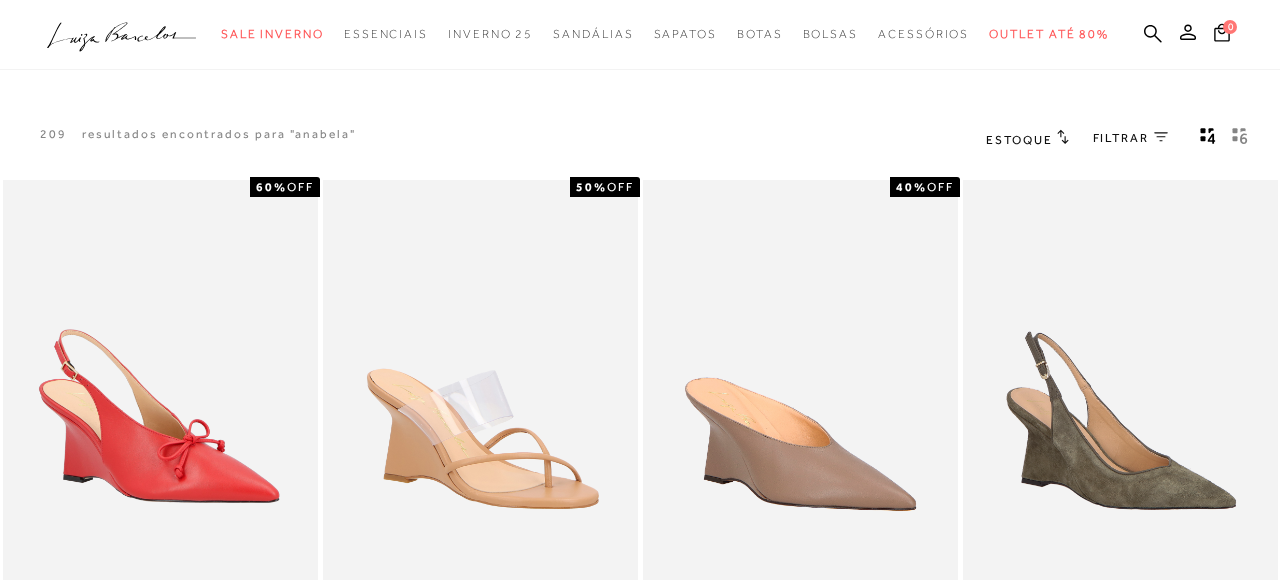 click on "categoryHeader
.a{fill-rule:evenodd;}
Sale Inverno
Modelo" at bounding box center [640, 1134] 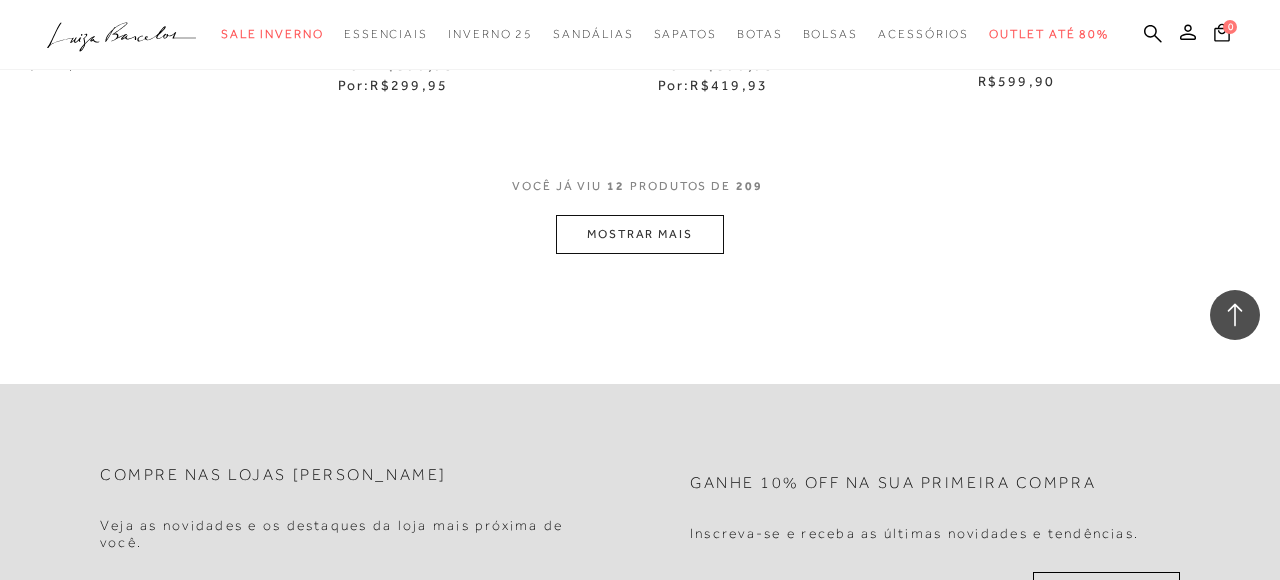 scroll, scrollTop: 1938, scrollLeft: 0, axis: vertical 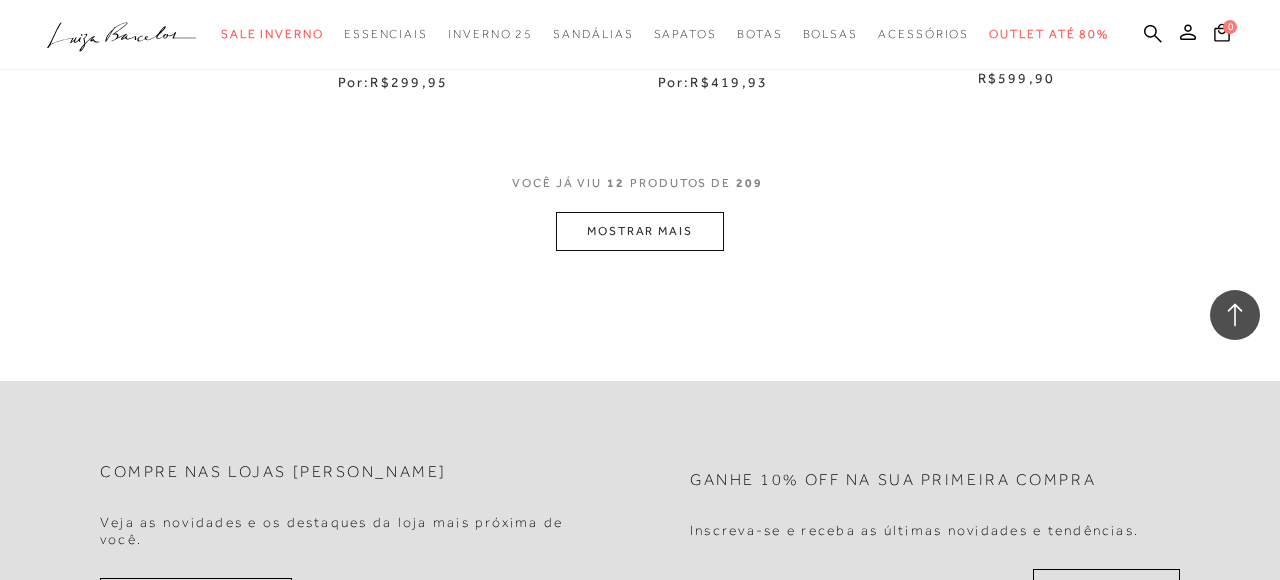 click on "MOSTRAR MAIS" at bounding box center [640, 231] 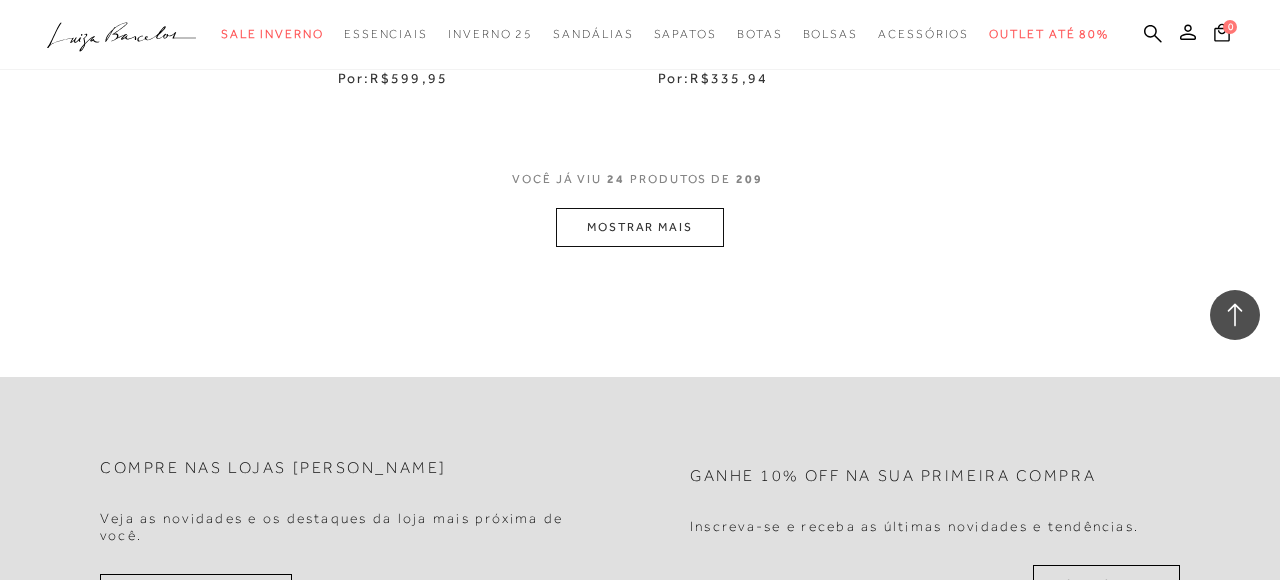 scroll, scrollTop: 3826, scrollLeft: 0, axis: vertical 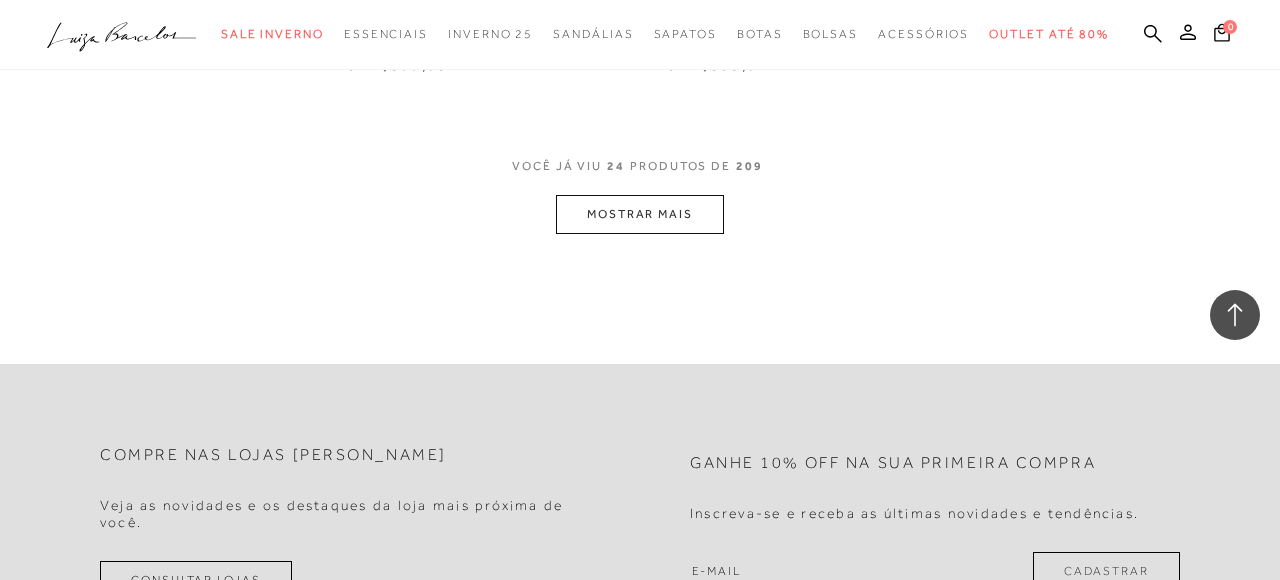 click on "MOSTRAR MAIS" at bounding box center (640, 214) 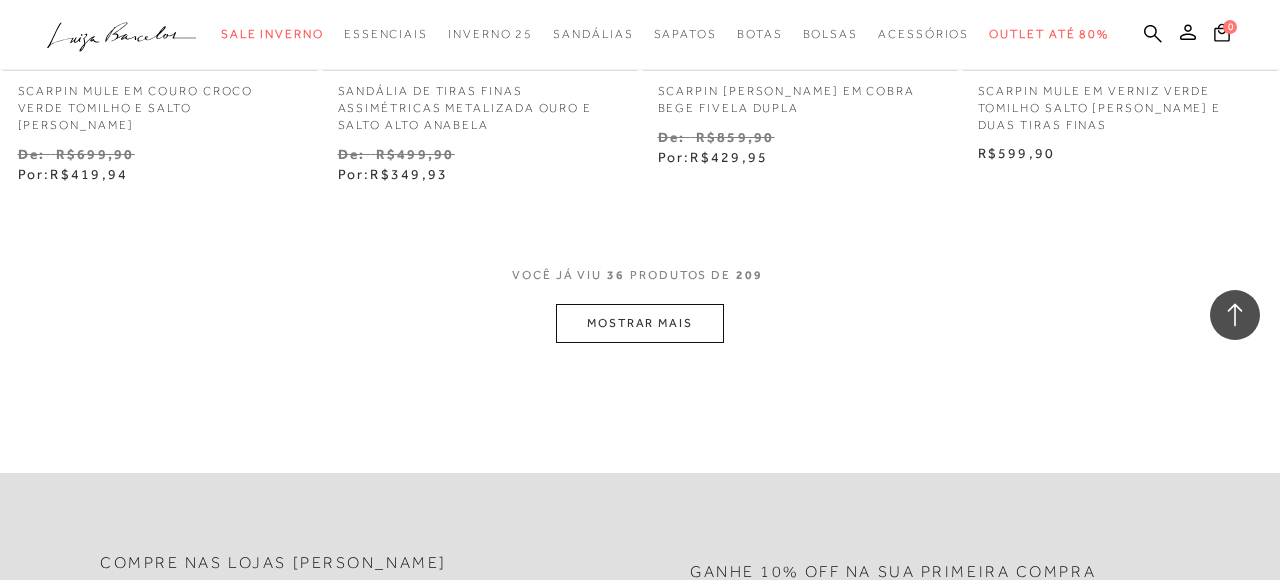 scroll, scrollTop: 5623, scrollLeft: 0, axis: vertical 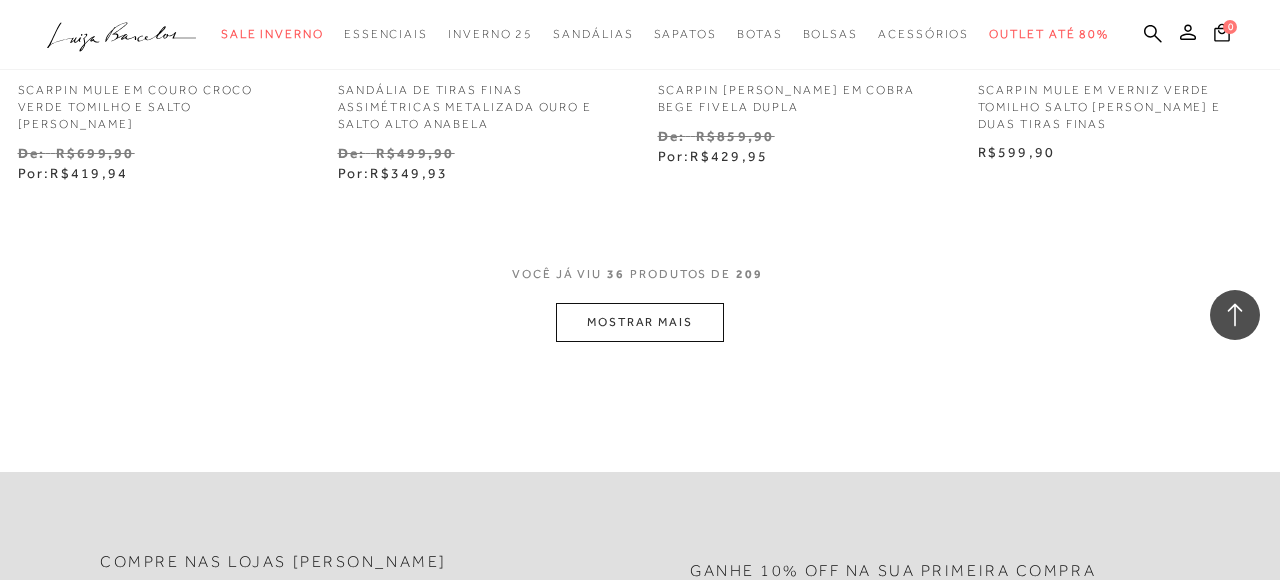 click on "MOSTRAR MAIS" at bounding box center [640, 322] 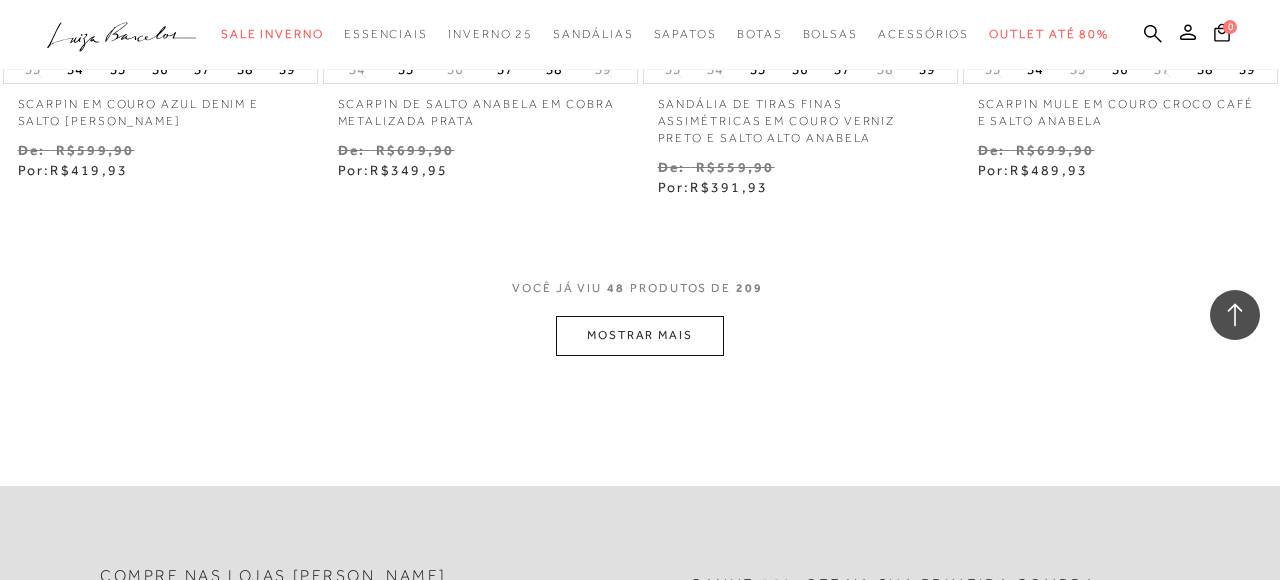 scroll, scrollTop: 7498, scrollLeft: 0, axis: vertical 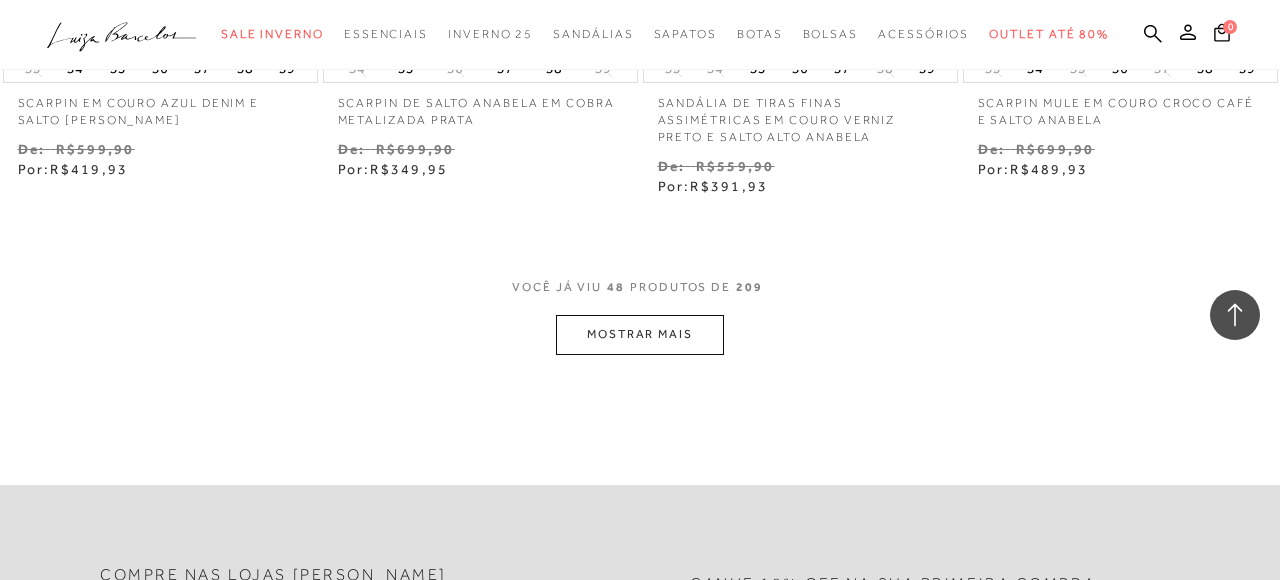 click on "MOSTRAR MAIS" at bounding box center [640, 334] 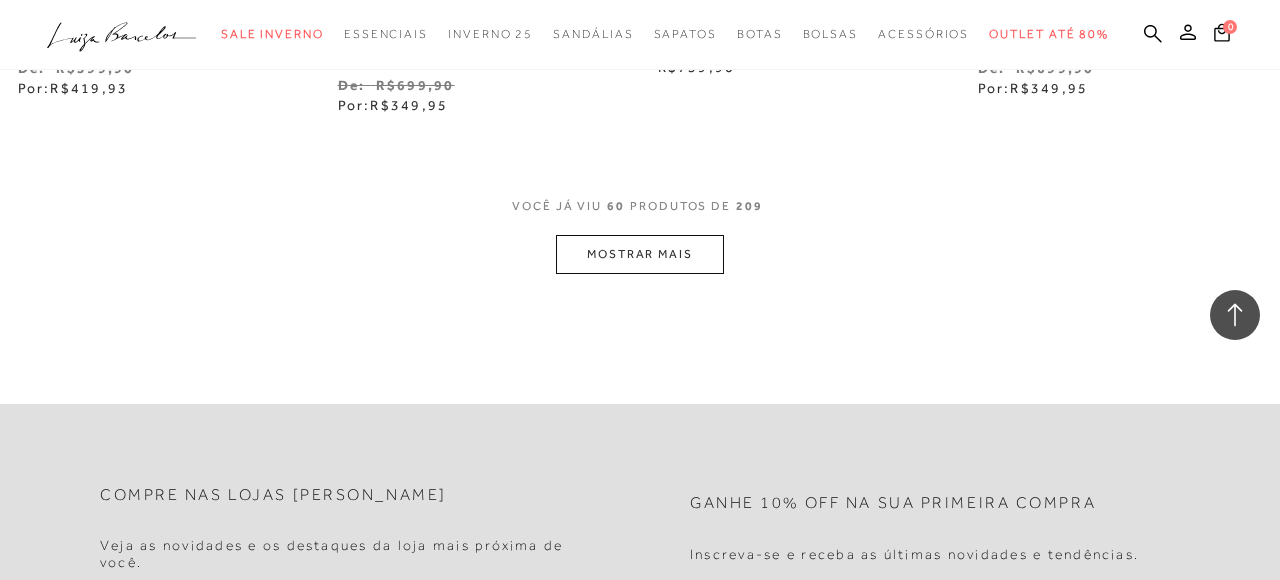 scroll, scrollTop: 9470, scrollLeft: 0, axis: vertical 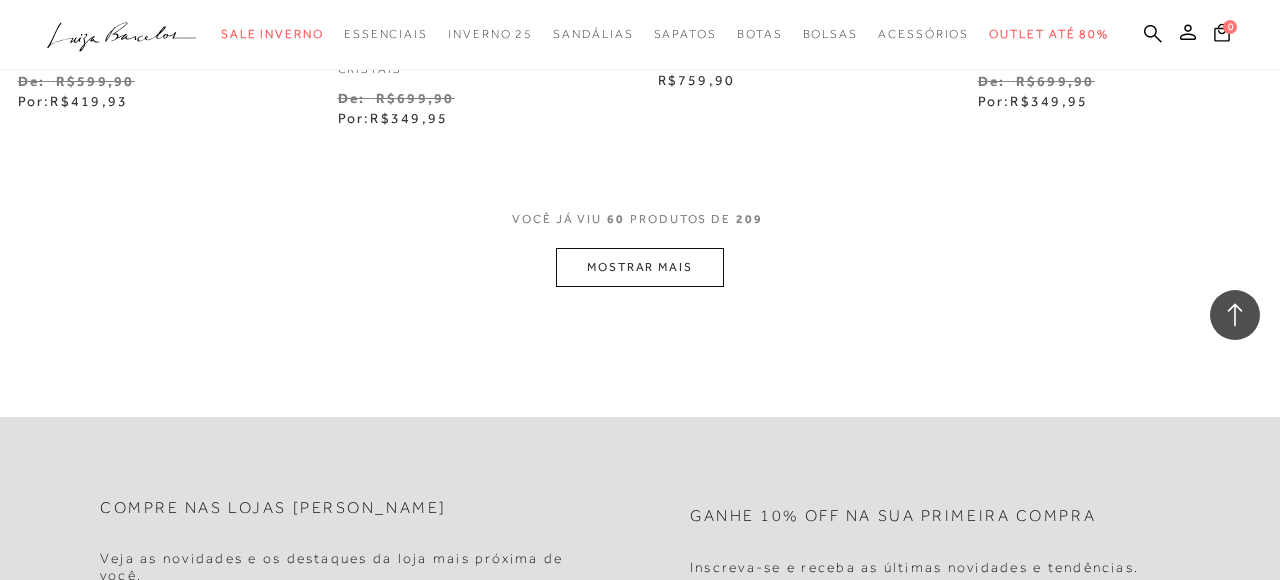 click on "MOSTRAR MAIS" at bounding box center [640, 267] 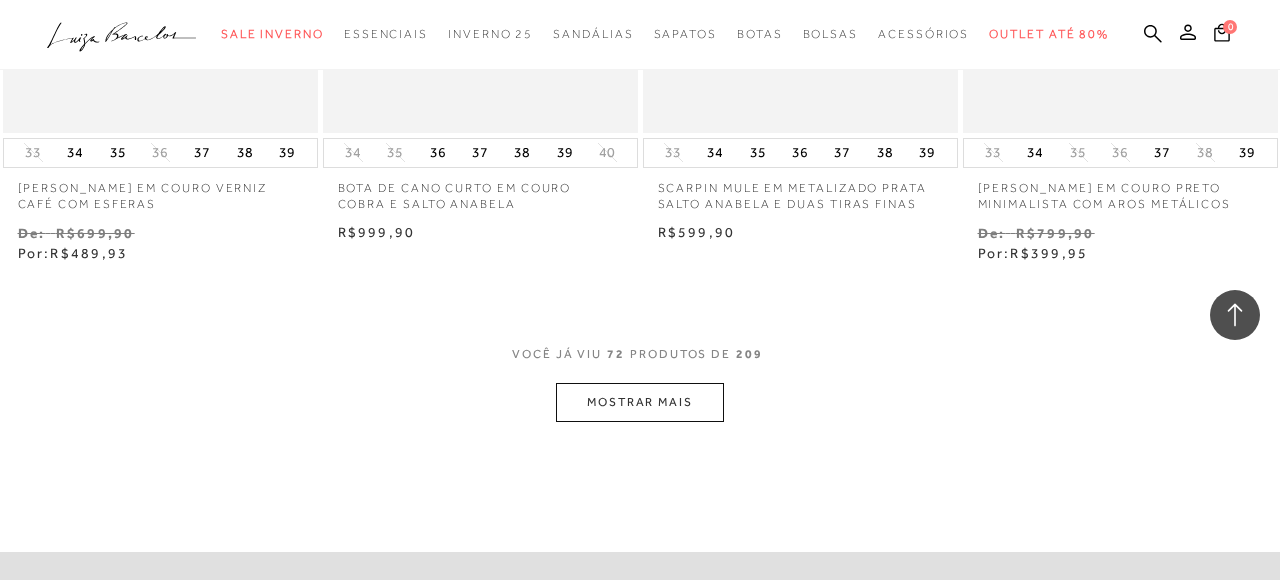 scroll, scrollTop: 11216, scrollLeft: 0, axis: vertical 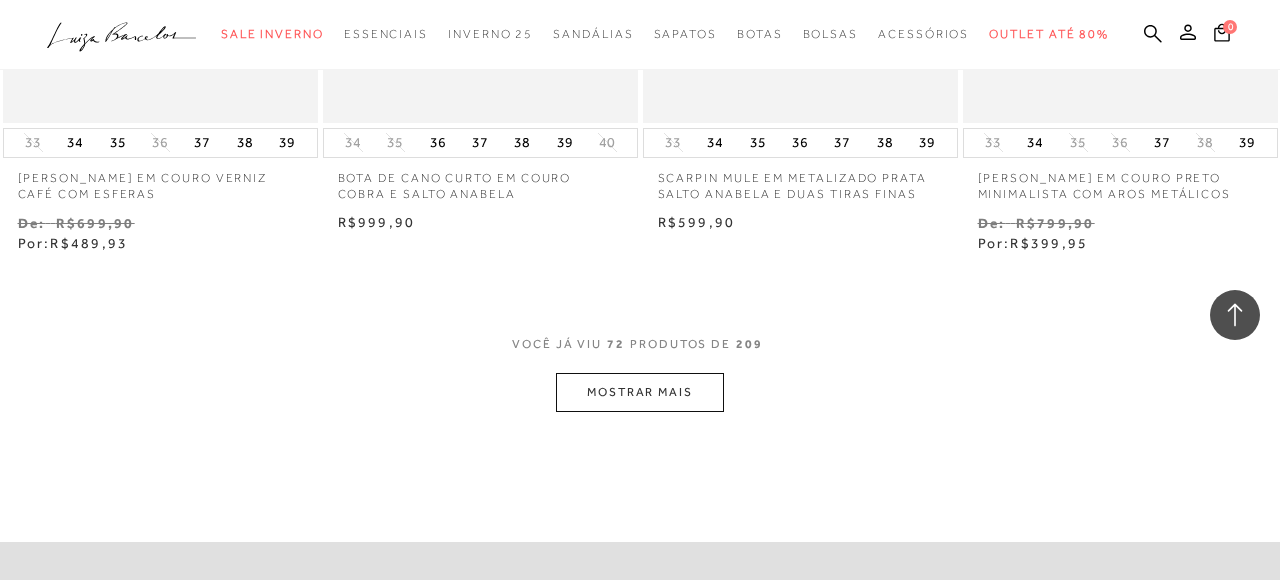 click on "MOSTRAR MAIS" at bounding box center [640, 392] 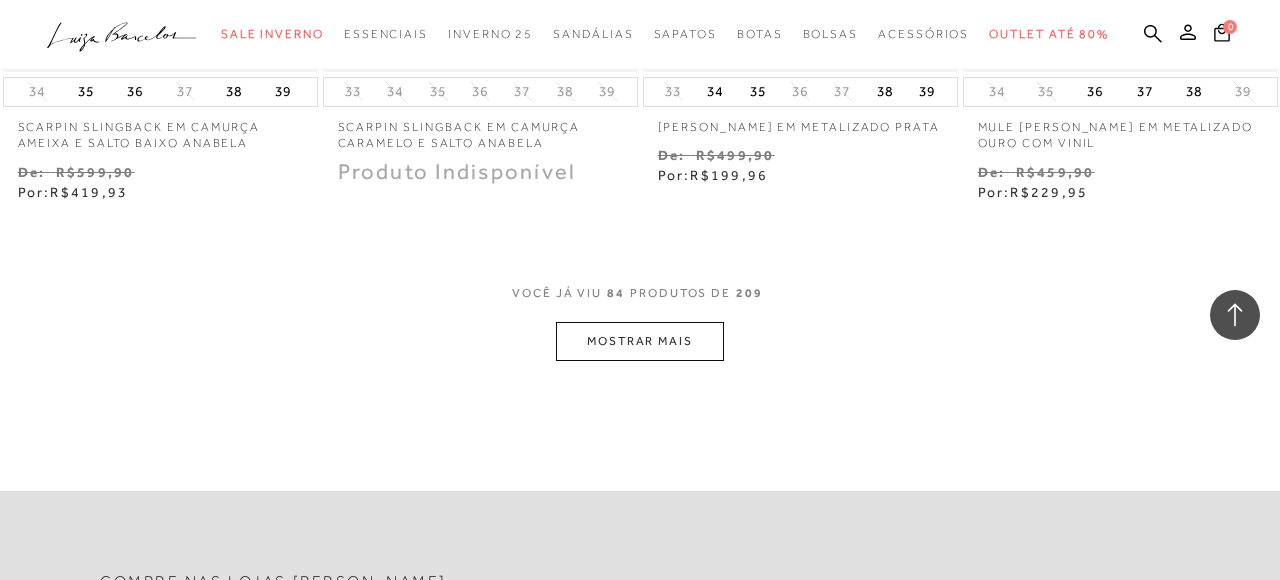 scroll, scrollTop: 13156, scrollLeft: 0, axis: vertical 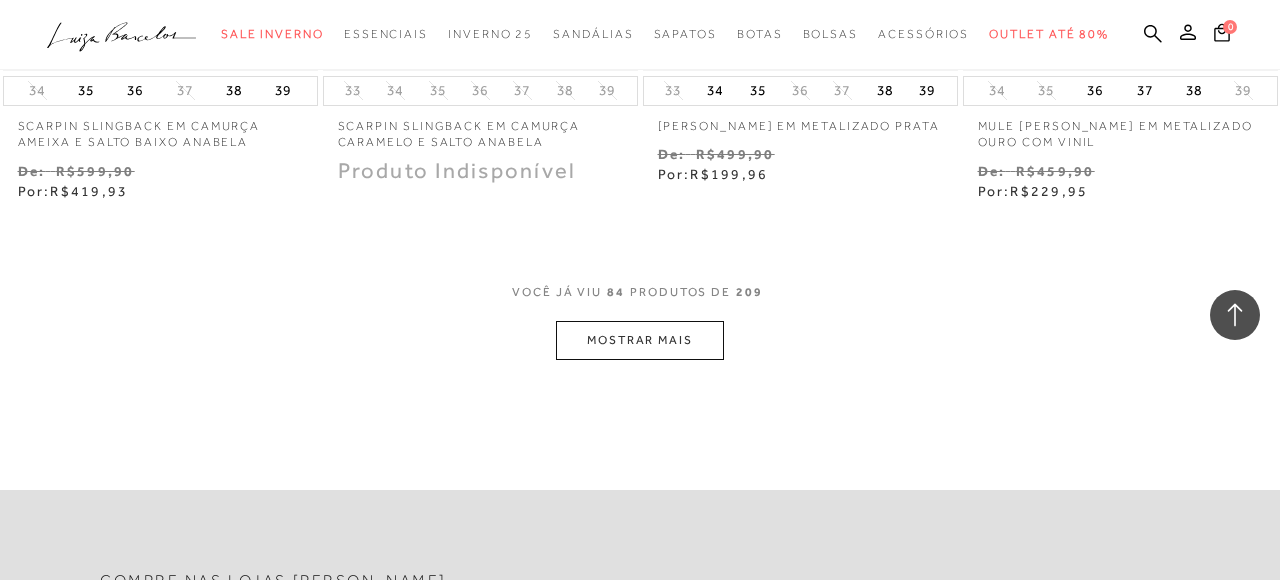 click on "MOSTRAR MAIS" at bounding box center [640, 340] 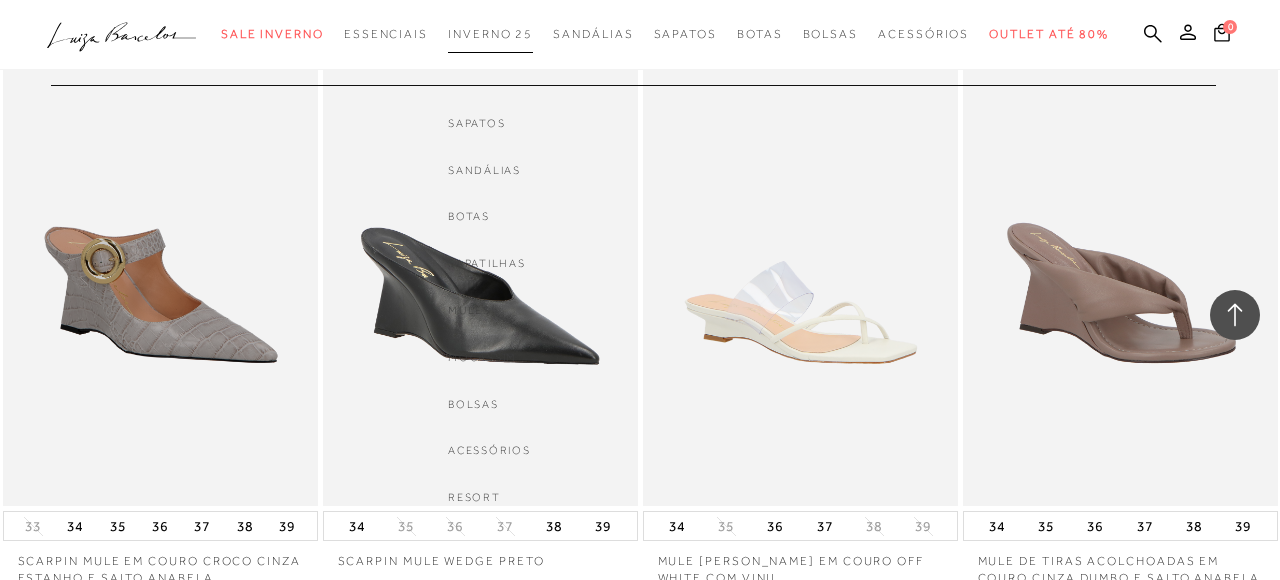 scroll, scrollTop: 14612, scrollLeft: 0, axis: vertical 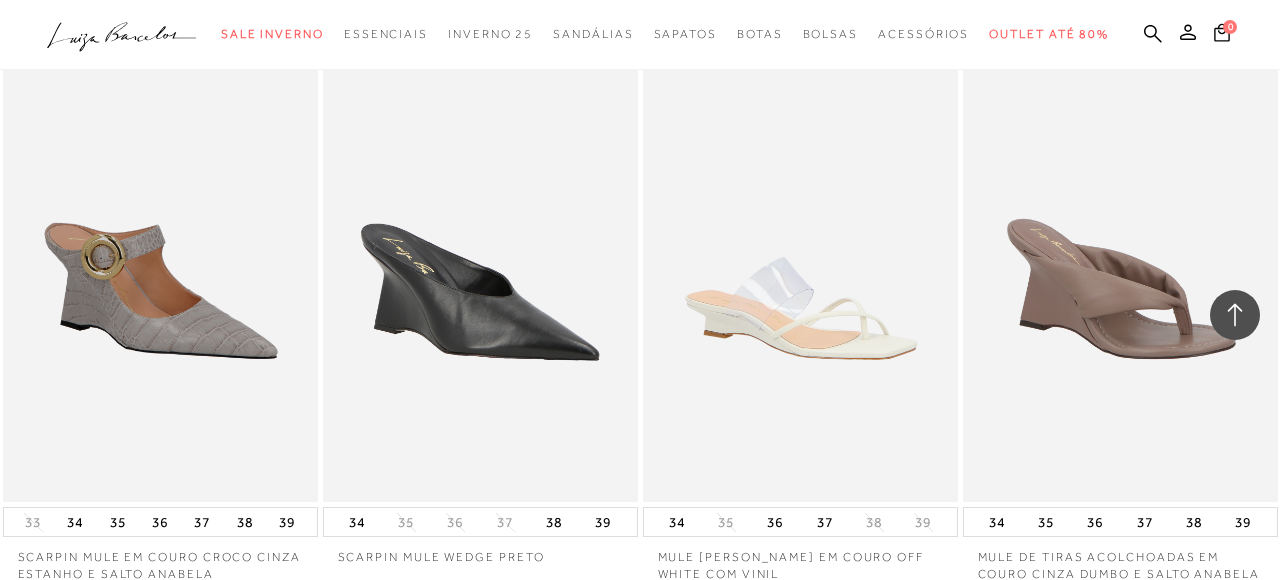 click at bounding box center (640, 35) 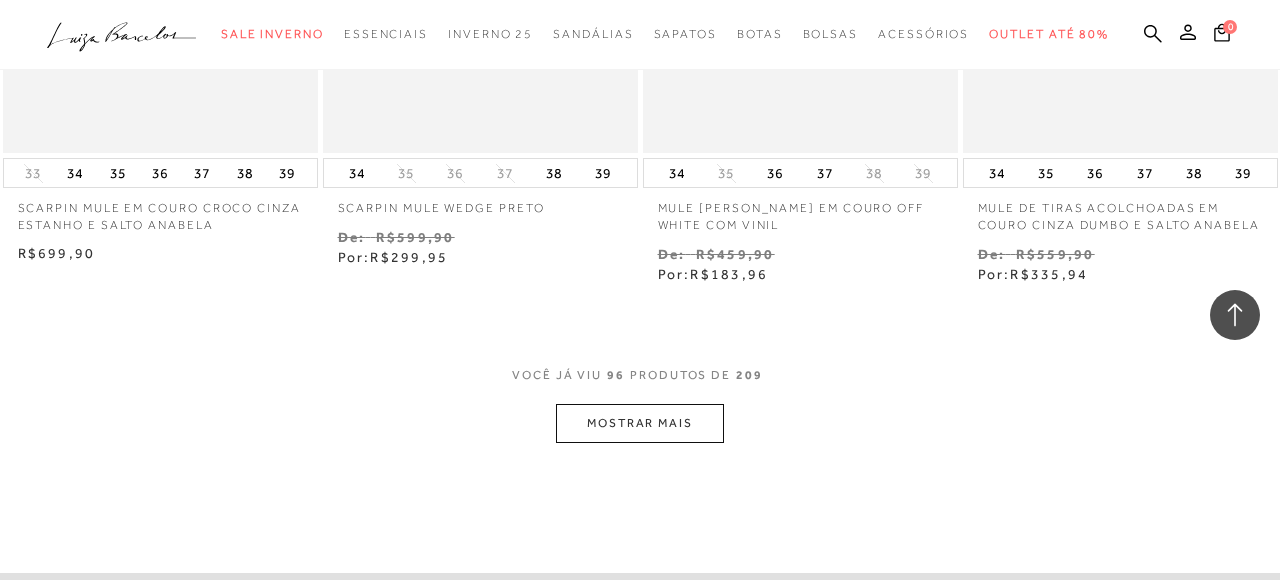 scroll, scrollTop: 14962, scrollLeft: 0, axis: vertical 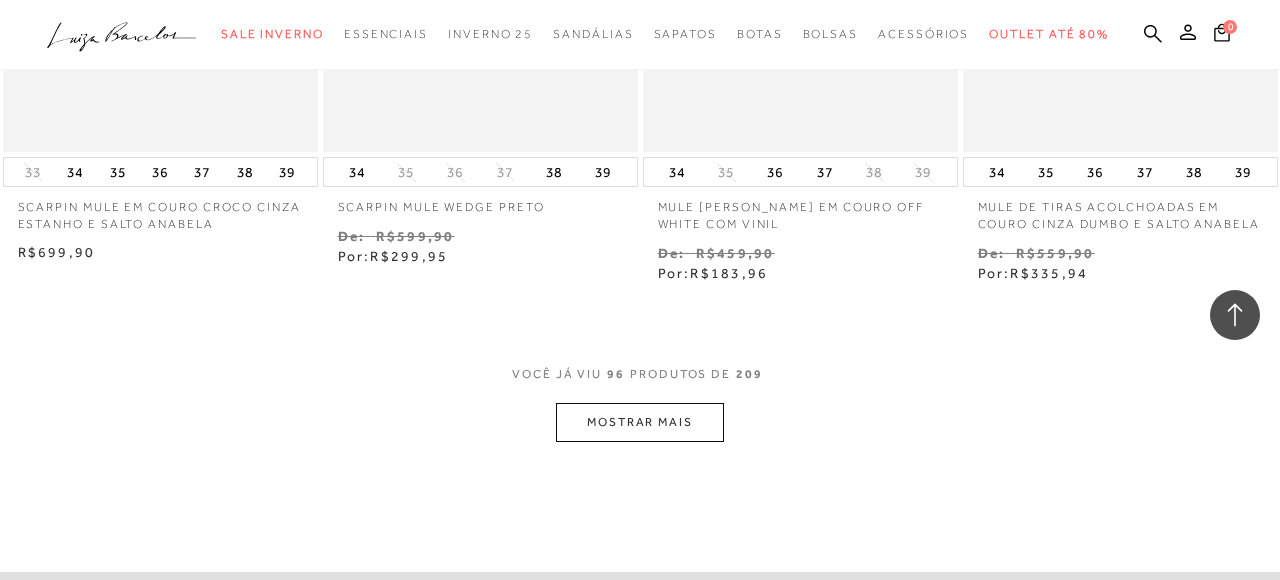 click on "MOSTRAR MAIS" at bounding box center (640, 422) 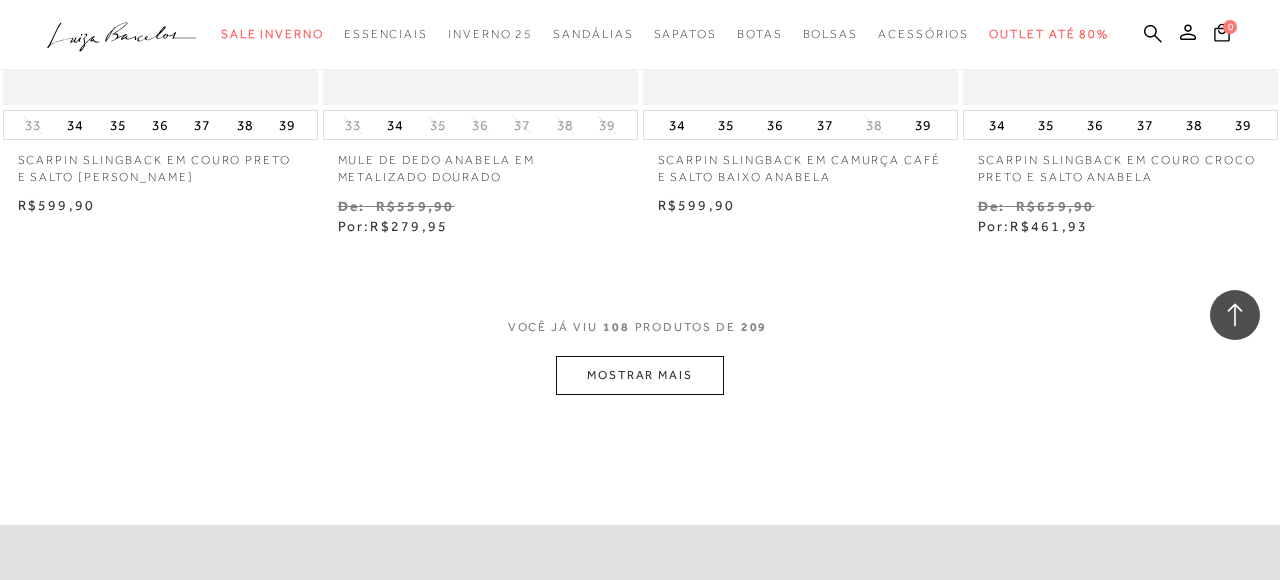 scroll, scrollTop: 16931, scrollLeft: 0, axis: vertical 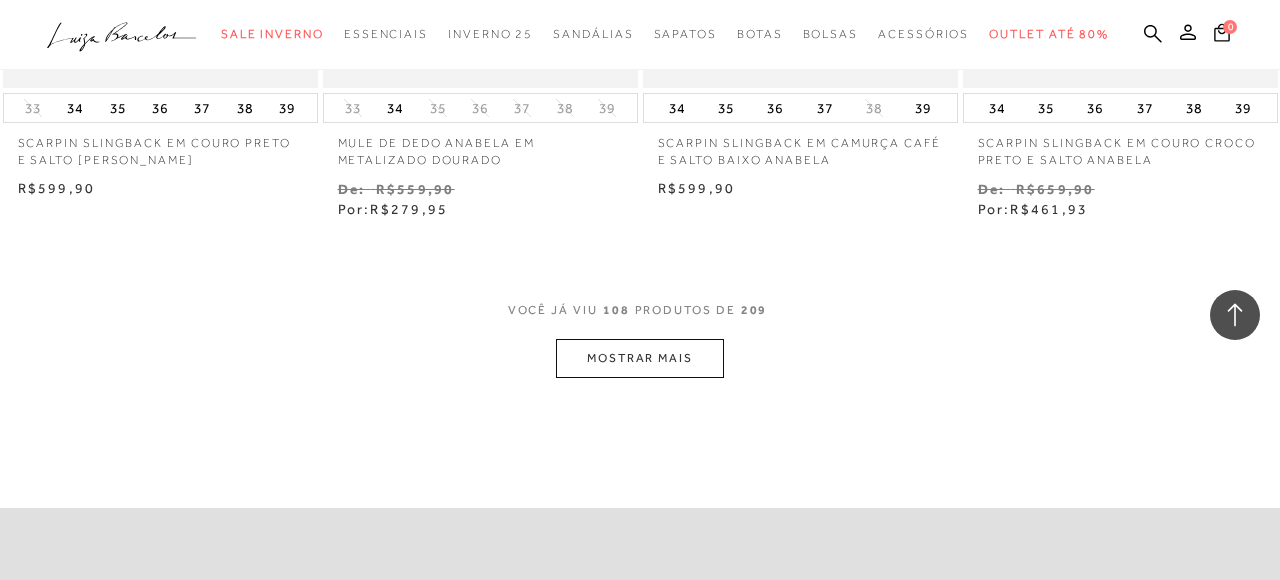 click on "MOSTRAR MAIS" at bounding box center [640, 358] 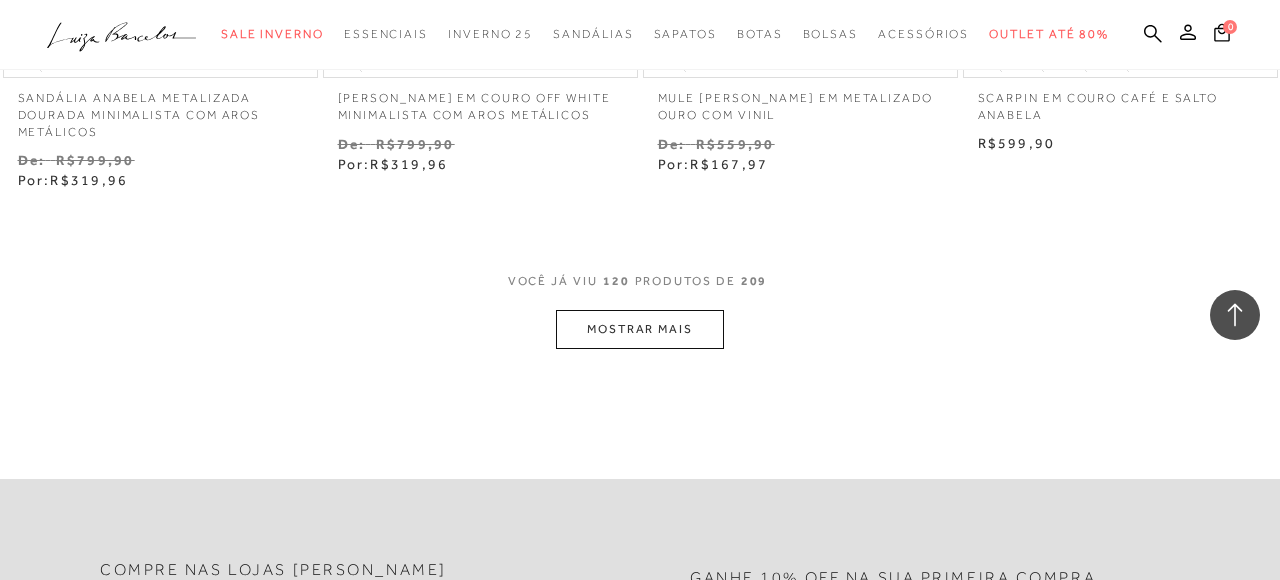 scroll, scrollTop: 18881, scrollLeft: 0, axis: vertical 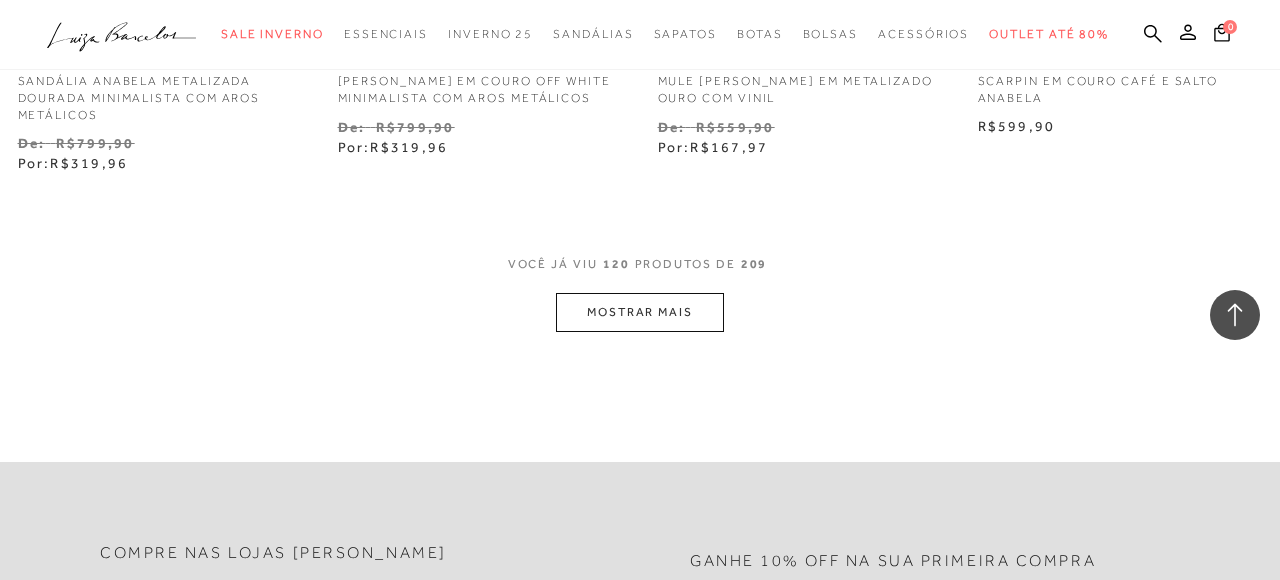 click on "MOSTRAR MAIS" at bounding box center [640, 312] 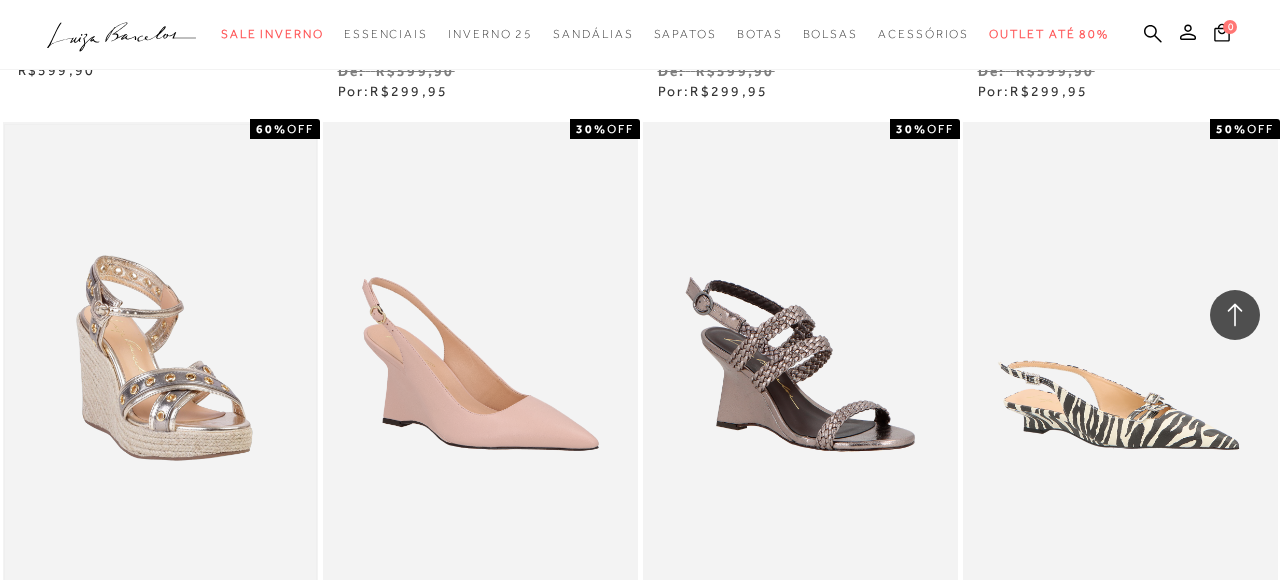 scroll, scrollTop: 19575, scrollLeft: 0, axis: vertical 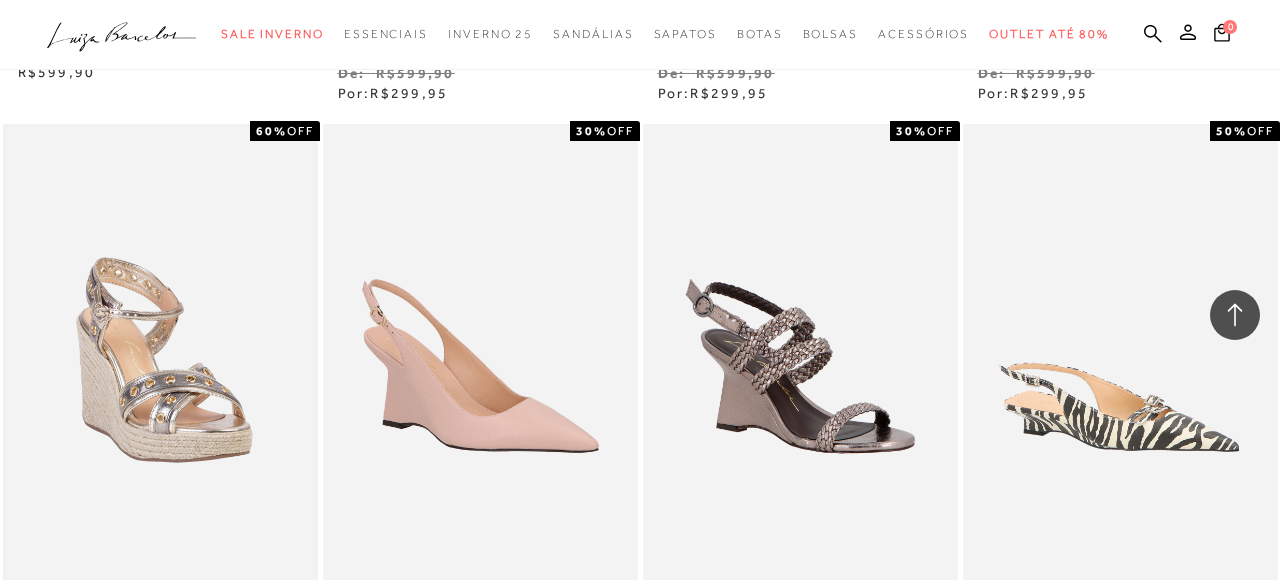 click at bounding box center (160, 360) 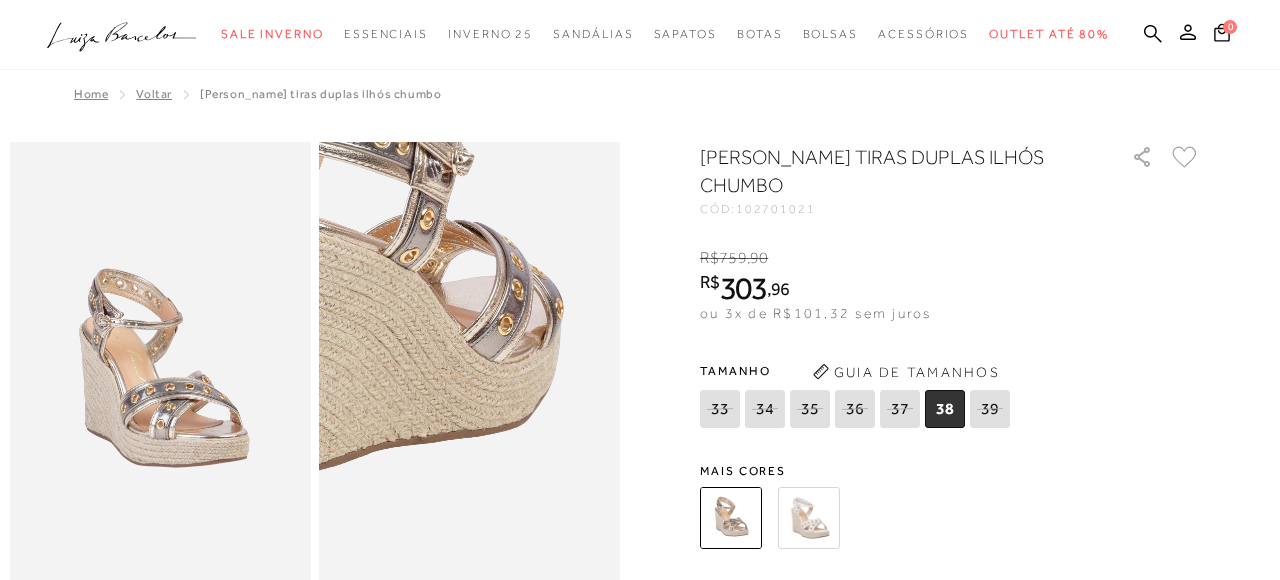 scroll, scrollTop: 0, scrollLeft: 0, axis: both 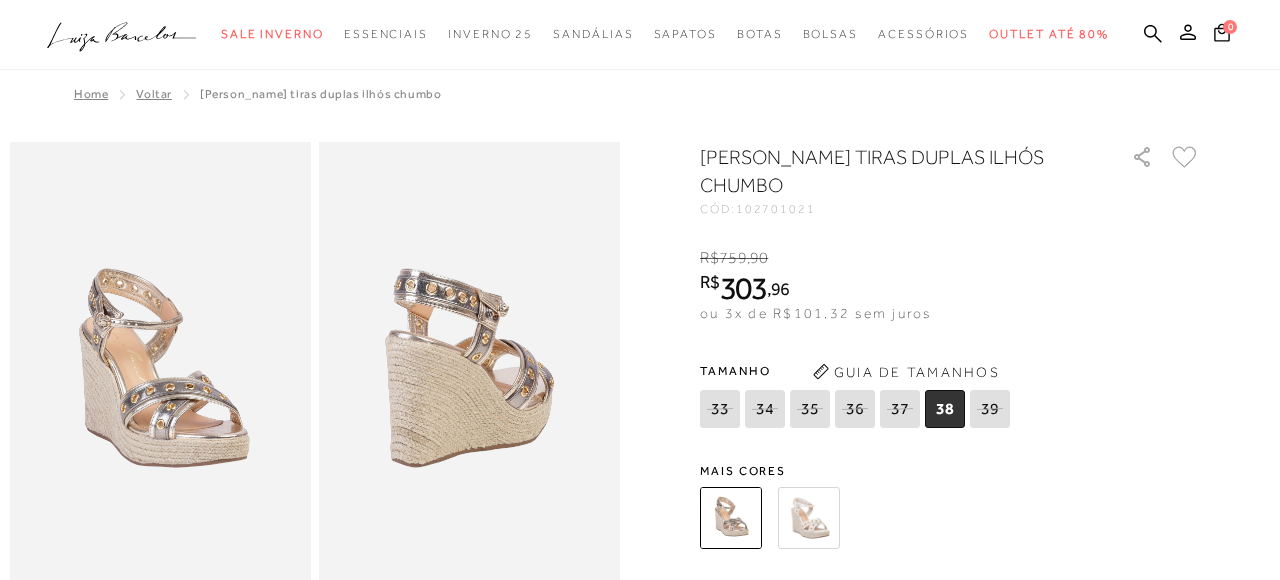 click at bounding box center [809, 518] 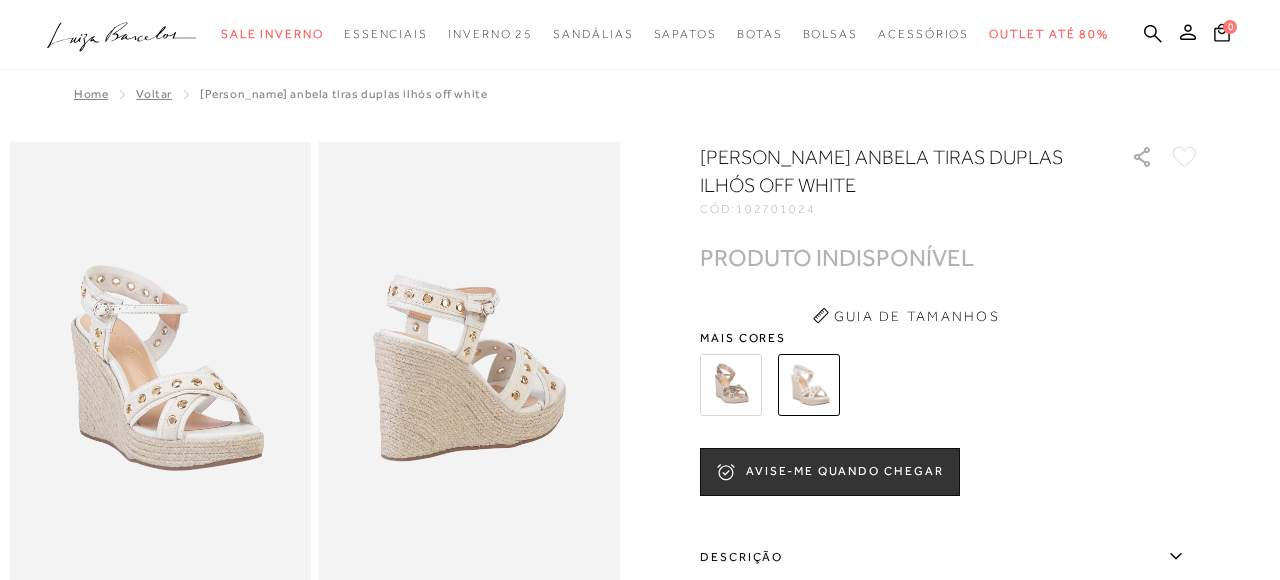 scroll, scrollTop: 0, scrollLeft: 0, axis: both 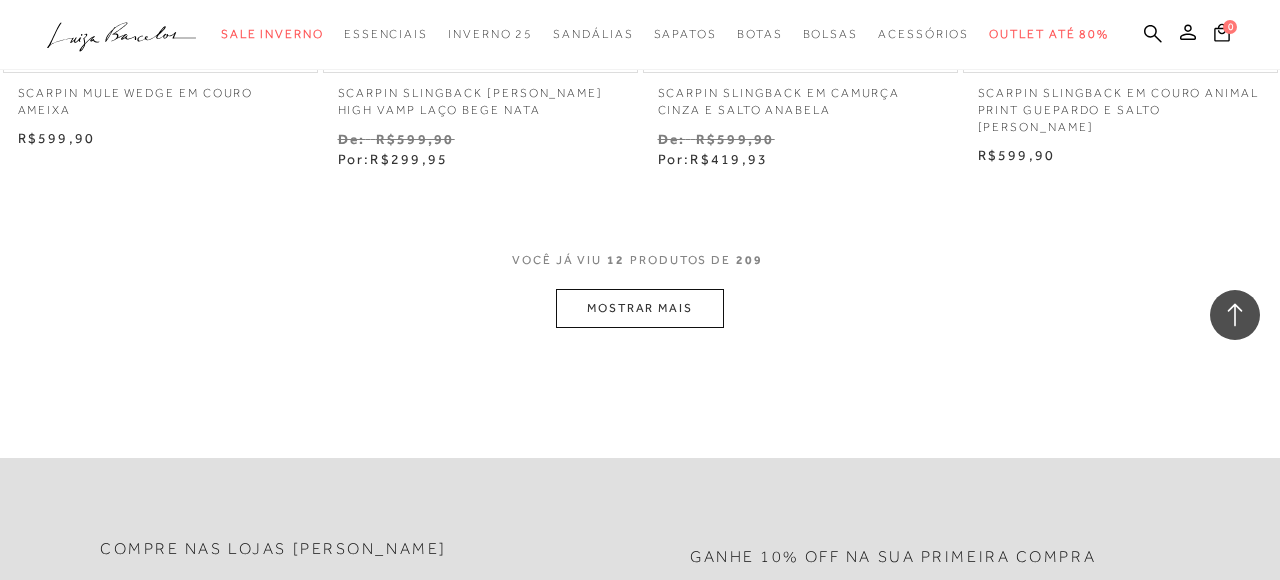 click on "MOSTRAR MAIS" at bounding box center (640, 308) 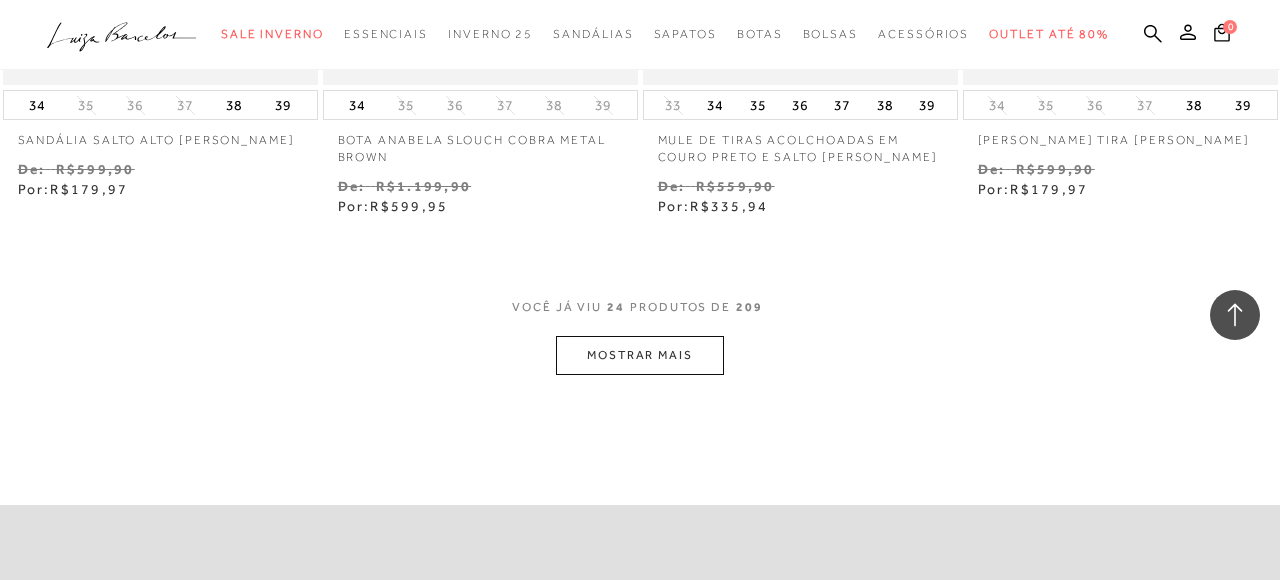 scroll, scrollTop: 3699, scrollLeft: 0, axis: vertical 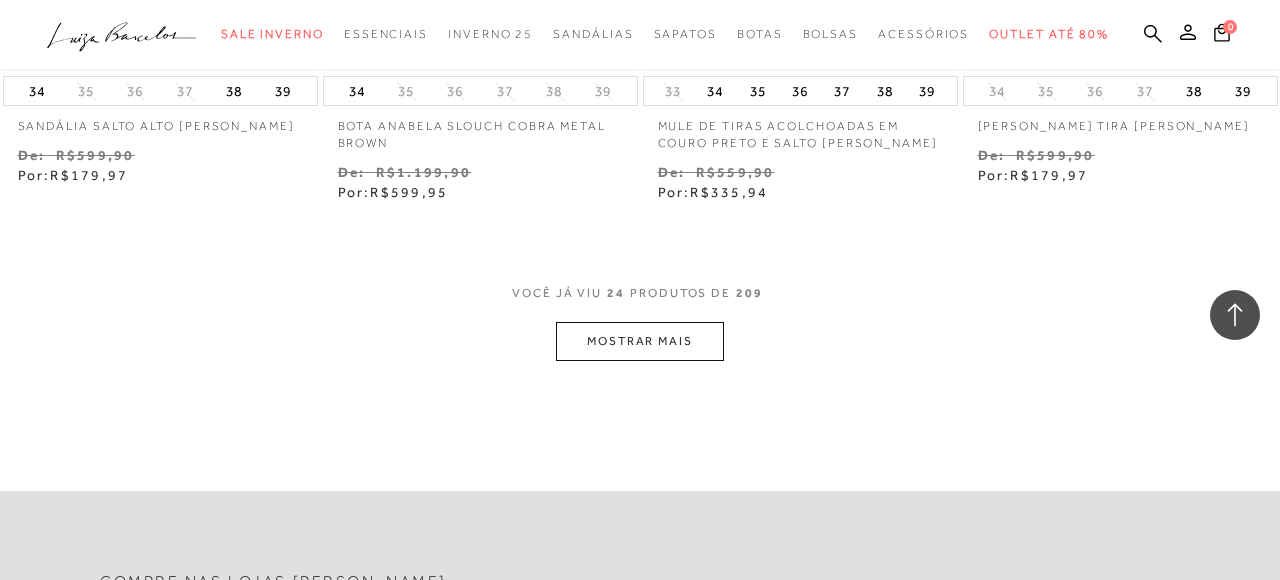 click on "MOSTRAR MAIS" at bounding box center [640, 341] 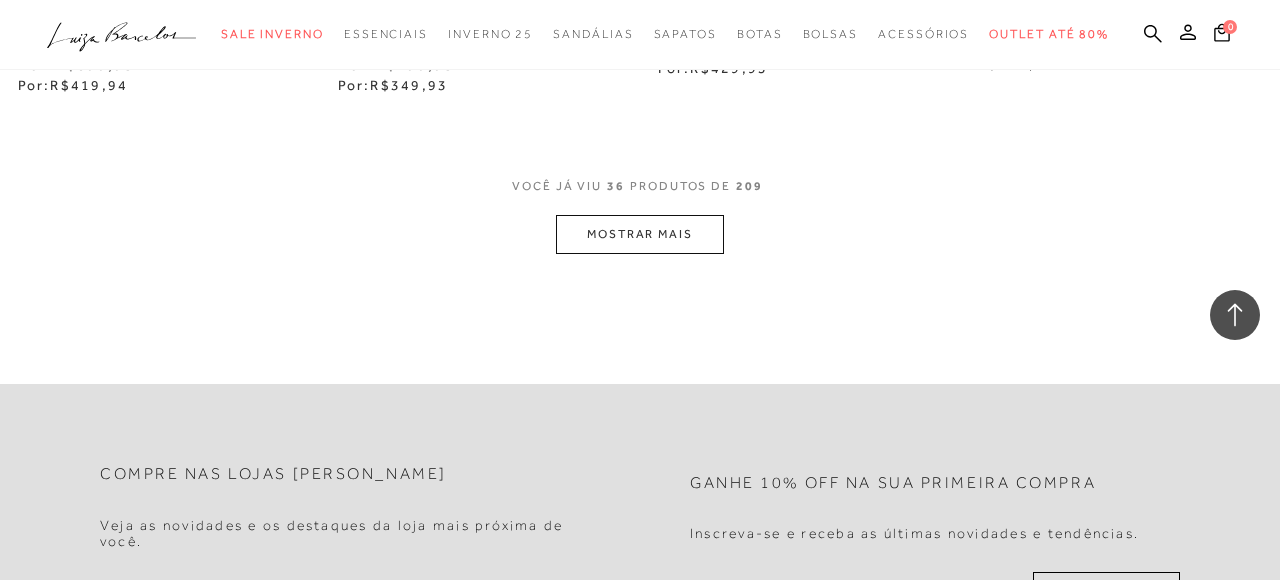 scroll, scrollTop: 5472, scrollLeft: 0, axis: vertical 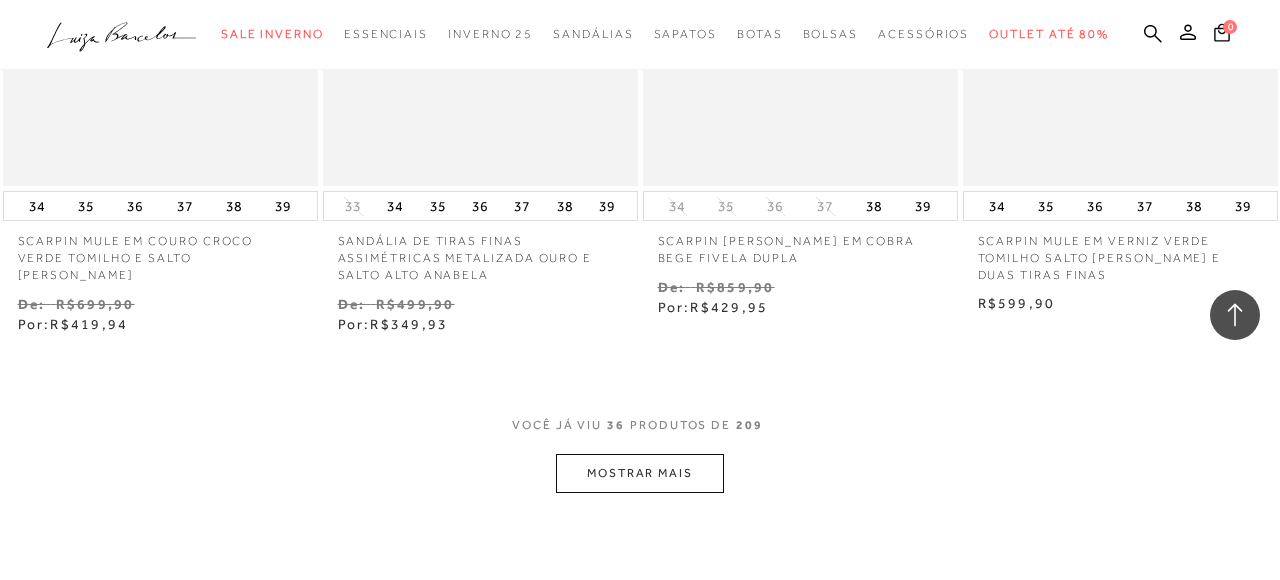 click on "MOSTRAR MAIS" at bounding box center (640, 473) 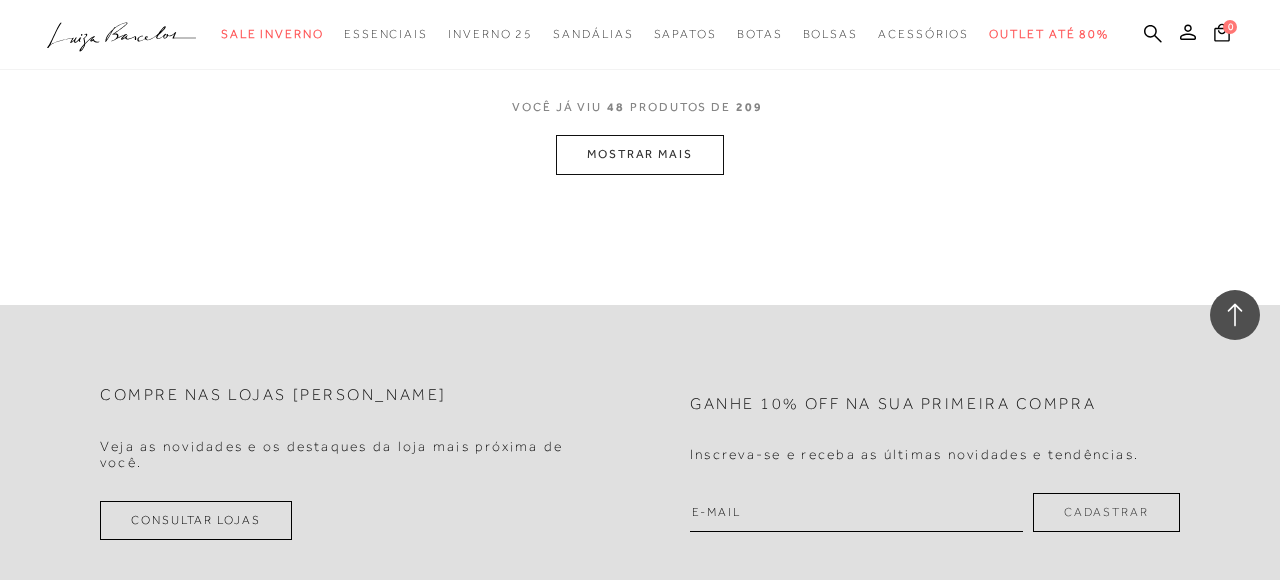 scroll, scrollTop: 7687, scrollLeft: 0, axis: vertical 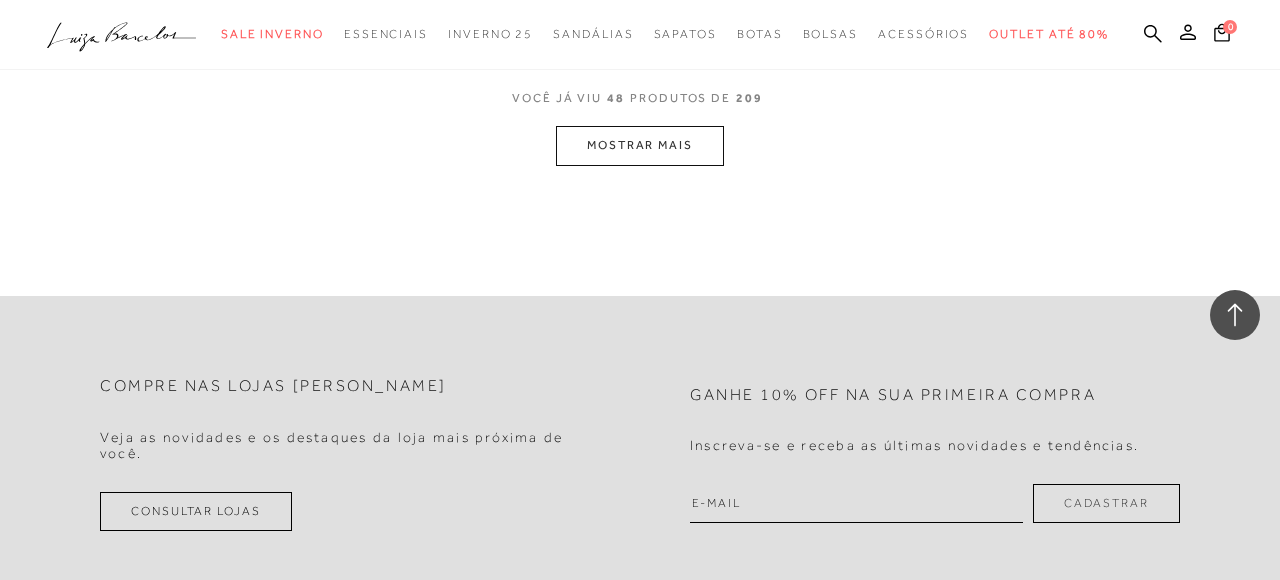 click on "MOSTRAR MAIS" at bounding box center [640, 145] 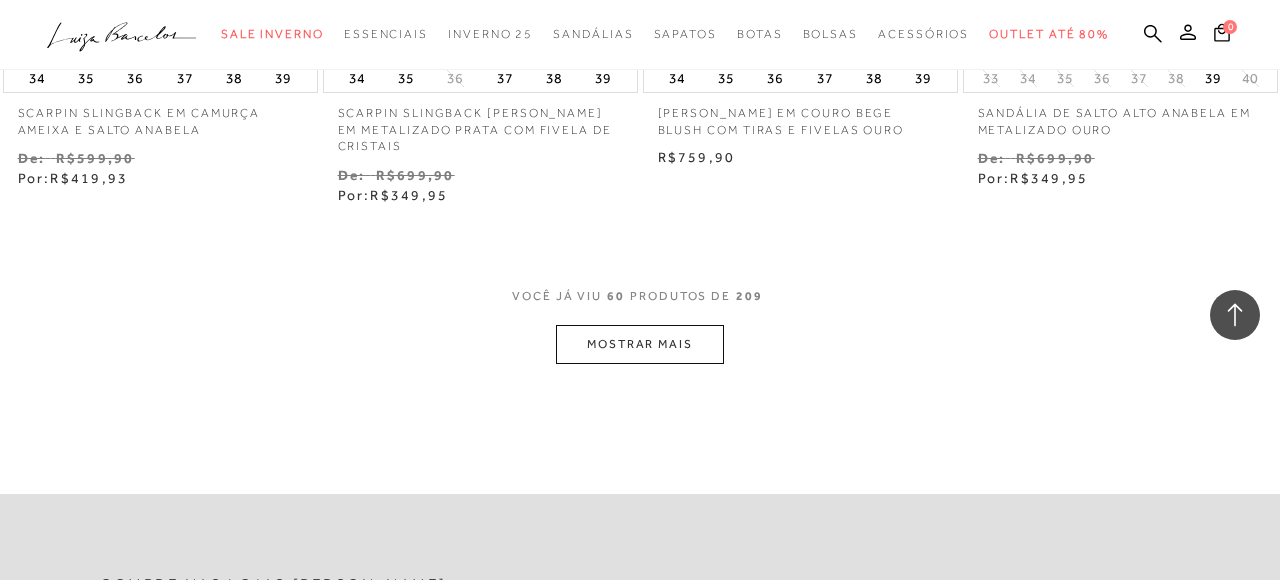scroll, scrollTop: 9533, scrollLeft: 0, axis: vertical 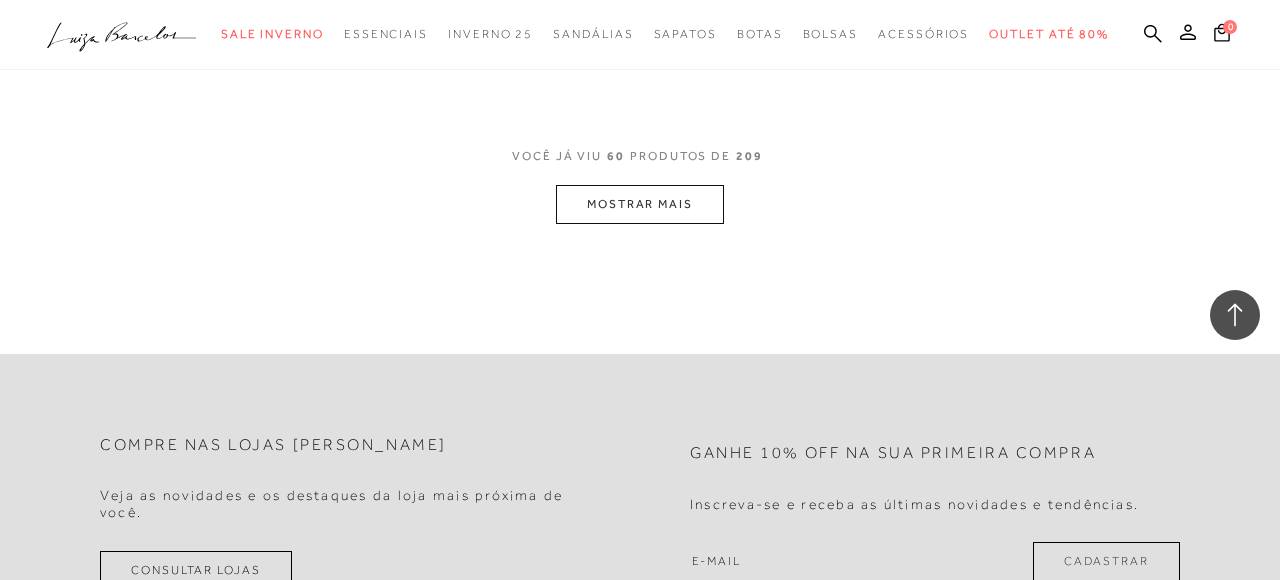click on "MOSTRAR MAIS" at bounding box center [640, 204] 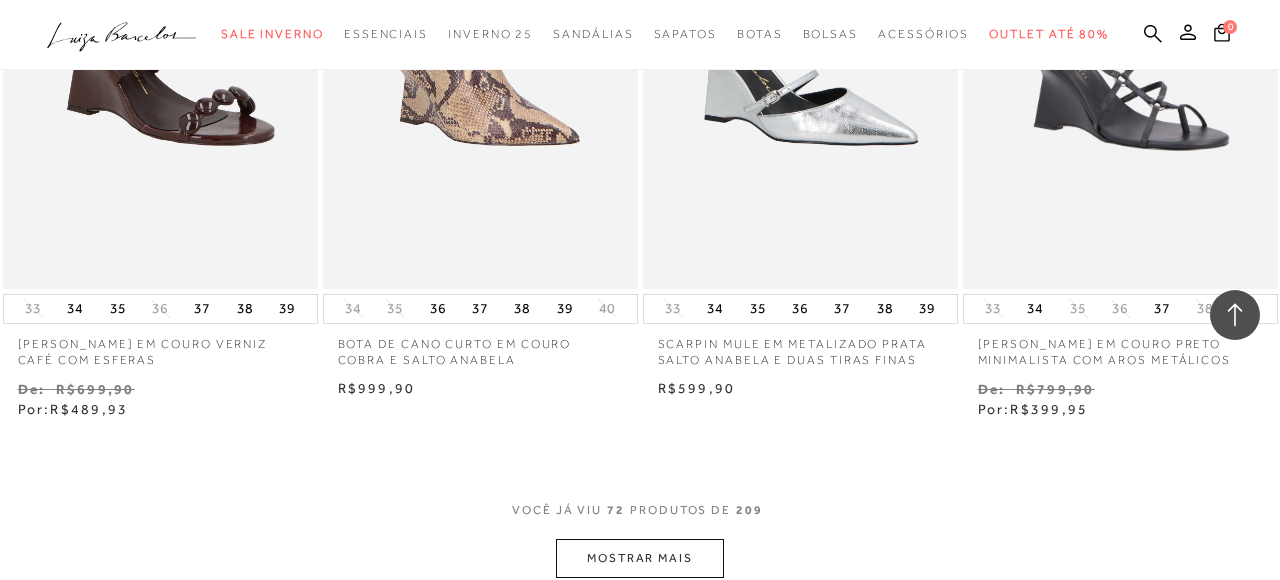 scroll, scrollTop: 11066, scrollLeft: 0, axis: vertical 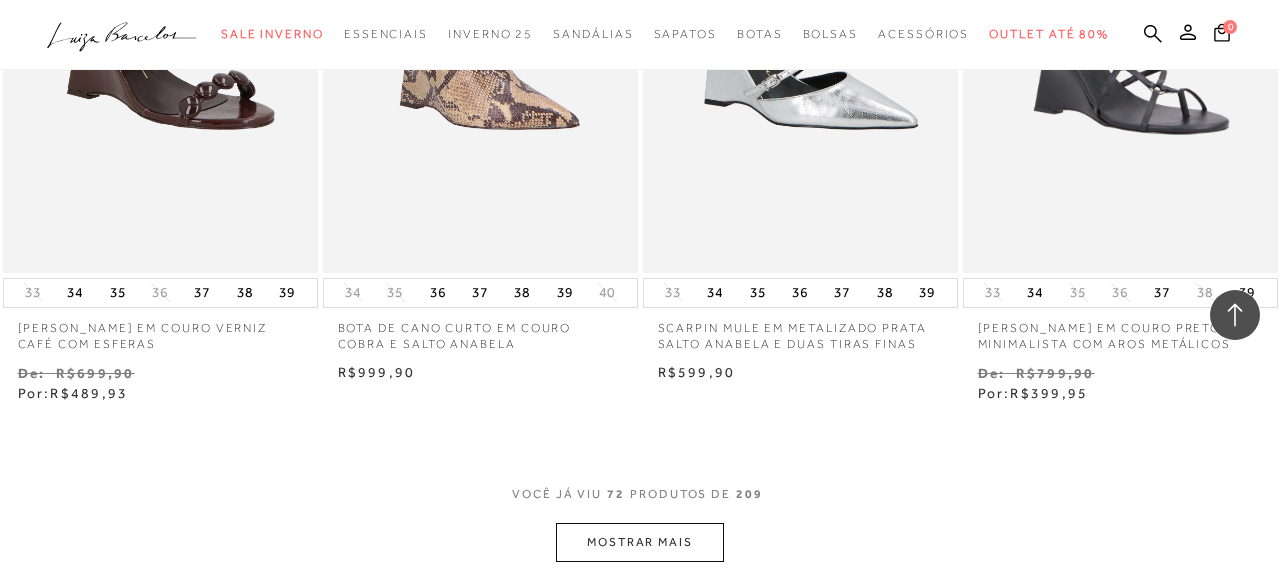 click on "MOSTRAR MAIS" at bounding box center [640, 542] 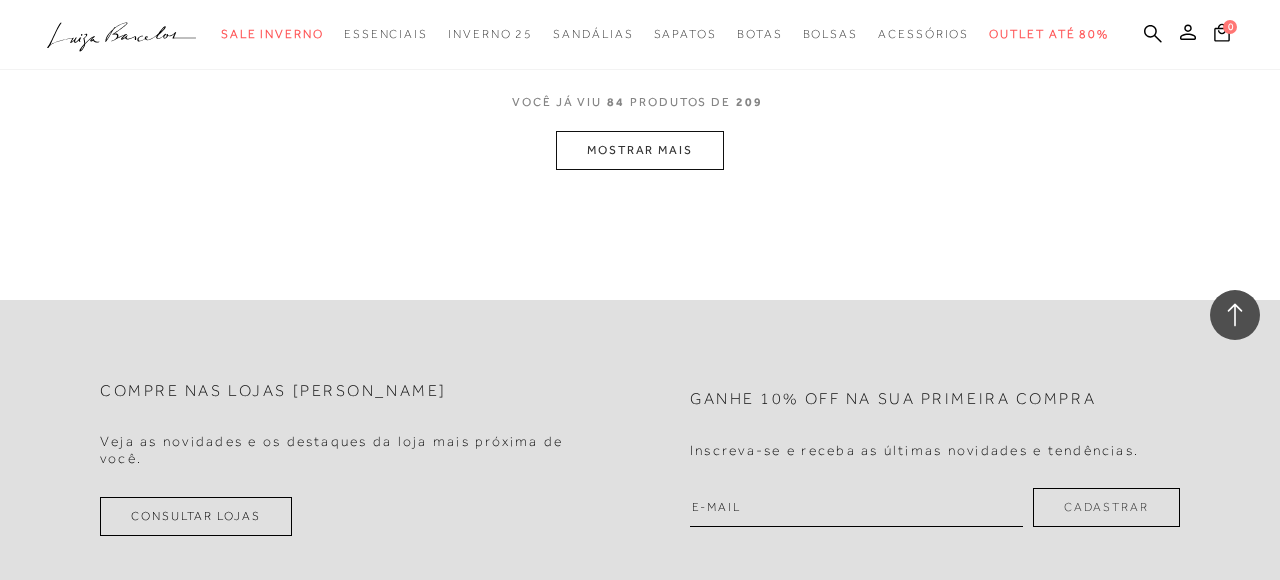 scroll, scrollTop: 13352, scrollLeft: 0, axis: vertical 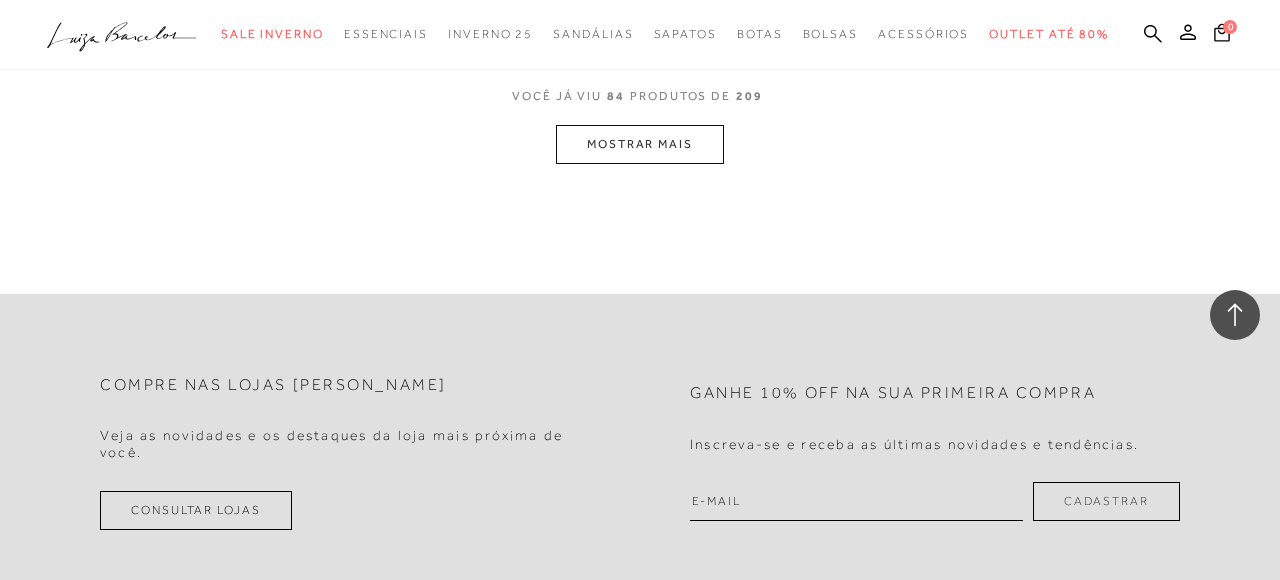 click on "MOSTRAR MAIS" at bounding box center (640, 144) 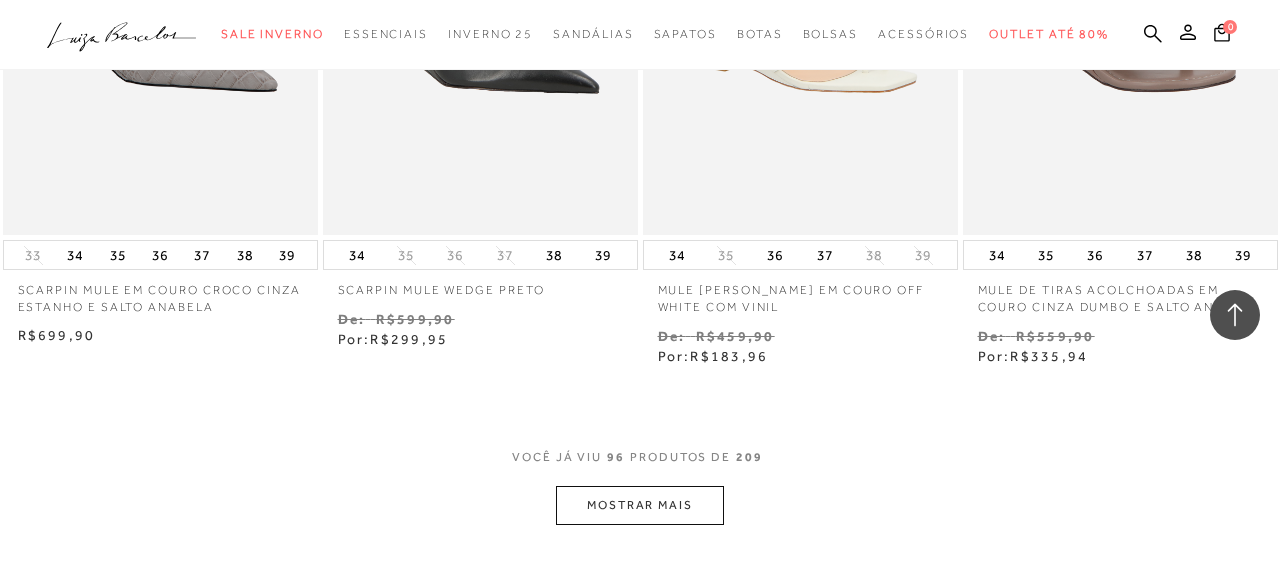 scroll, scrollTop: 14884, scrollLeft: 0, axis: vertical 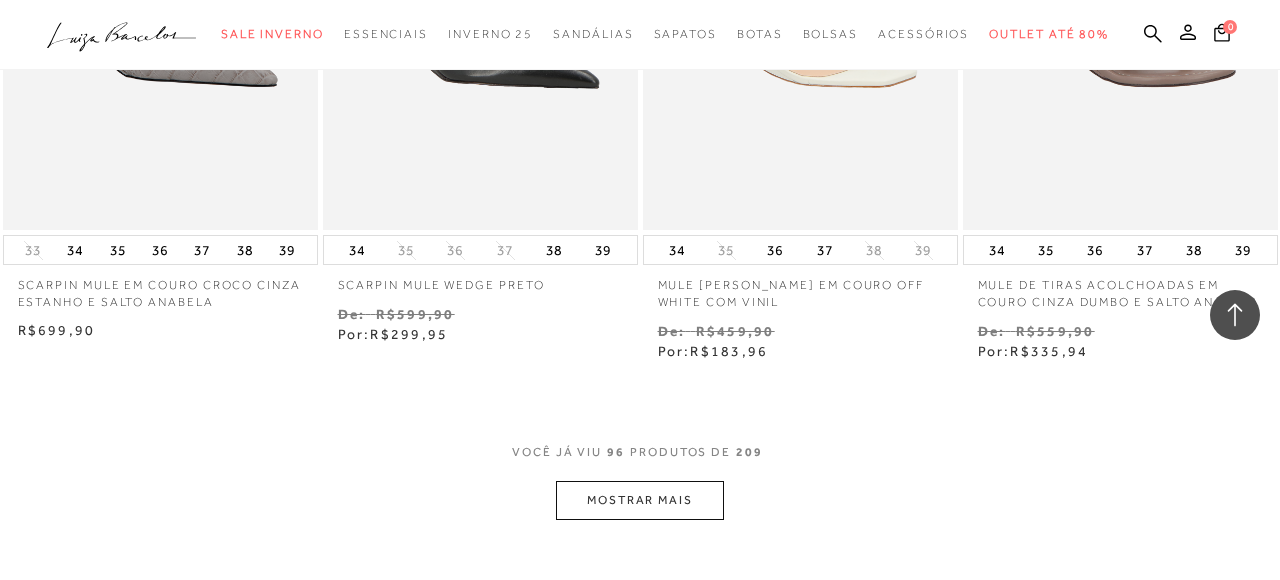 click on "MOSTRAR MAIS" at bounding box center [640, 500] 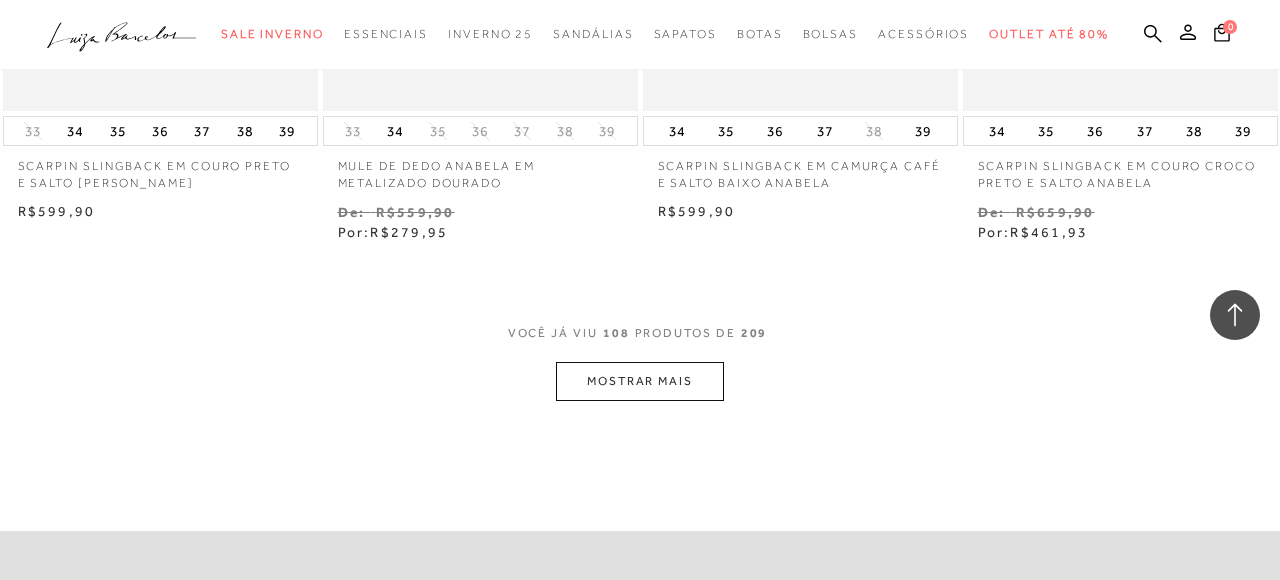 scroll, scrollTop: 16920, scrollLeft: 0, axis: vertical 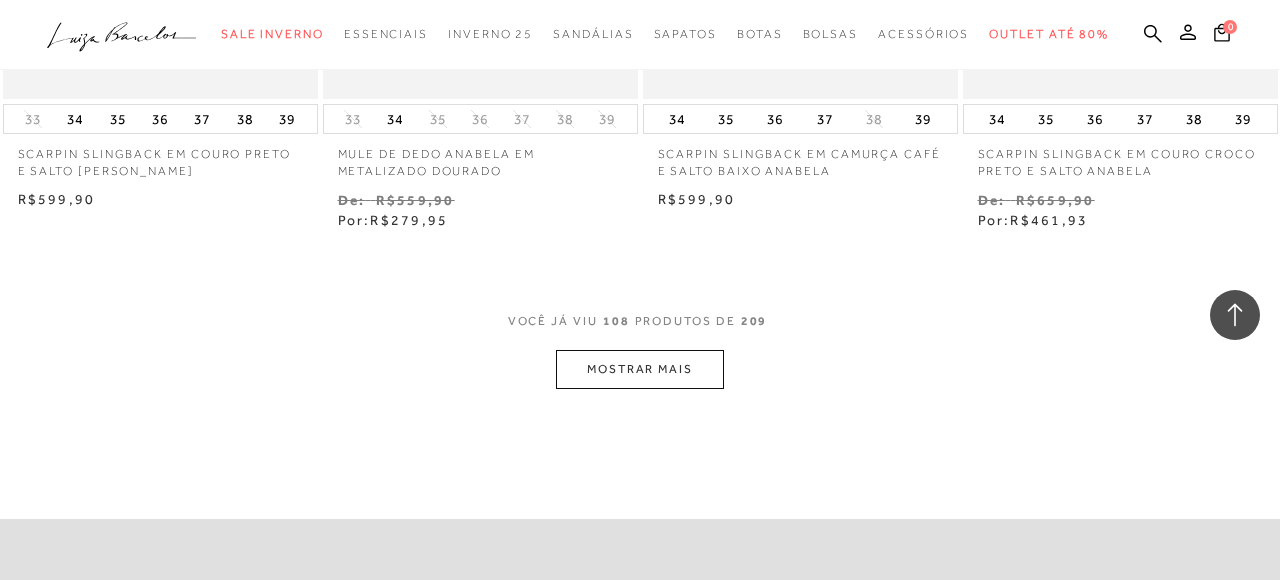 click on "MOSTRAR MAIS" at bounding box center (640, 369) 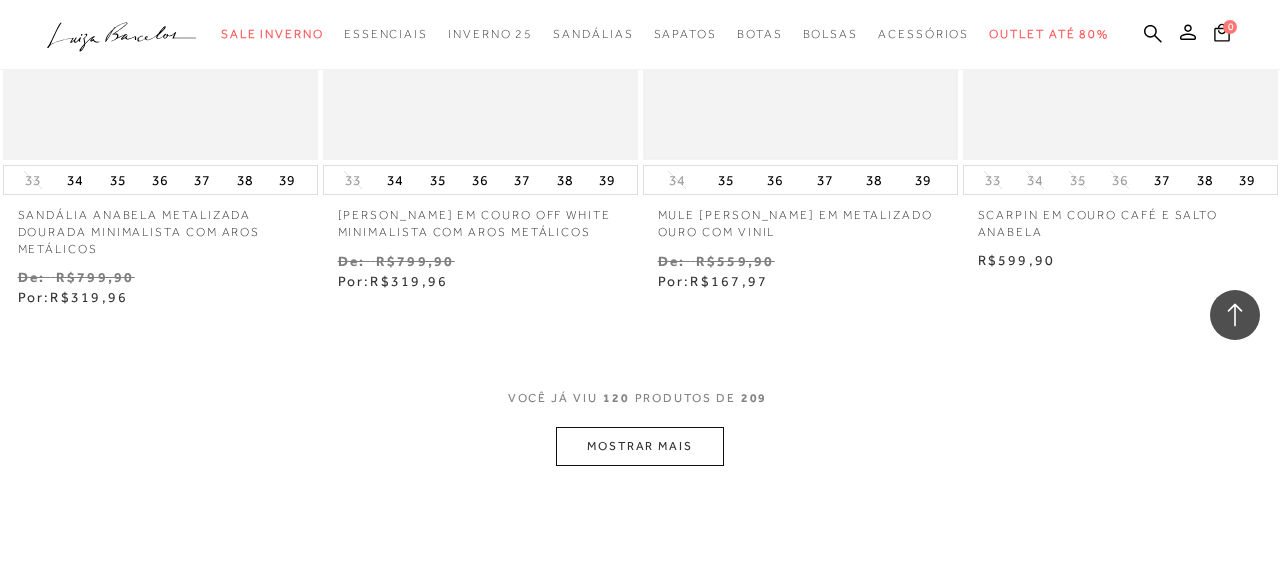 scroll, scrollTop: 18776, scrollLeft: 0, axis: vertical 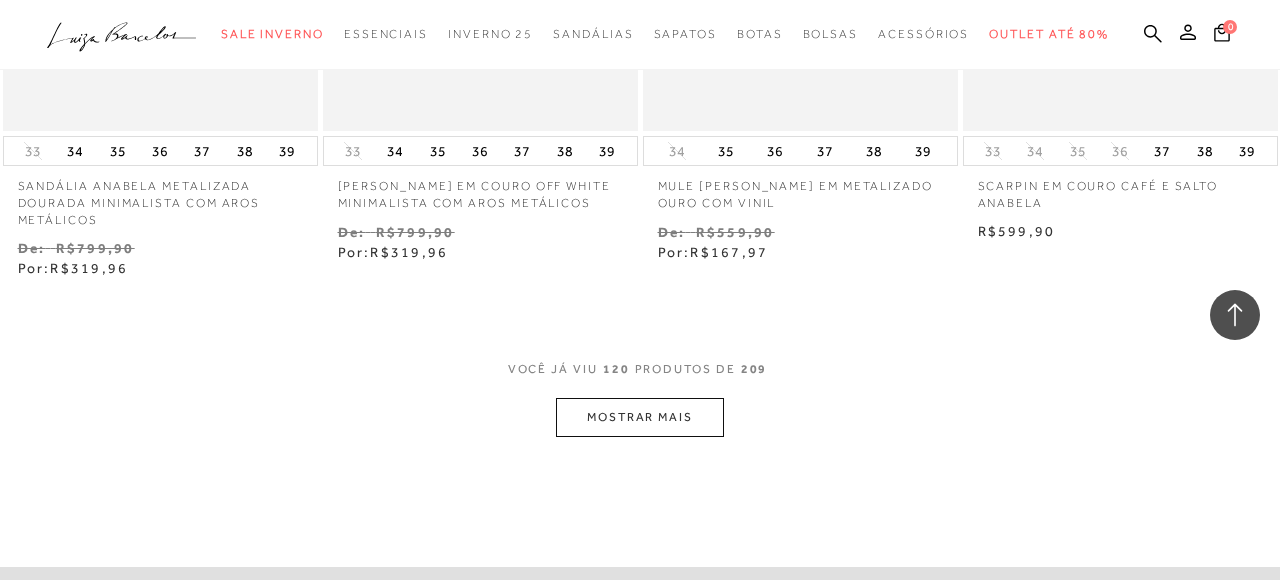 click on "MOSTRAR MAIS" at bounding box center (640, 417) 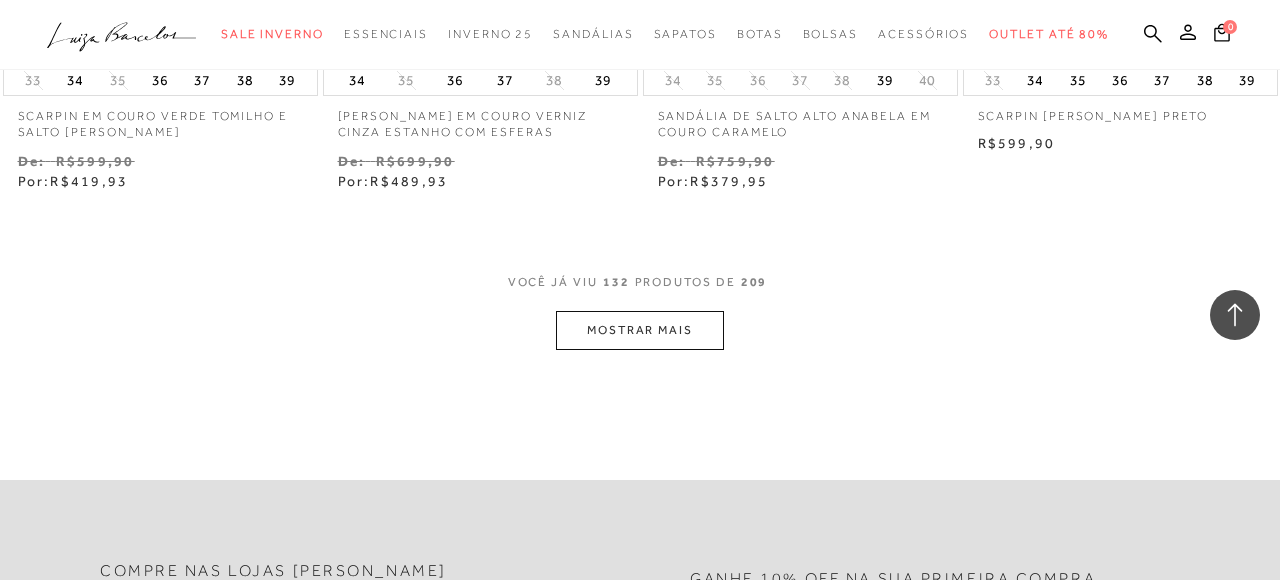 scroll, scrollTop: 20696, scrollLeft: 0, axis: vertical 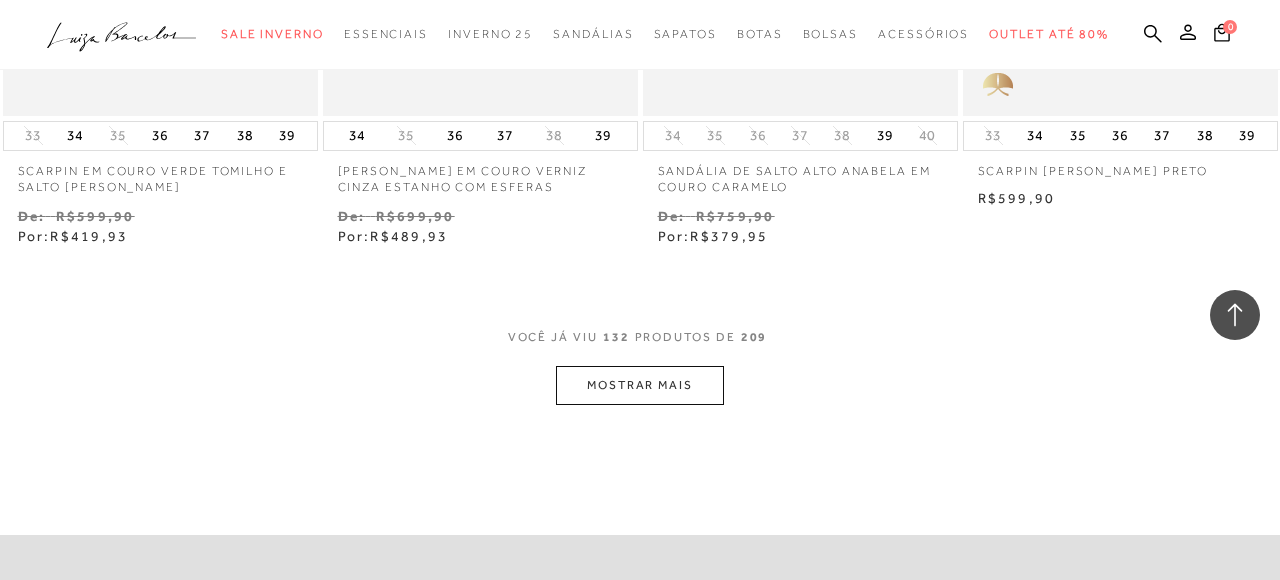 click on "MOSTRAR MAIS" at bounding box center [640, 385] 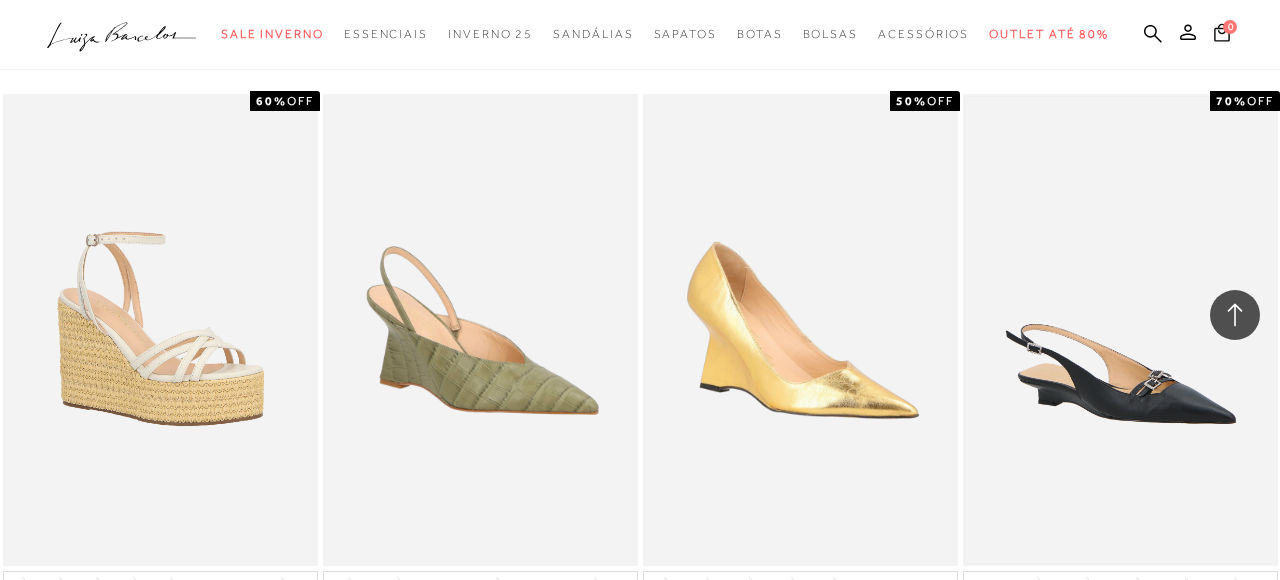 scroll, scrollTop: 22148, scrollLeft: 0, axis: vertical 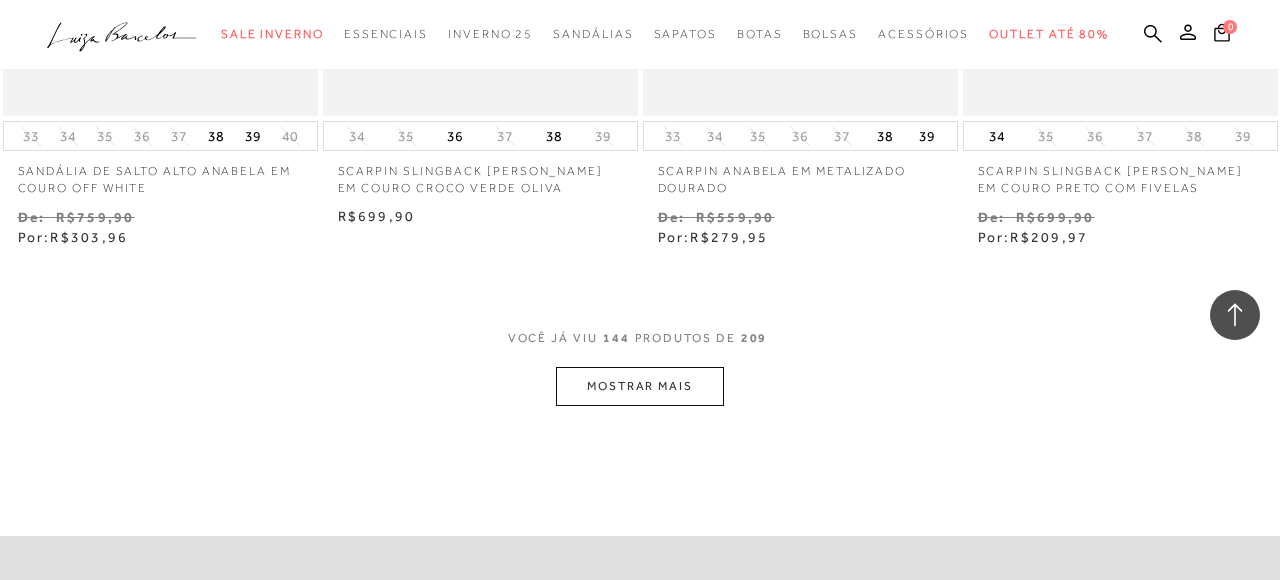 click on "MOSTRAR MAIS" at bounding box center (640, 386) 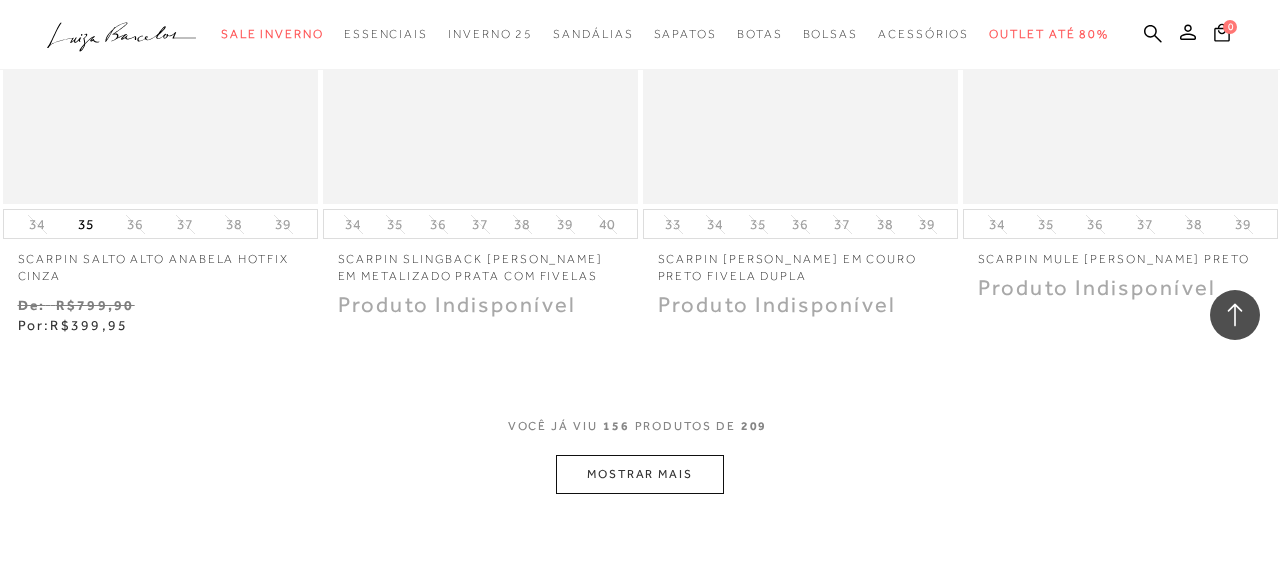 scroll, scrollTop: 24402, scrollLeft: 0, axis: vertical 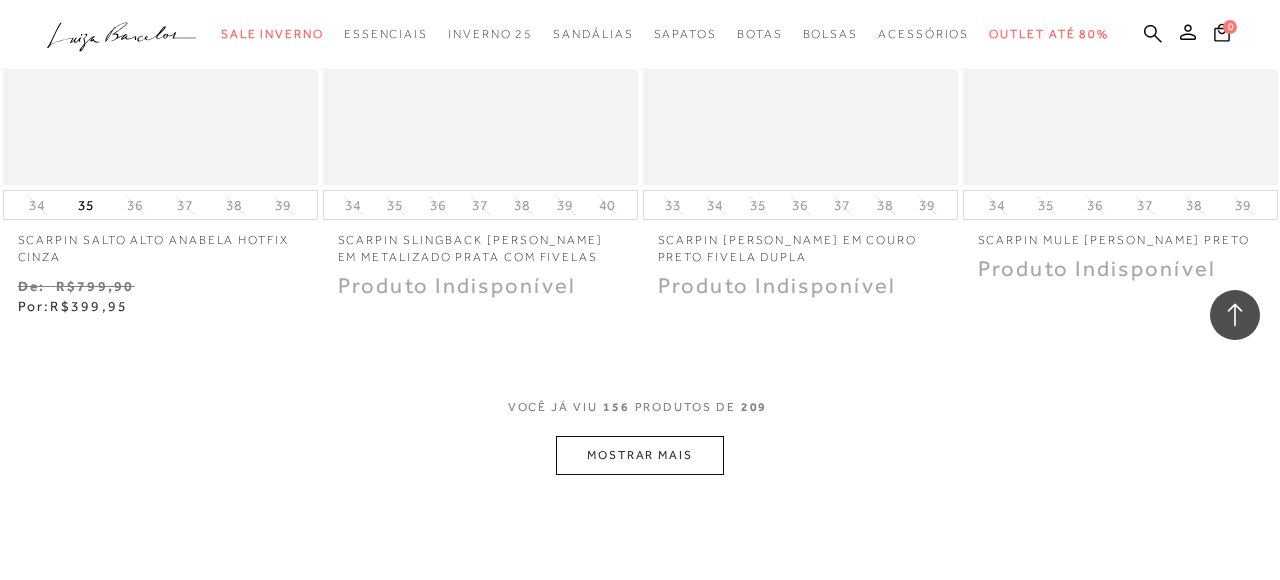click on "MOSTRAR MAIS" at bounding box center (640, 455) 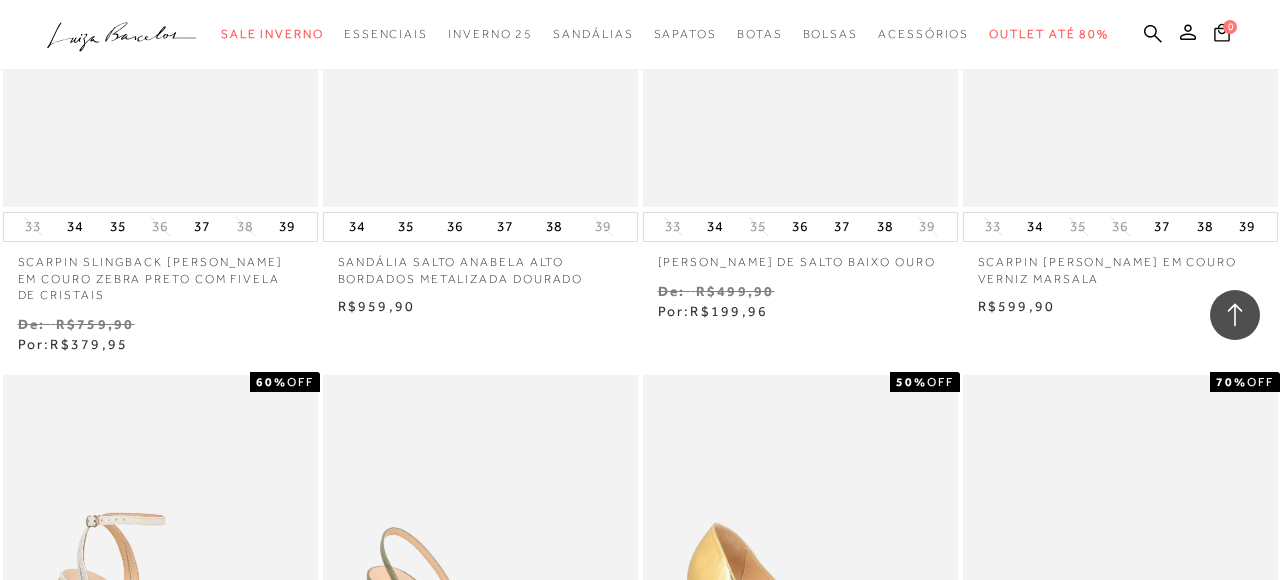 scroll, scrollTop: 21875, scrollLeft: 0, axis: vertical 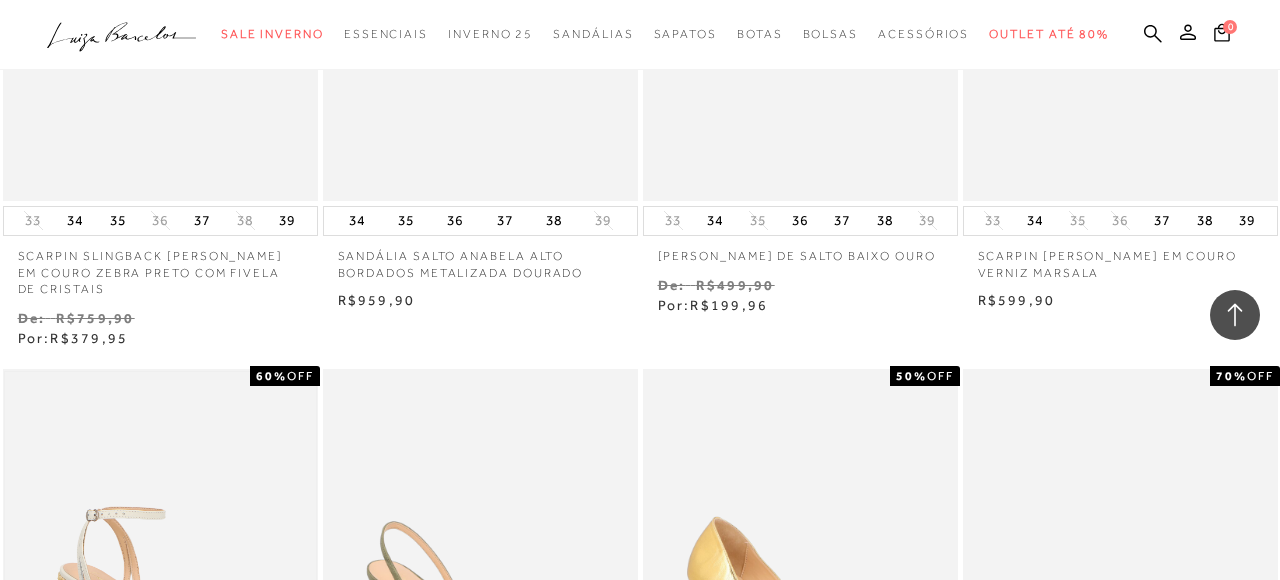 click at bounding box center [160, 605] 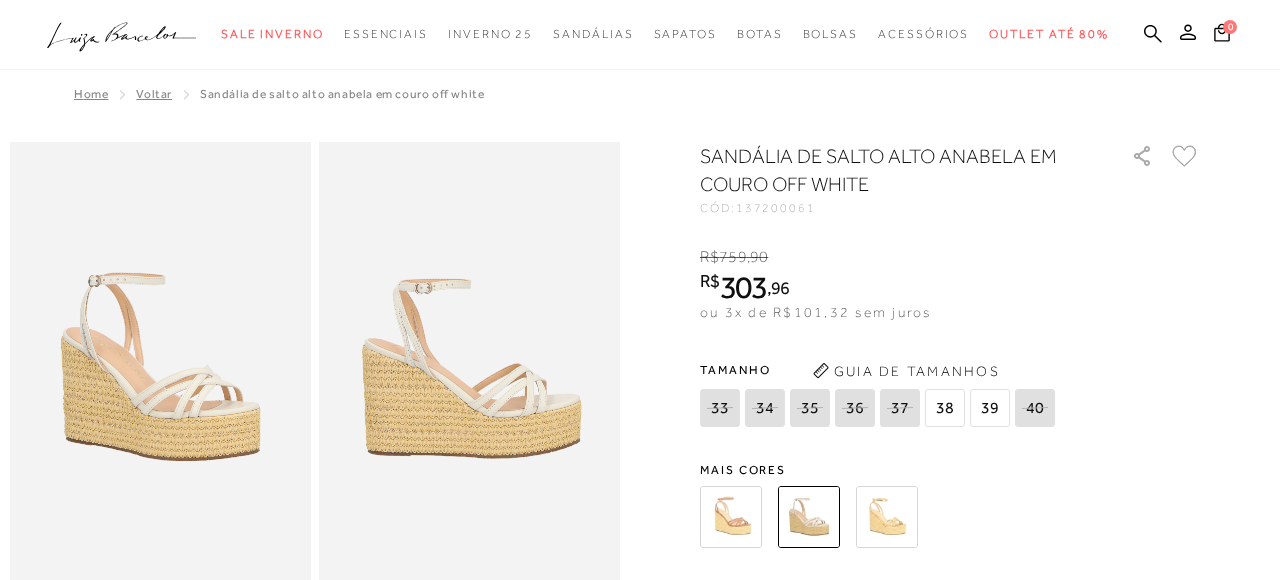 scroll, scrollTop: 0, scrollLeft: 0, axis: both 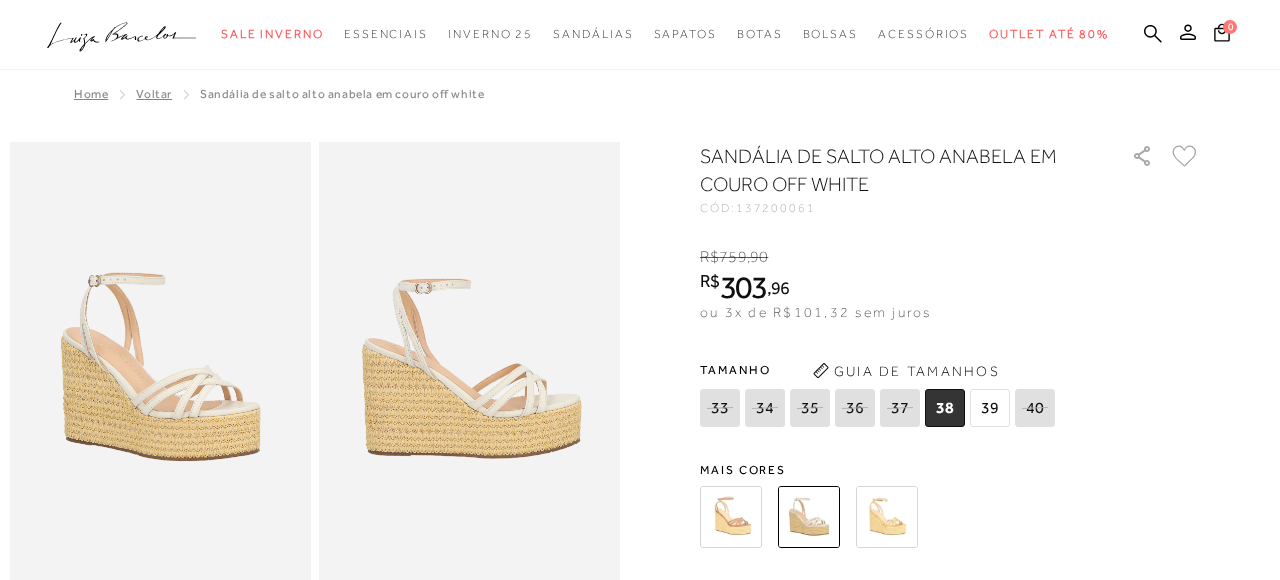 click at bounding box center [731, 517] 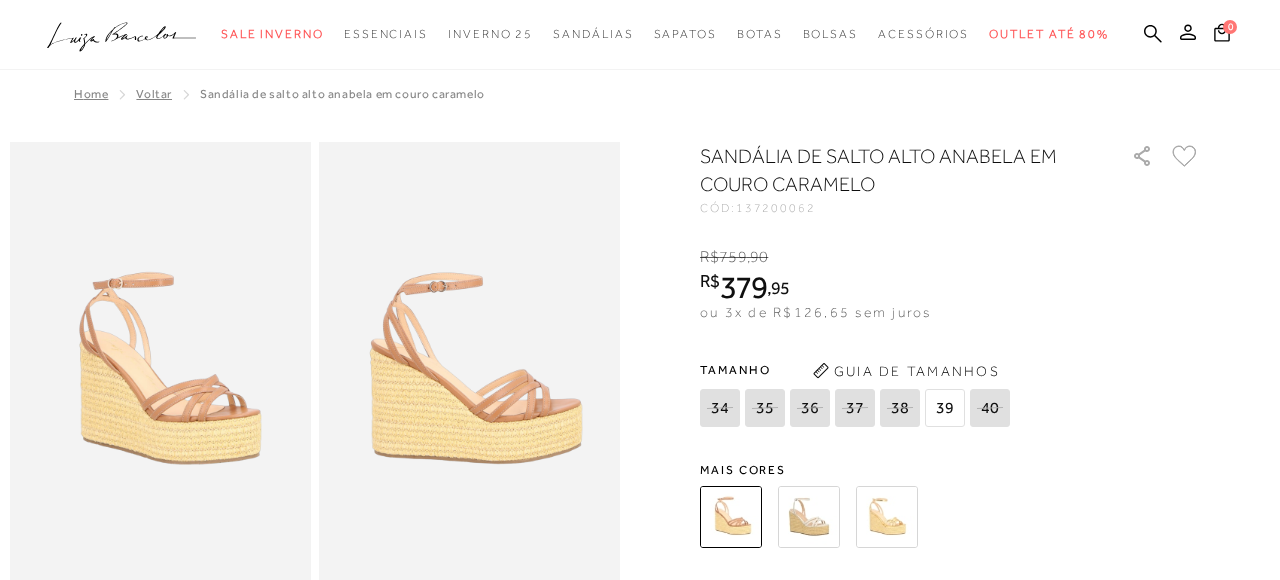click on "SANDÁLIA DE SALTO ALTO ANABELA EM COURO CARAMELO
CÓD:
137200062
×
É necessário selecionar um tamanho para adicionar o produto como favorito.
R$ 759 , 90
R$ 379 , 95
ou 3x de R$126,65 sem juros
De  R$759,90
Por:  R$379,95
[GEOGRAPHIC_DATA]
34" at bounding box center (950, 585) 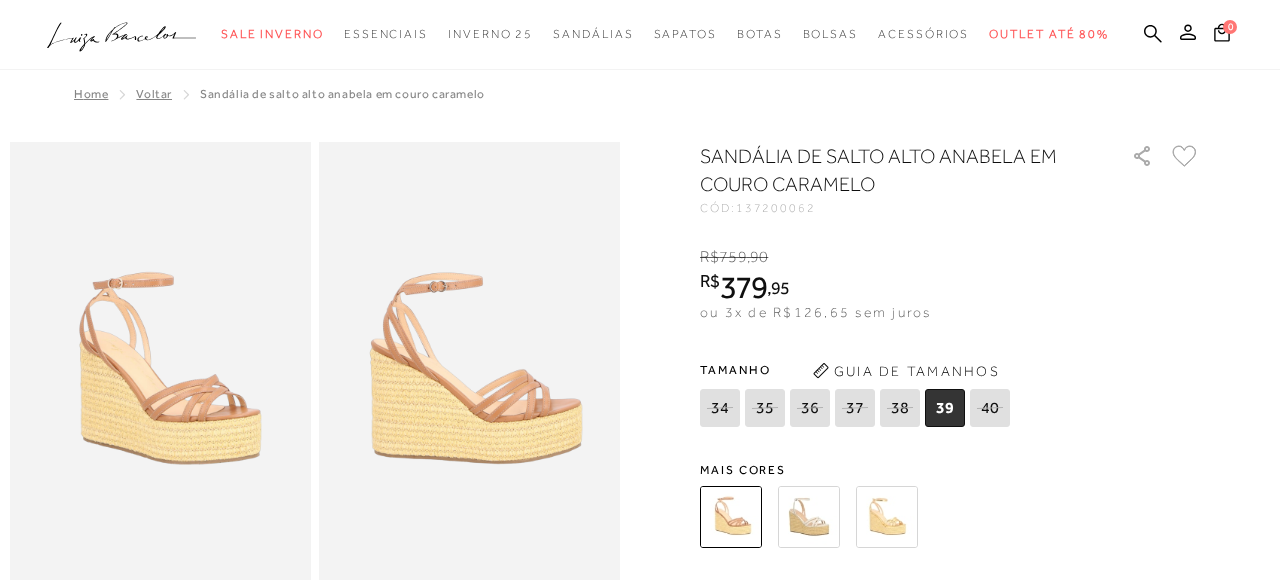 click at bounding box center (809, 517) 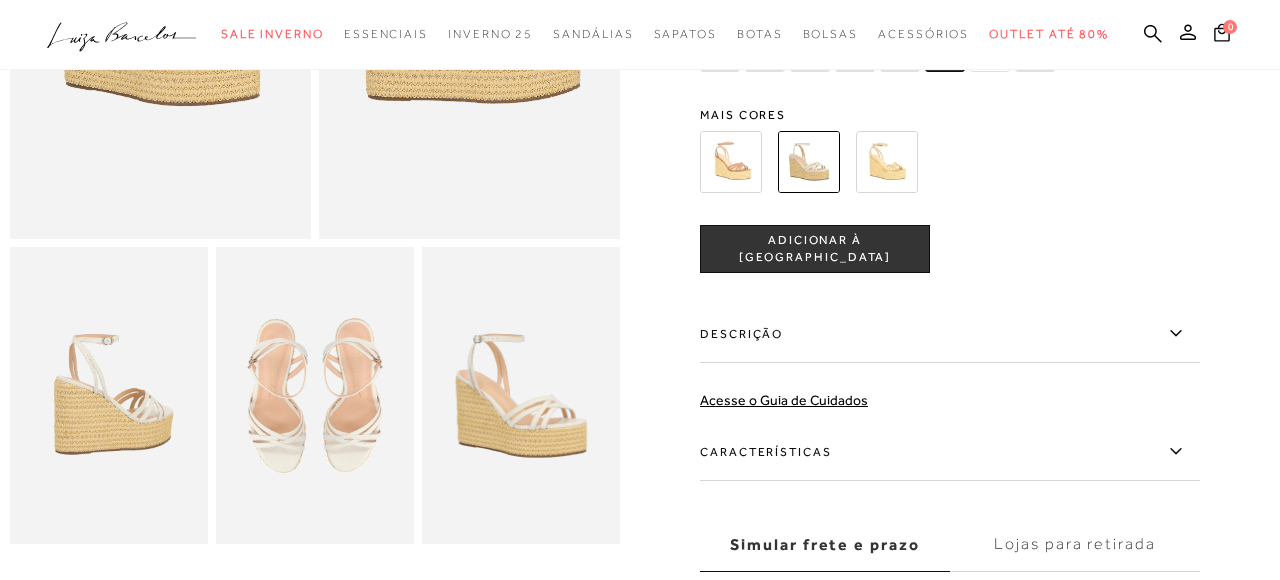 scroll, scrollTop: 369, scrollLeft: 0, axis: vertical 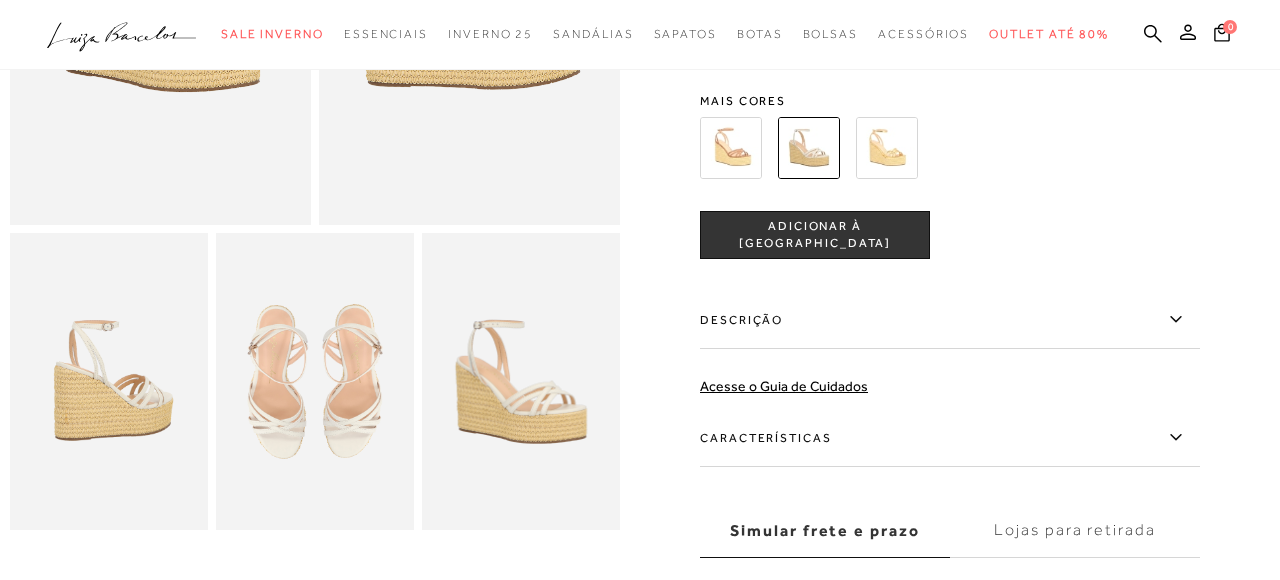 click on "Características" at bounding box center [950, 438] 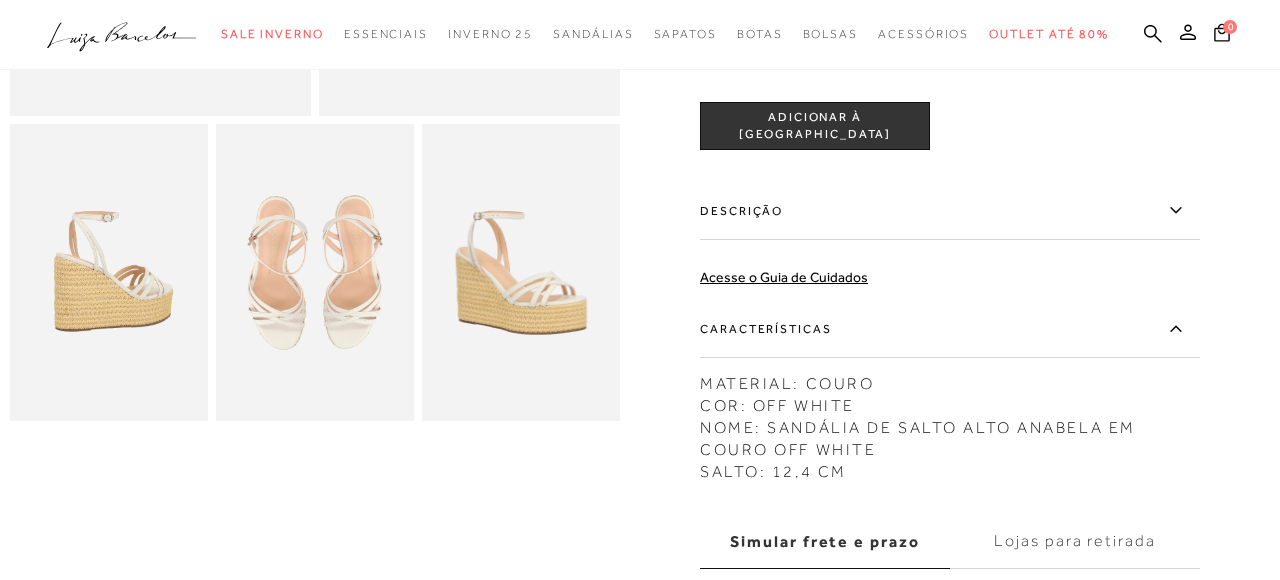 scroll, scrollTop: 478, scrollLeft: 0, axis: vertical 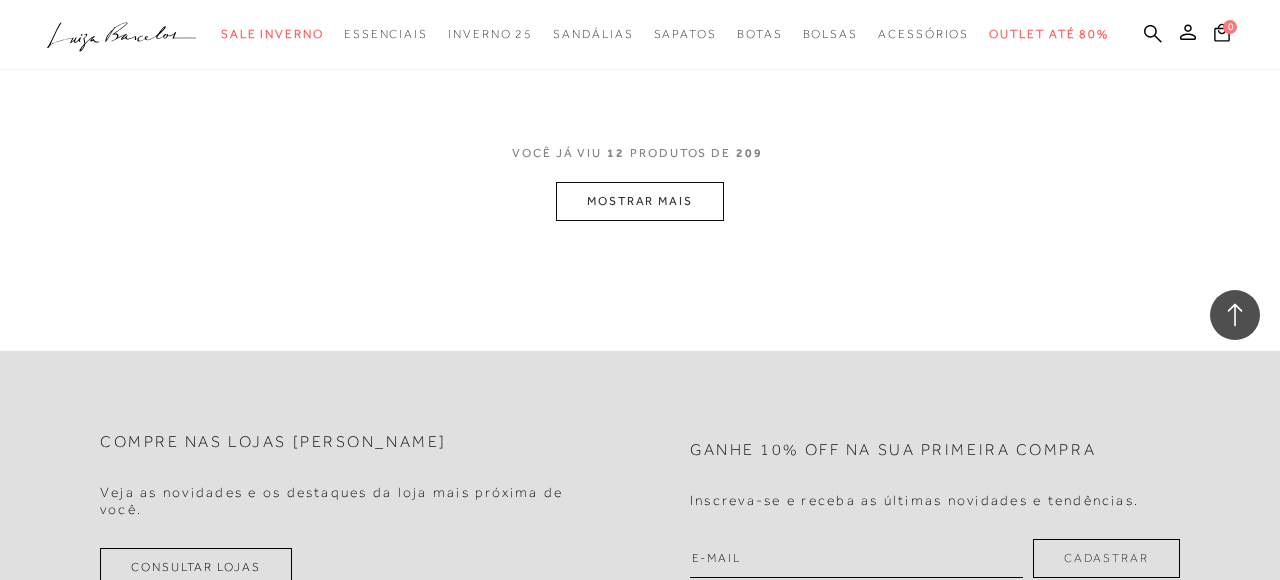 click on "MOSTRAR MAIS" at bounding box center [640, 201] 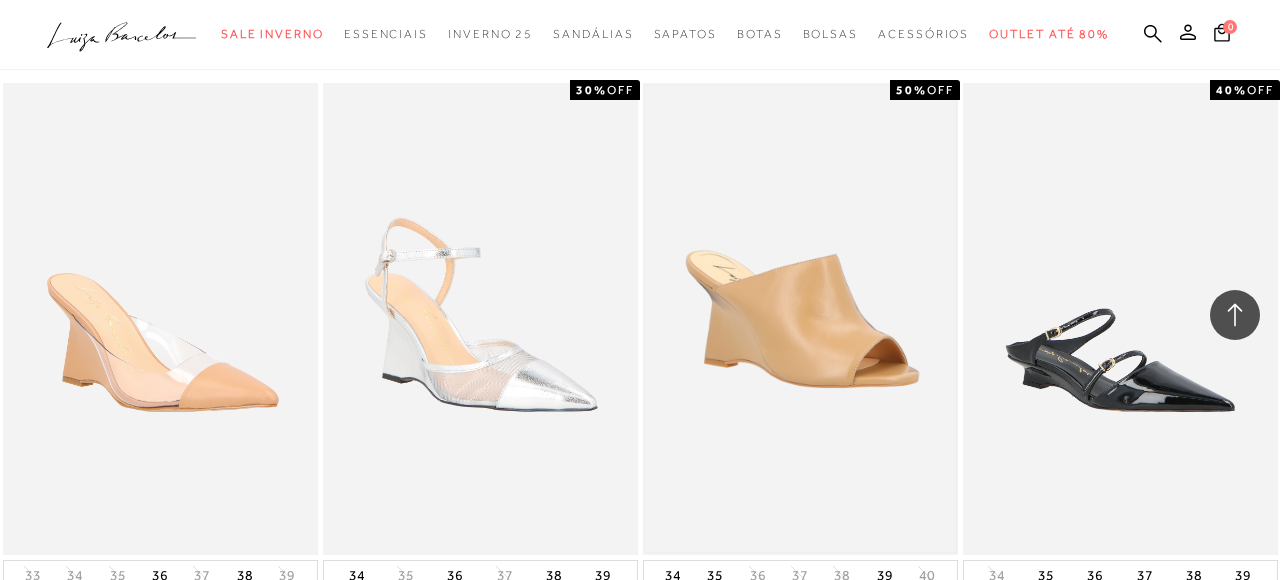 click at bounding box center [800, 319] 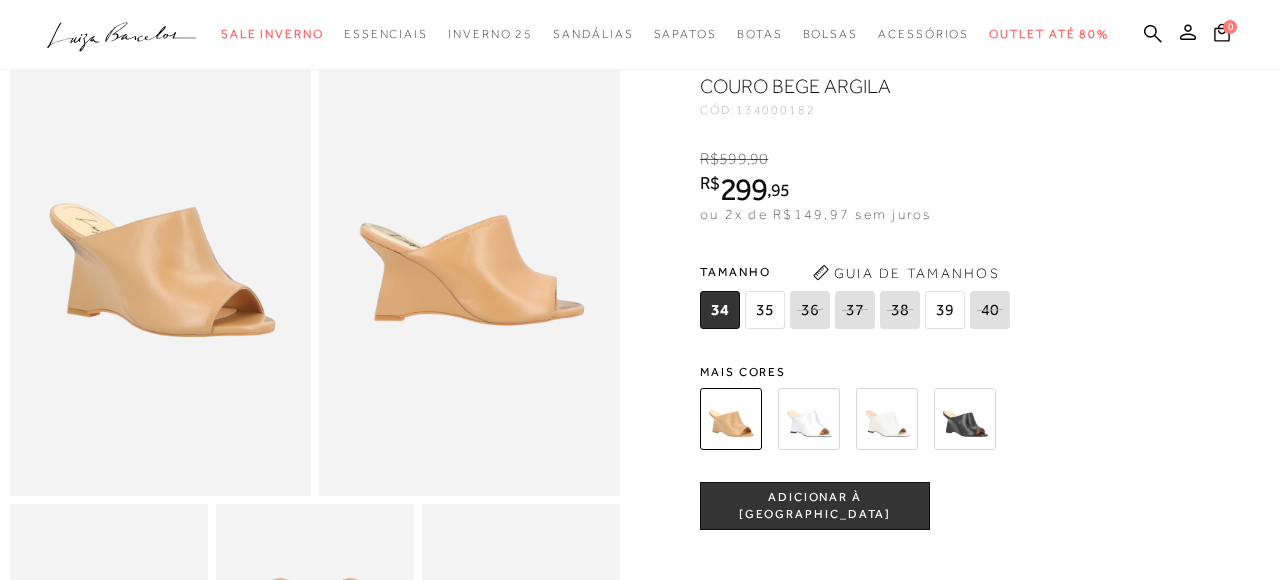 scroll, scrollTop: 92, scrollLeft: 0, axis: vertical 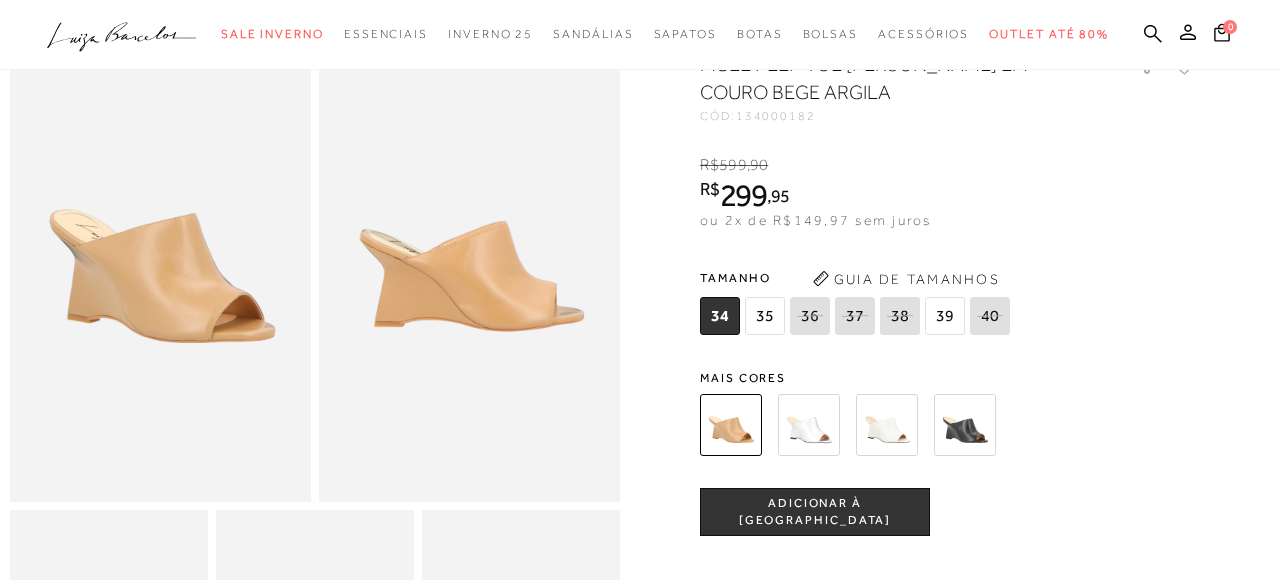 click on "MULE PEEP TOE [PERSON_NAME] EM COURO BEGE ARGILA
CÓD:
134000182
×
É necessário selecionar um tamanho para adicionar o produto como favorito.
R$ 599 , 90
R$ 299 , 95
ou 2x de R$149,97 sem juros
De  R$599,90
Por:  R$299,95
[GEOGRAPHIC_DATA]" at bounding box center (950, 493) 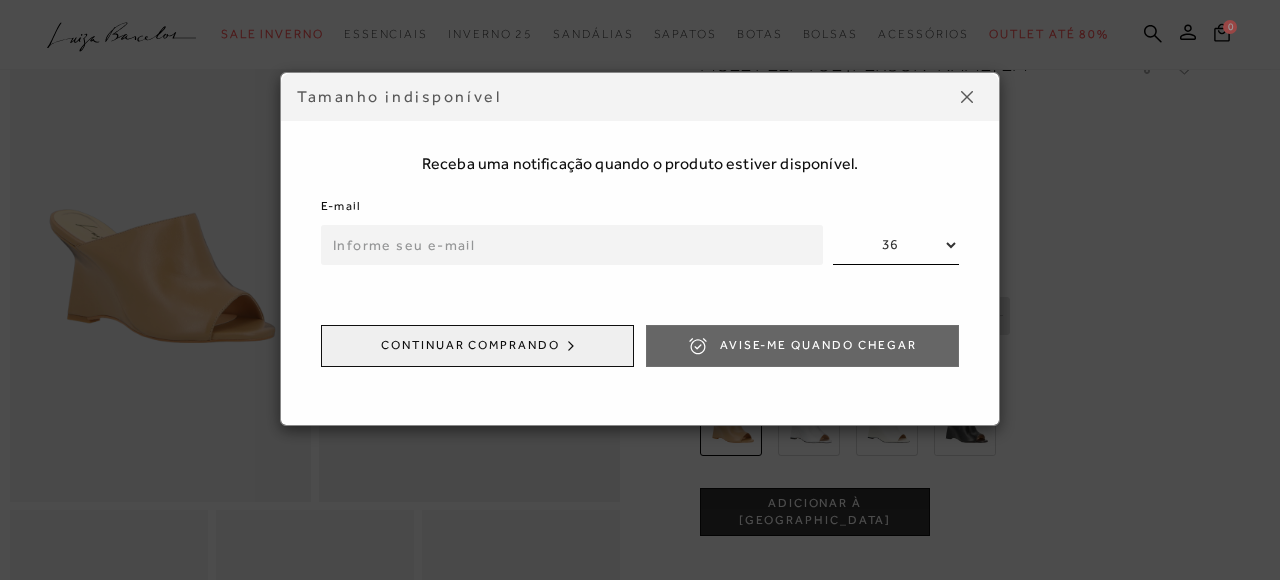 select 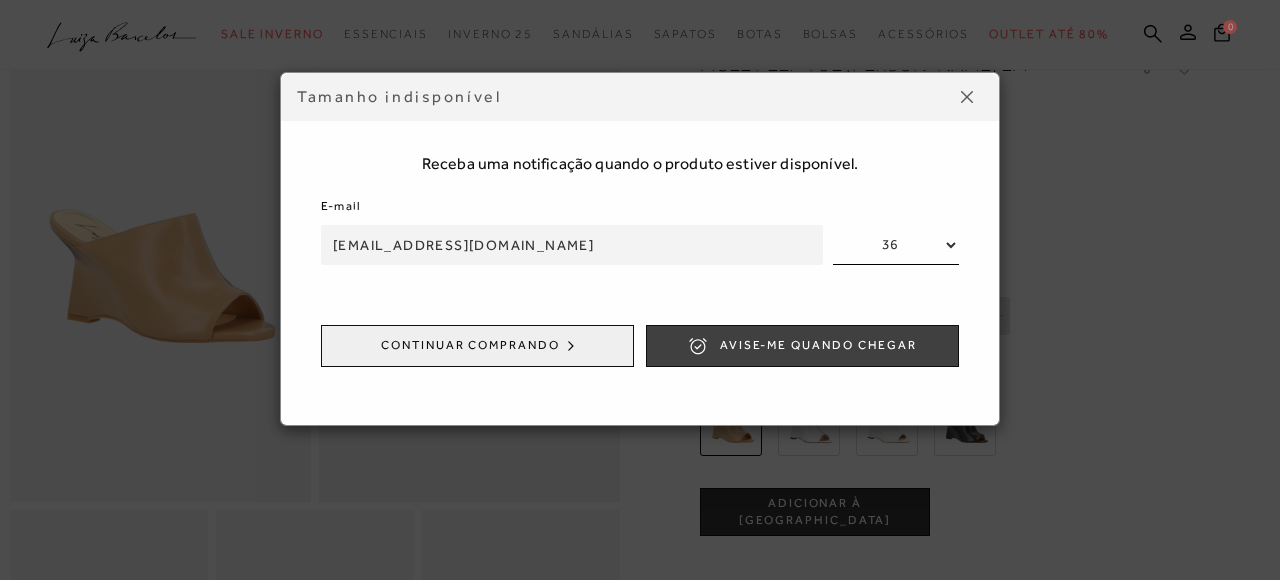 type on "[EMAIL_ADDRESS][DOMAIN_NAME]" 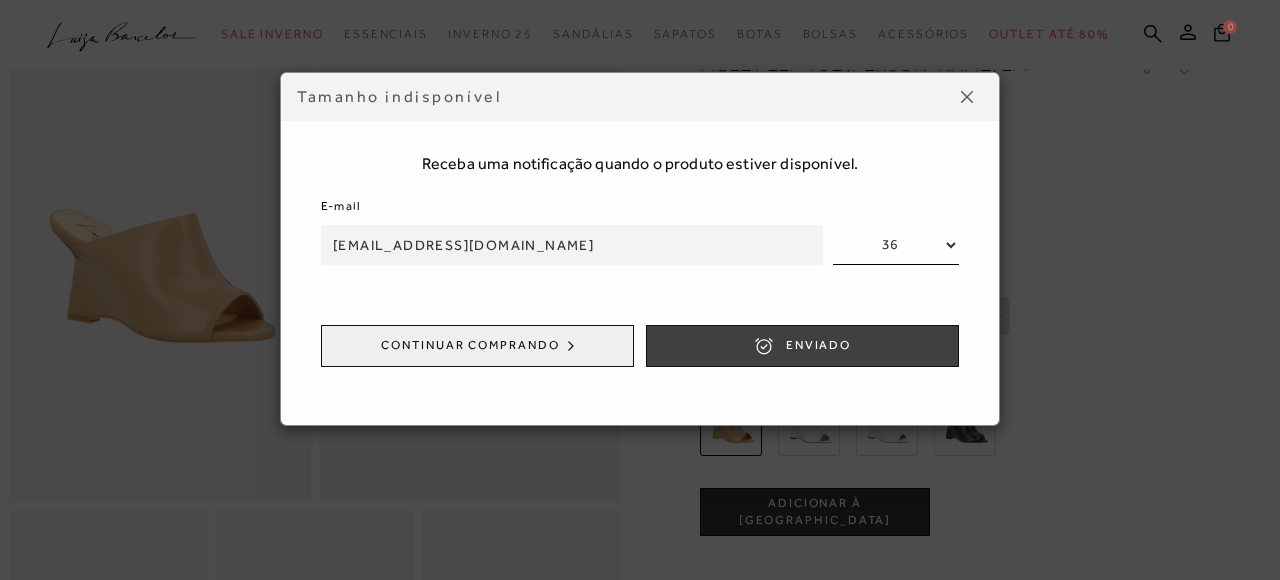 click on "ENVIADO" at bounding box center (818, 345) 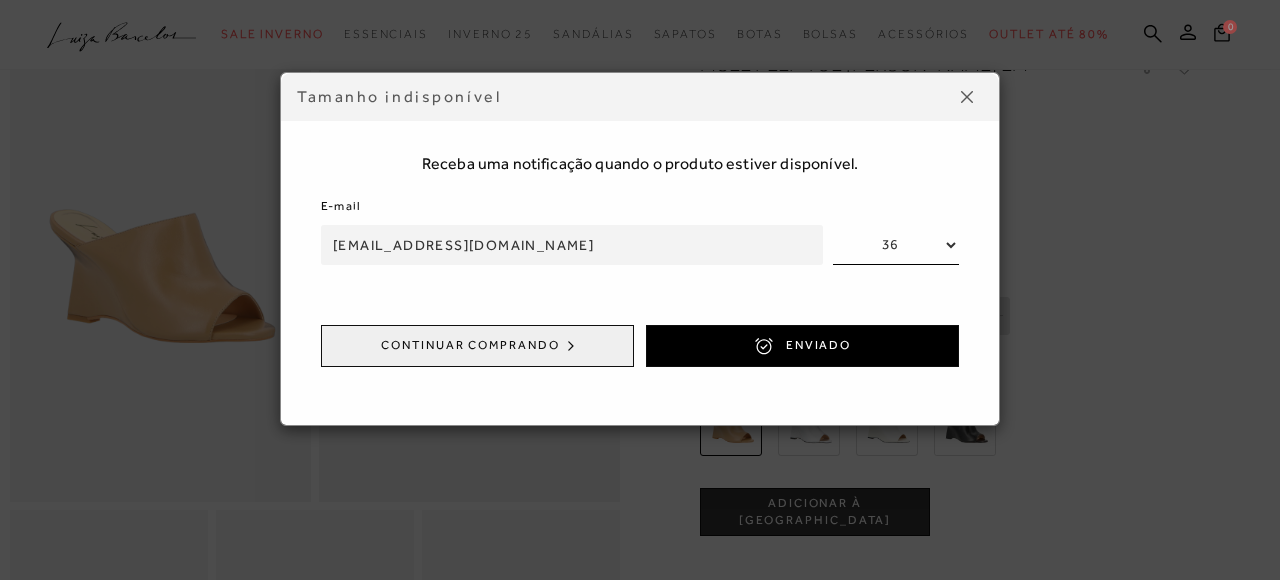 click at bounding box center [967, 97] 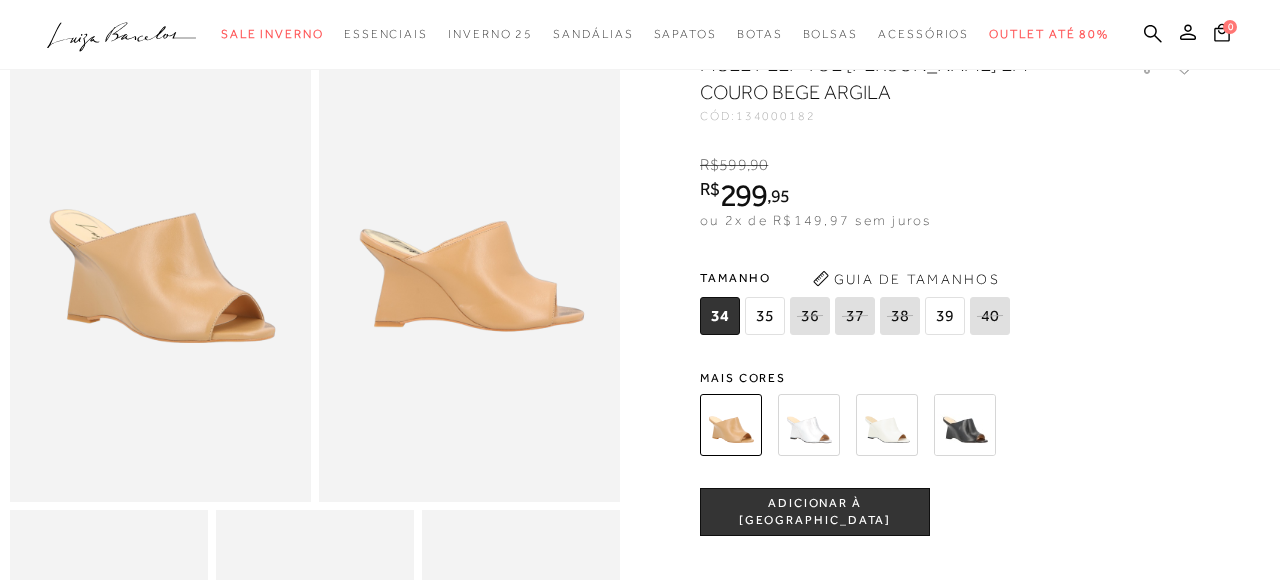 click at bounding box center (809, 425) 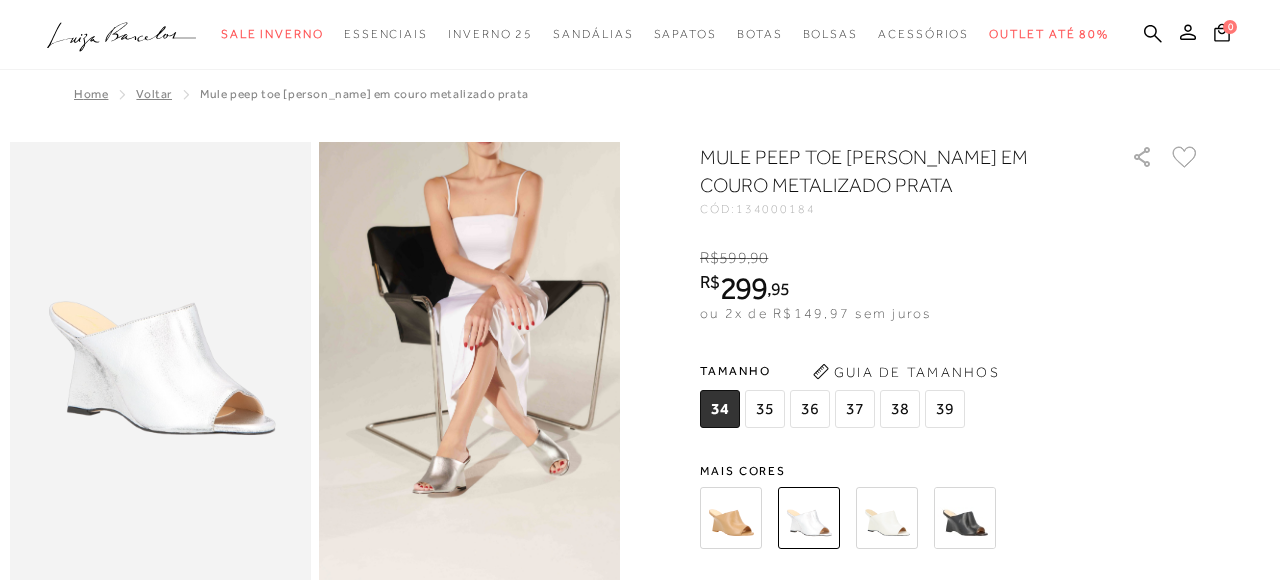 scroll, scrollTop: 0, scrollLeft: 0, axis: both 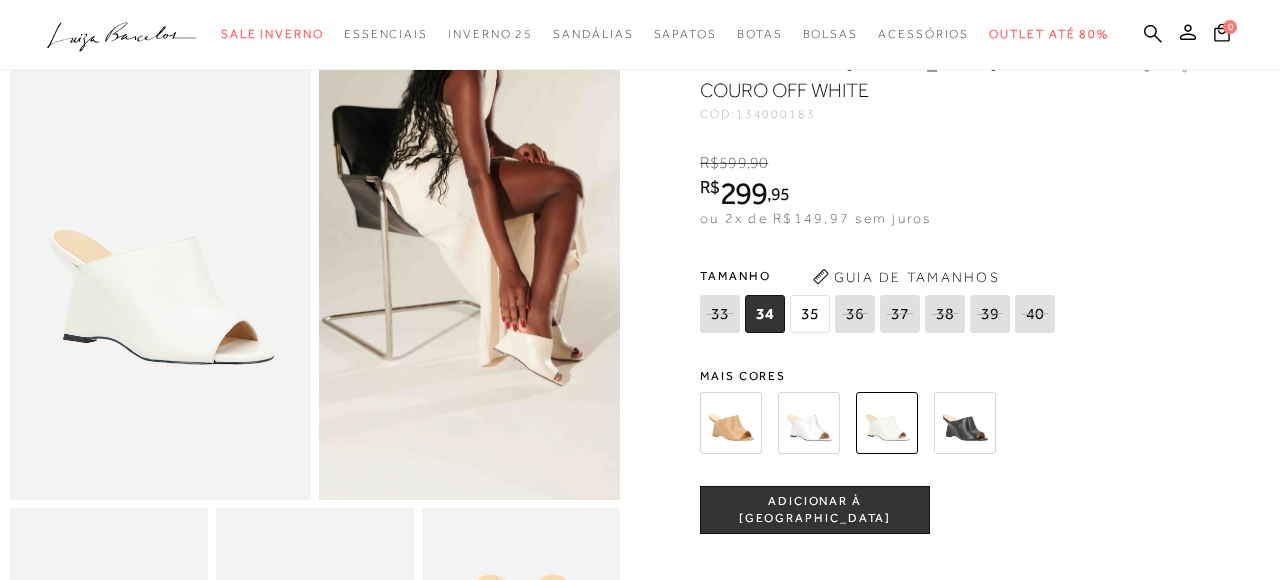 click at bounding box center [965, 423] 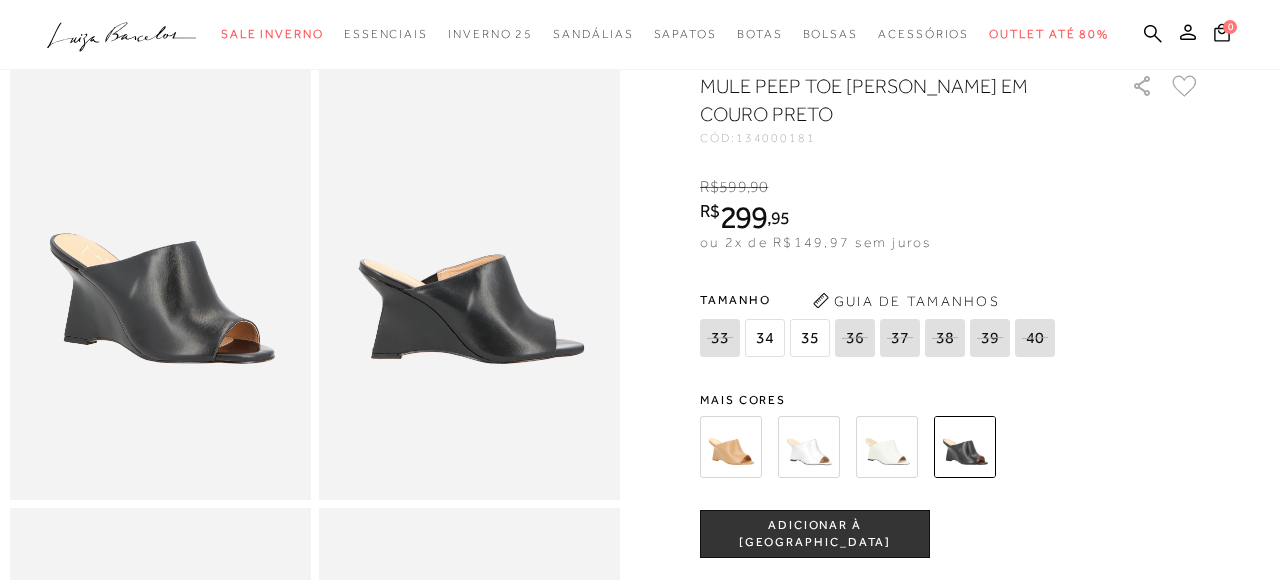 scroll, scrollTop: 149, scrollLeft: 0, axis: vertical 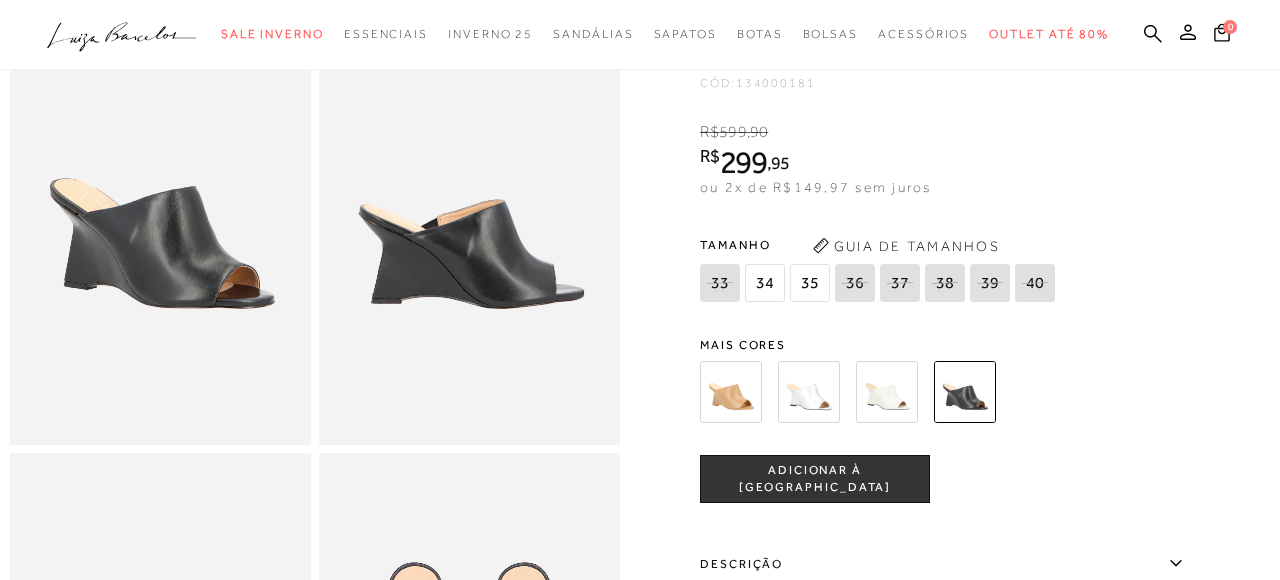 click at bounding box center [887, 392] 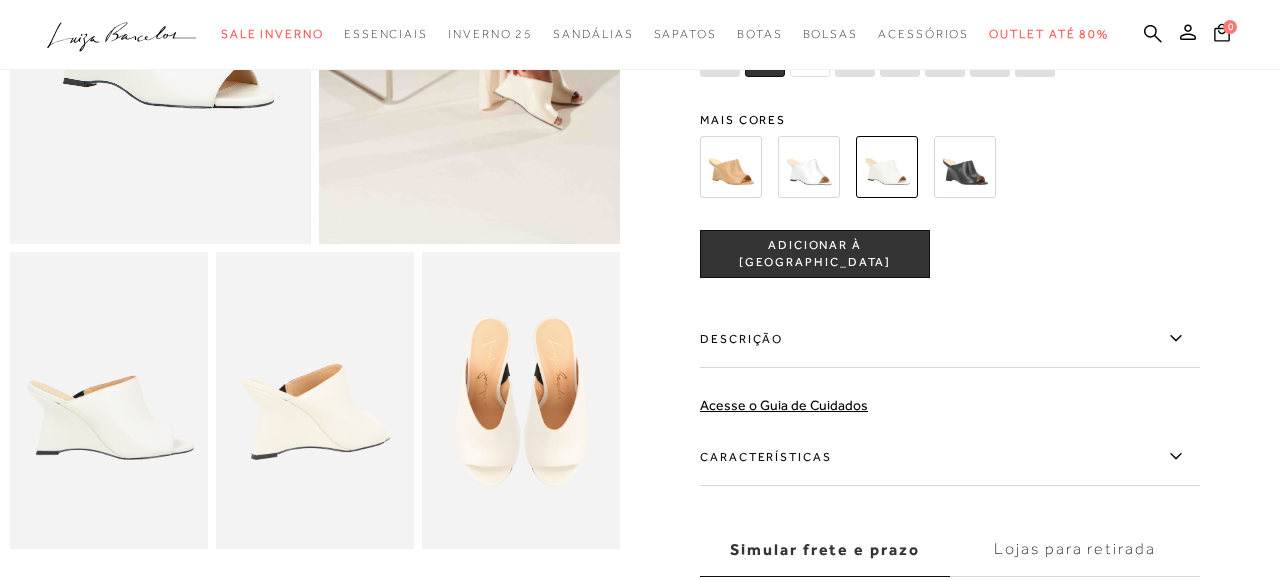 scroll, scrollTop: 351, scrollLeft: 0, axis: vertical 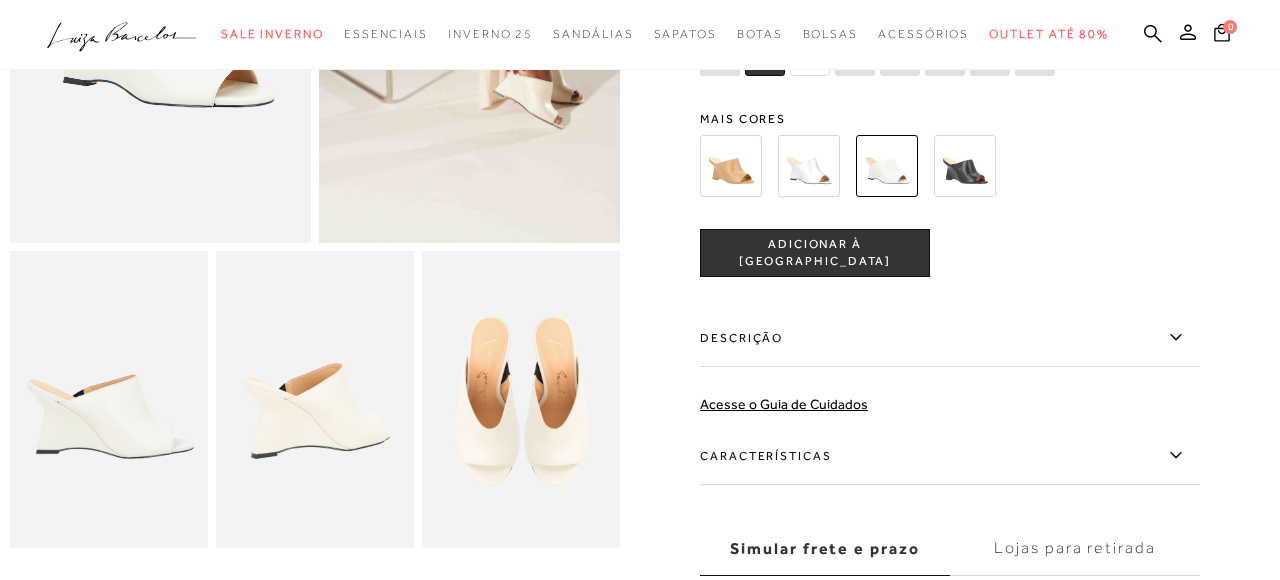 click on "Características" at bounding box center (950, 456) 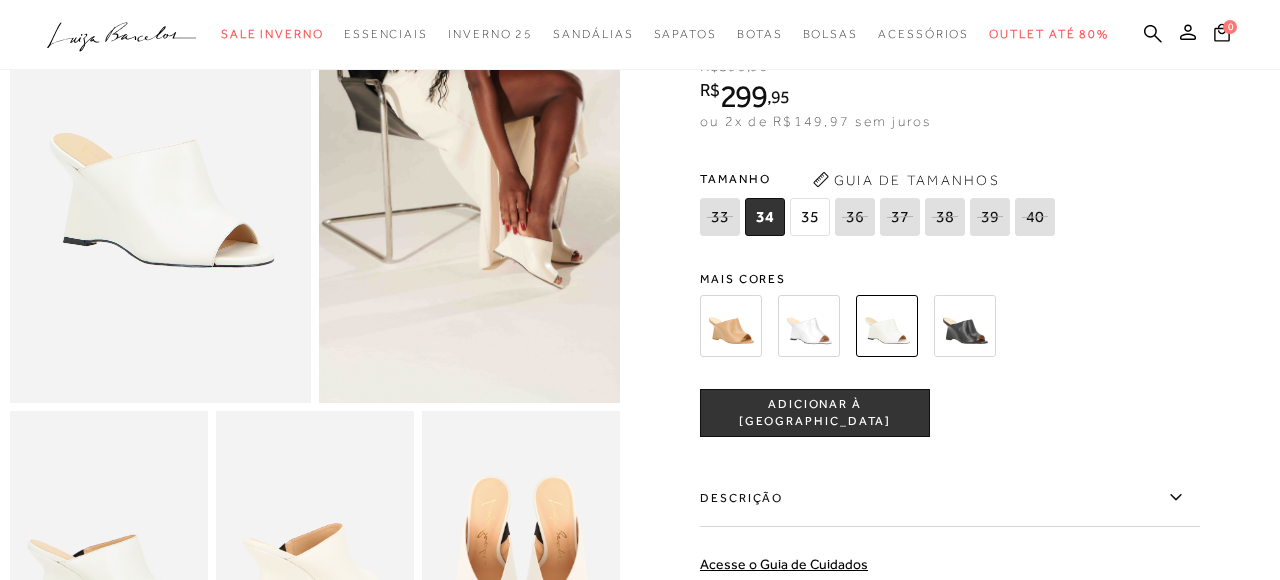 scroll, scrollTop: 180, scrollLeft: 0, axis: vertical 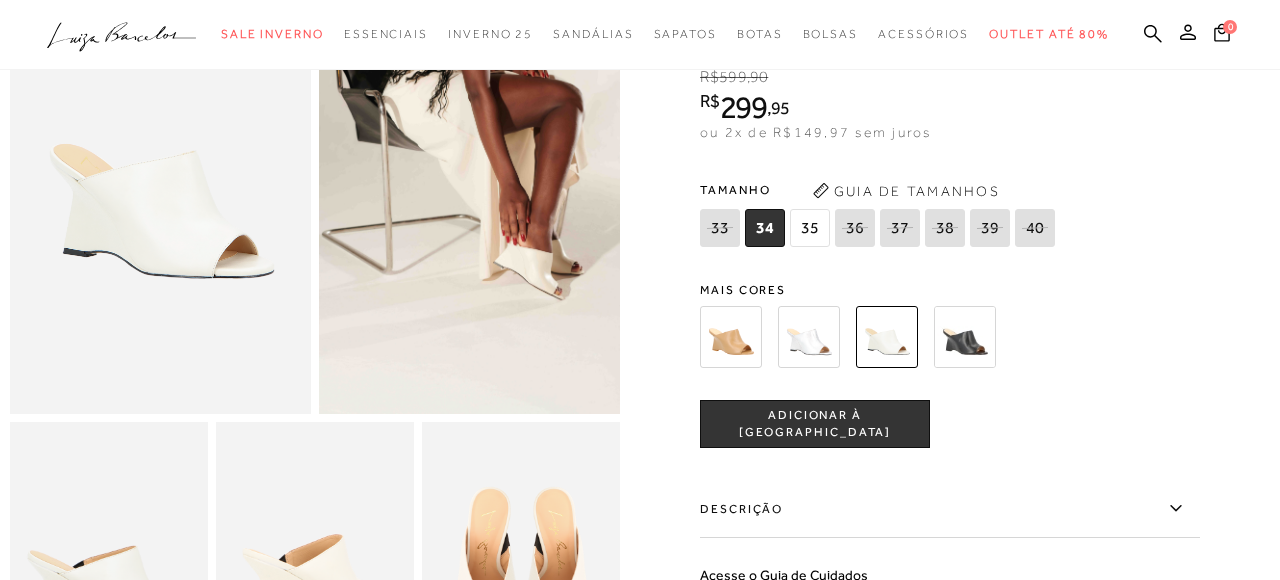 click at bounding box center [731, 337] 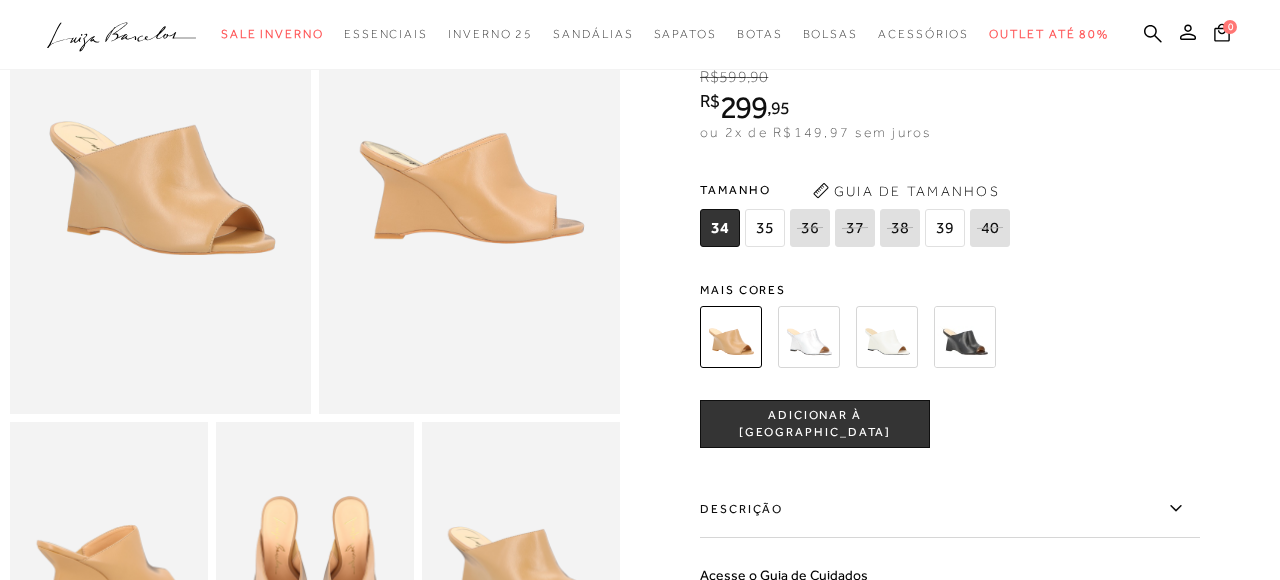 scroll, scrollTop: 285, scrollLeft: 0, axis: vertical 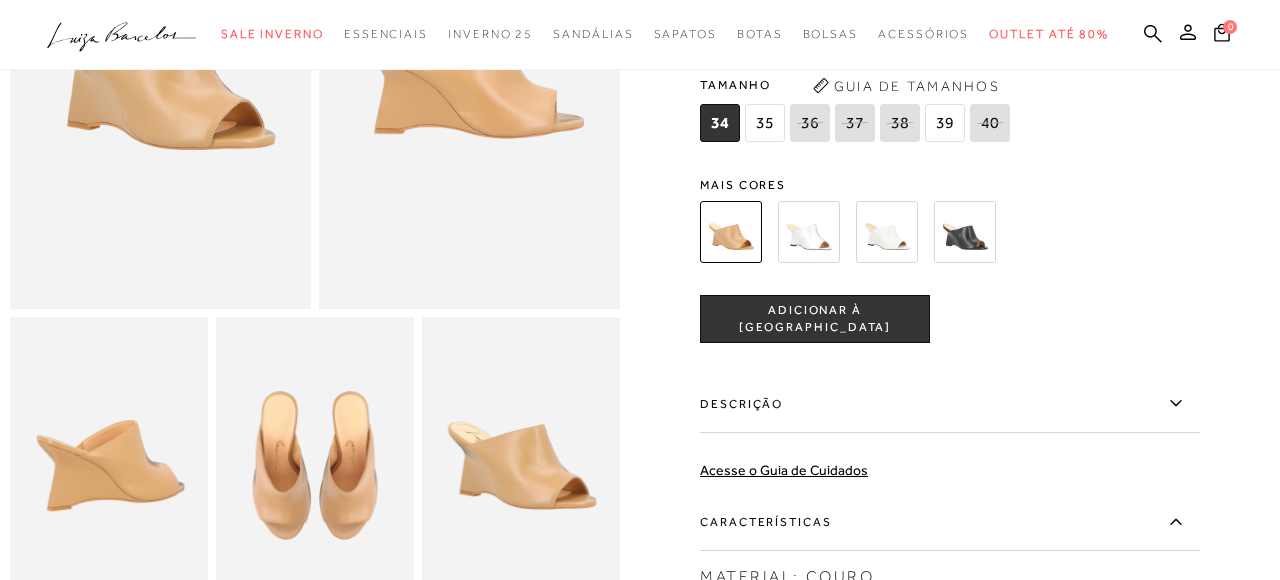 click at bounding box center [809, 232] 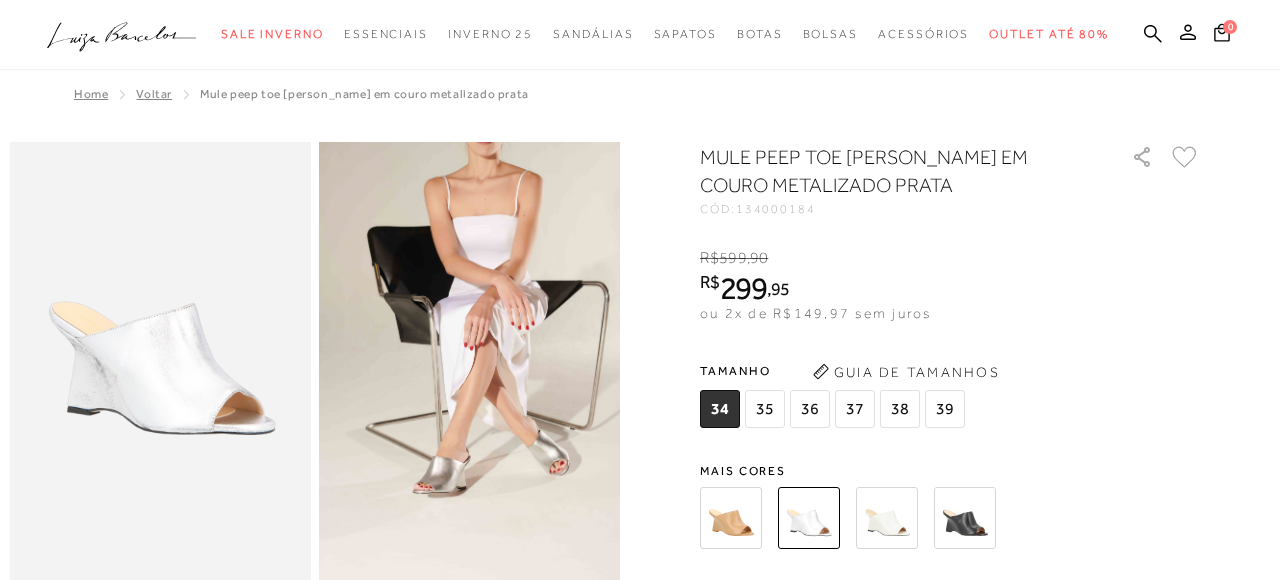 scroll, scrollTop: 0, scrollLeft: 0, axis: both 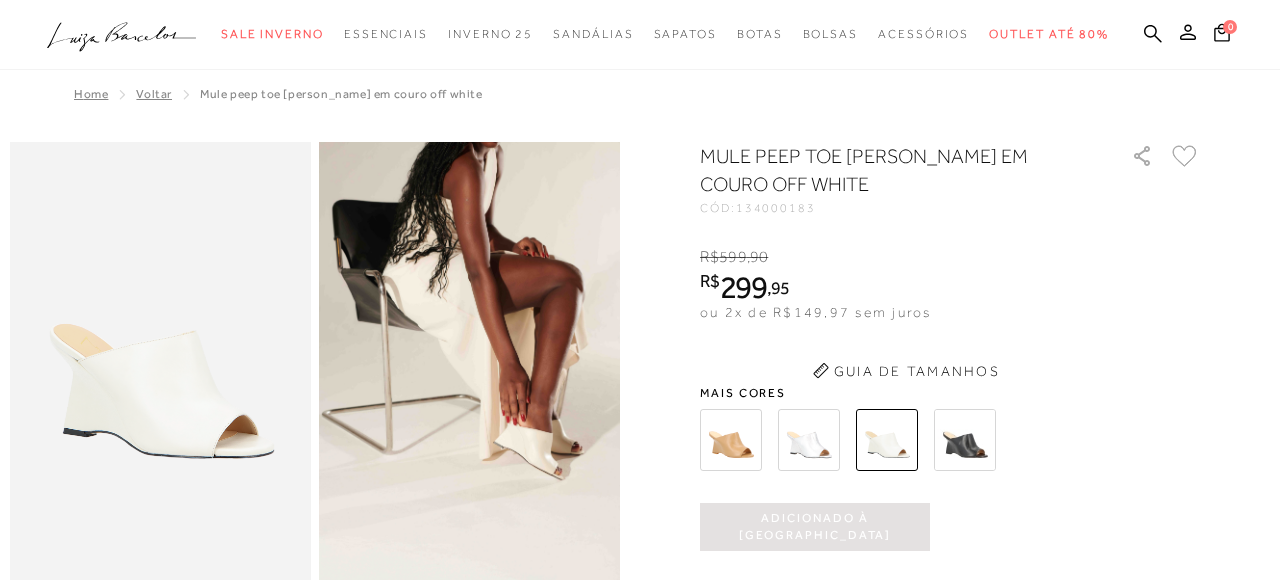 click at bounding box center (887, 440) 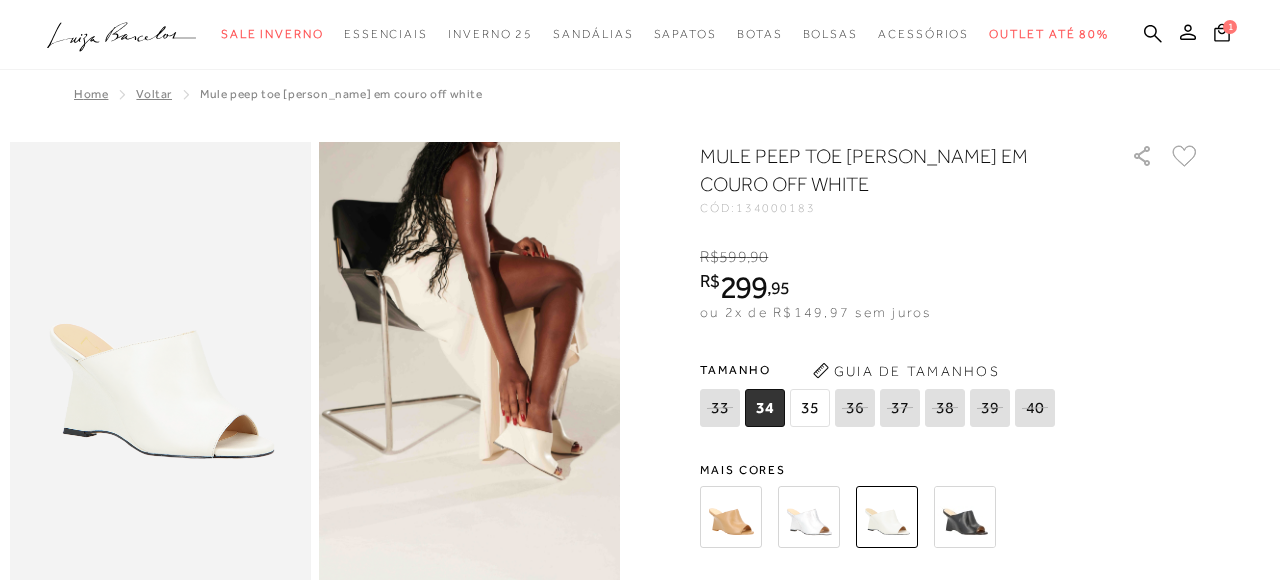 scroll, scrollTop: 0, scrollLeft: 0, axis: both 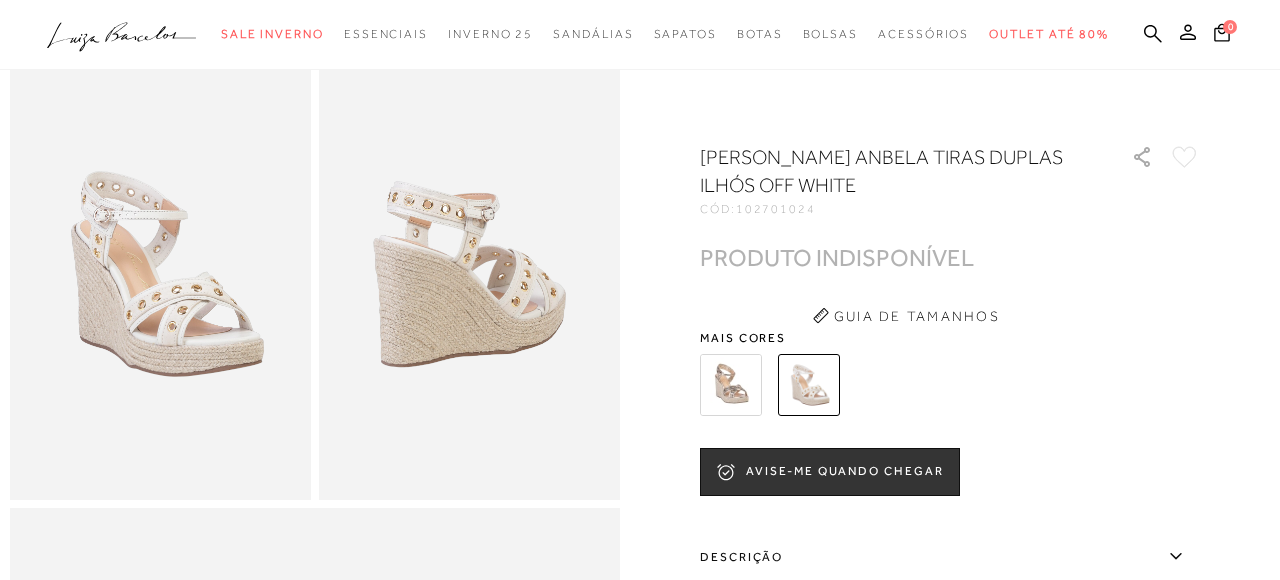click at bounding box center [160, 274] 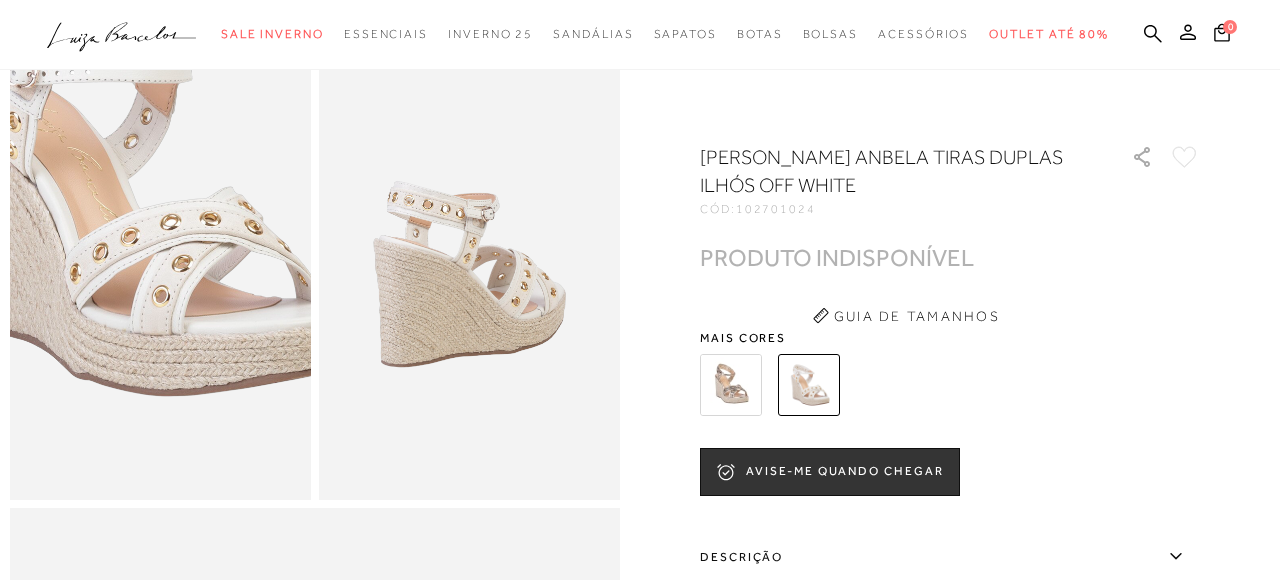 click at bounding box center (138, 190) 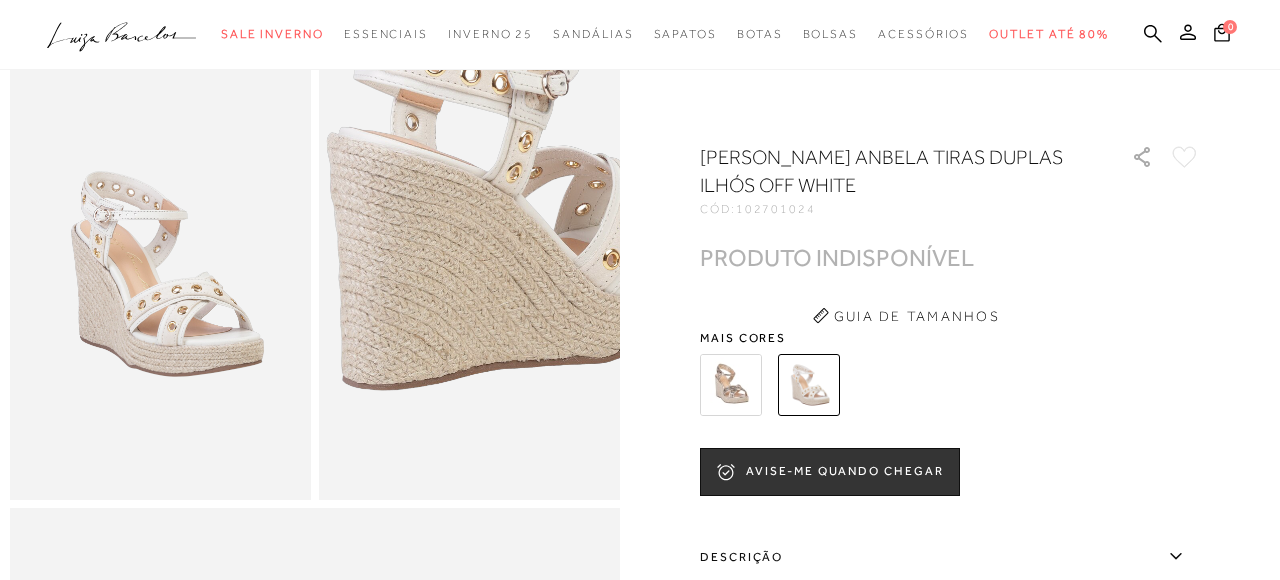 click at bounding box center (519, 203) 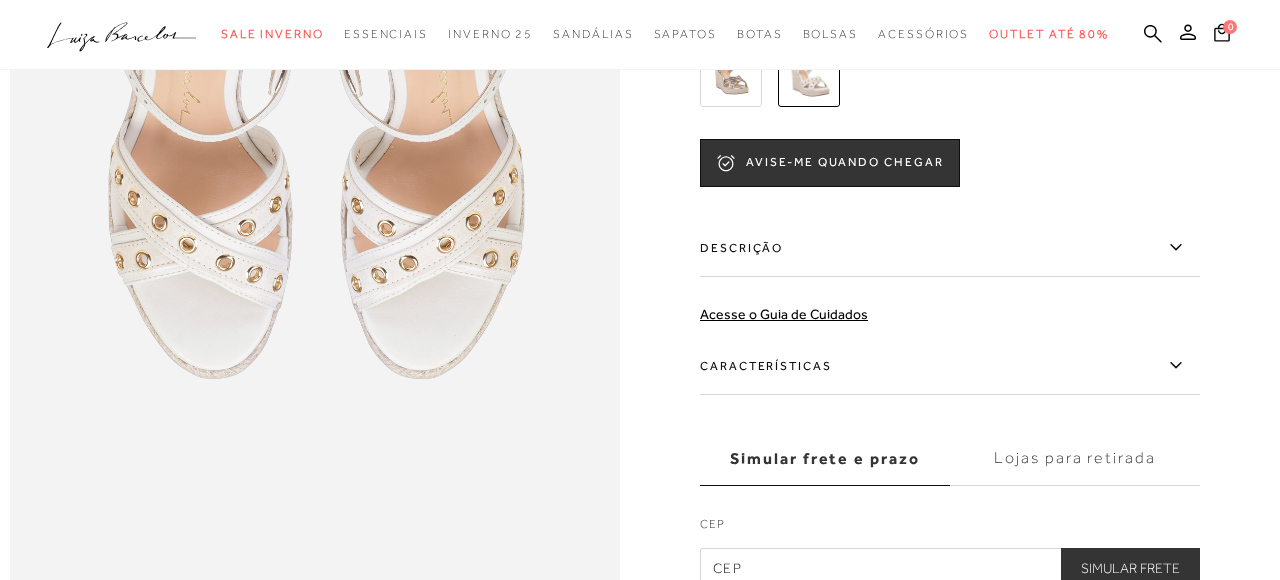 scroll, scrollTop: 864, scrollLeft: 0, axis: vertical 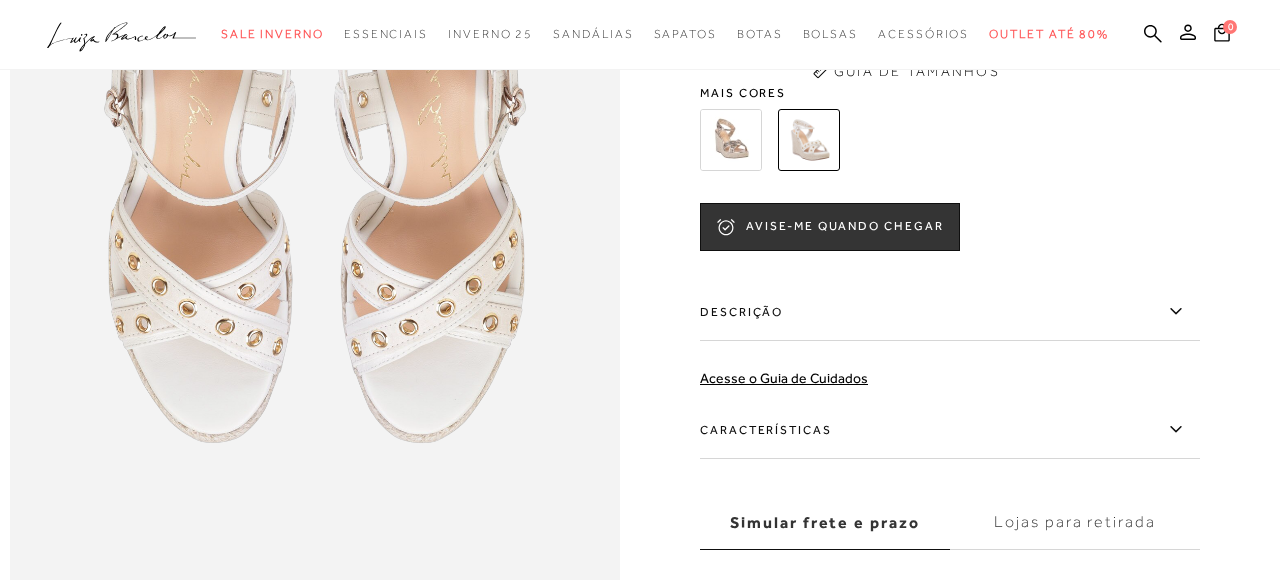 click on "Descrição" at bounding box center (950, 312) 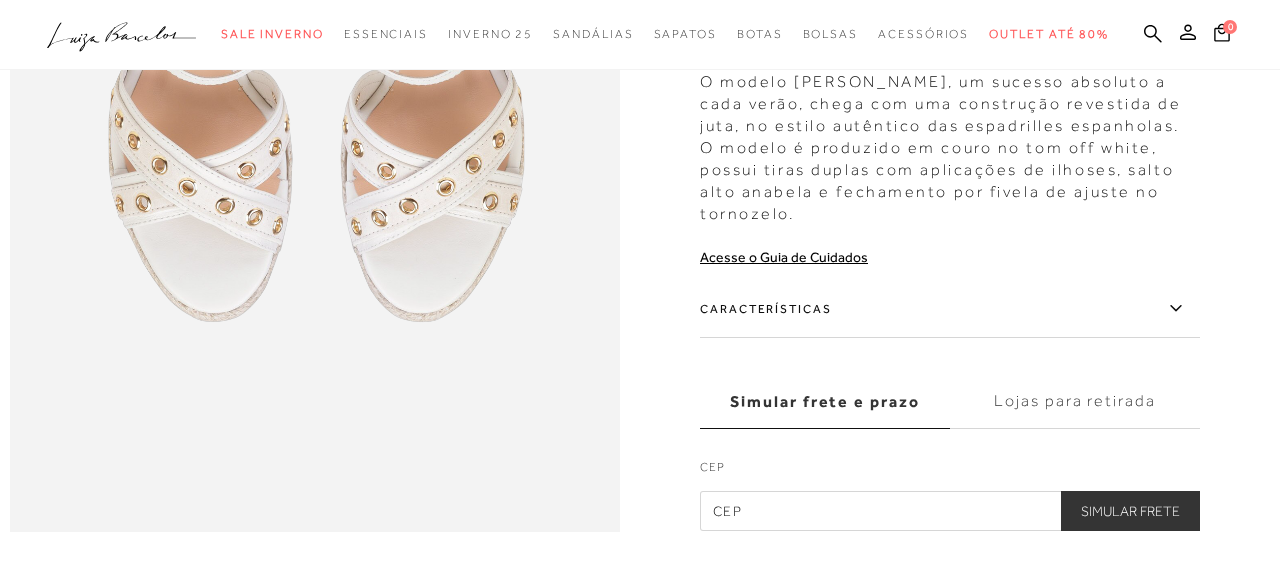 scroll, scrollTop: 999, scrollLeft: 0, axis: vertical 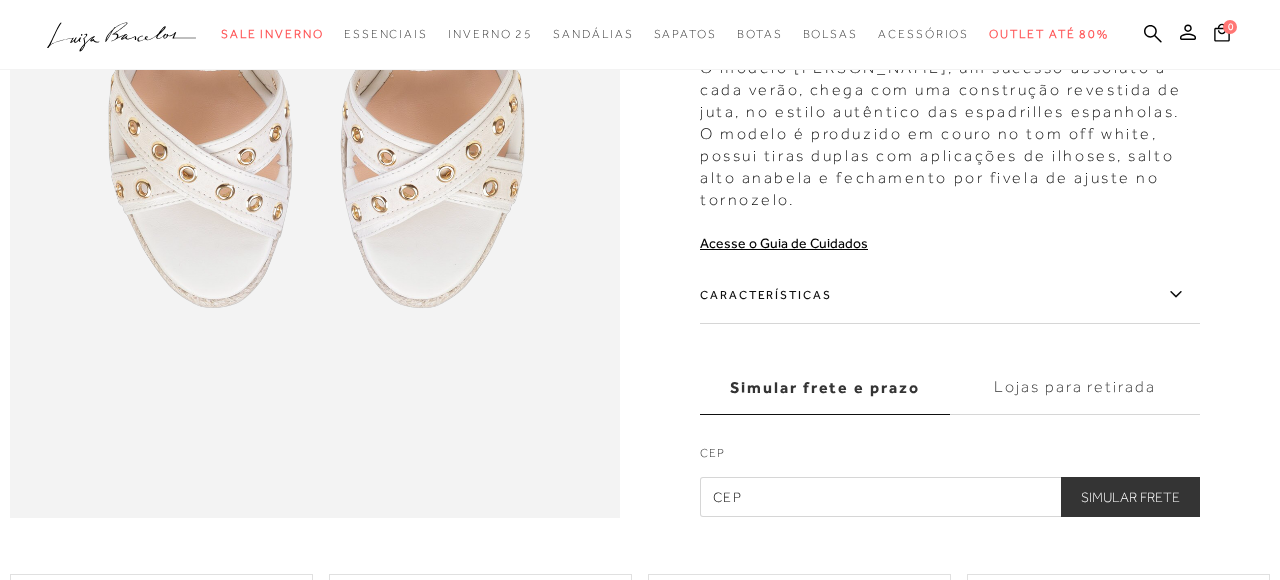 click on "Características" at bounding box center (950, 295) 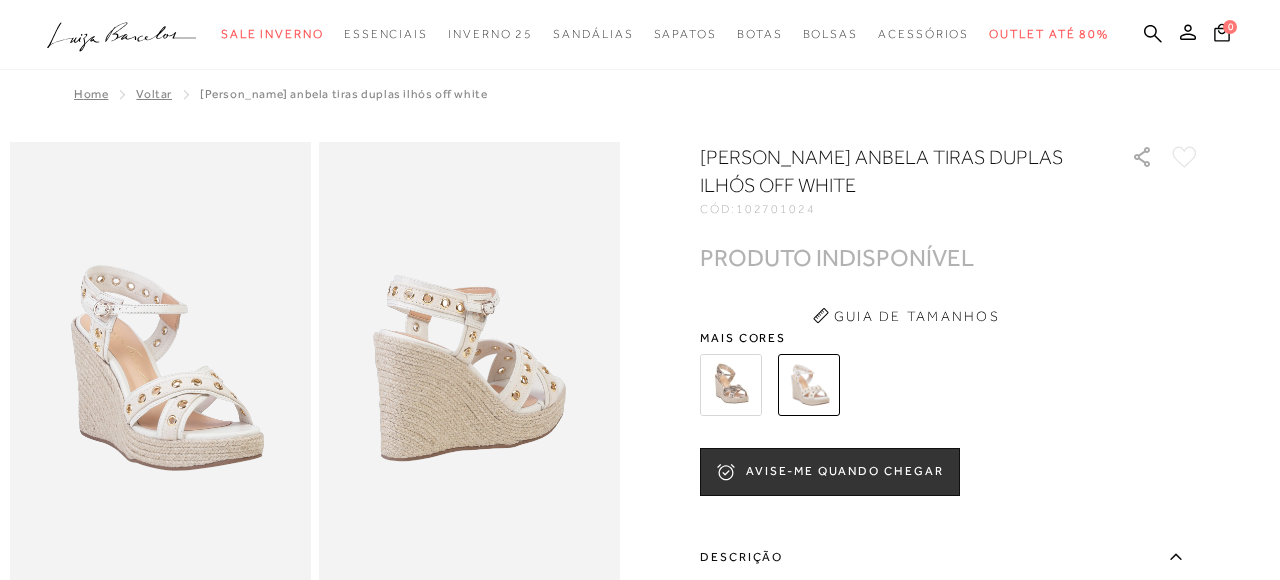 scroll, scrollTop: 0, scrollLeft: 0, axis: both 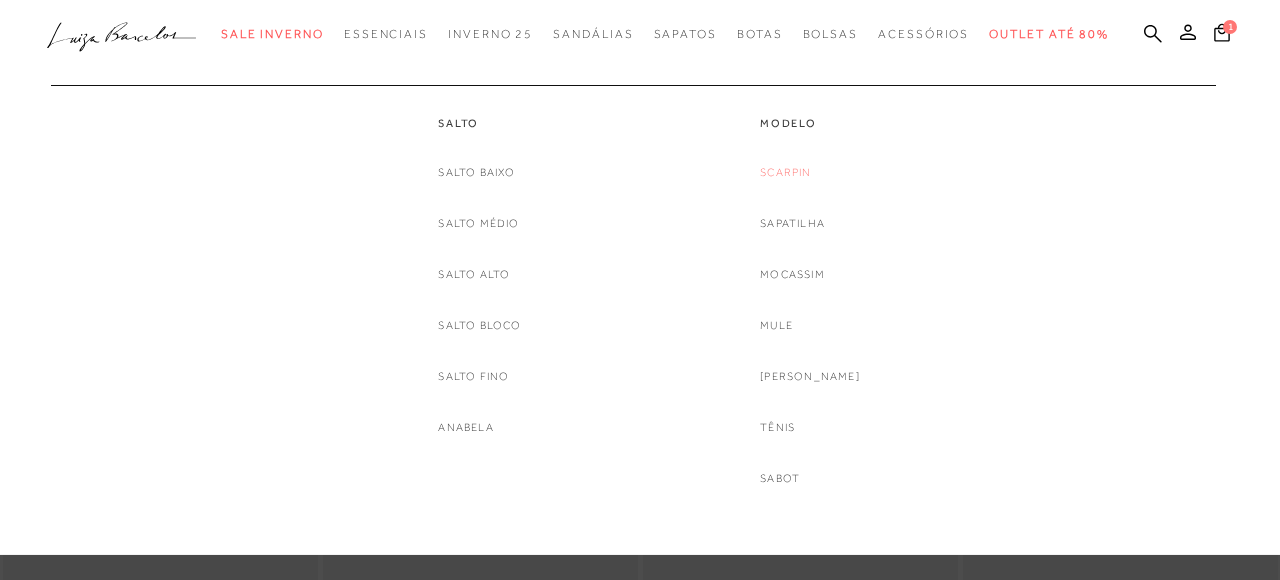 click on "Scarpin" at bounding box center [785, 172] 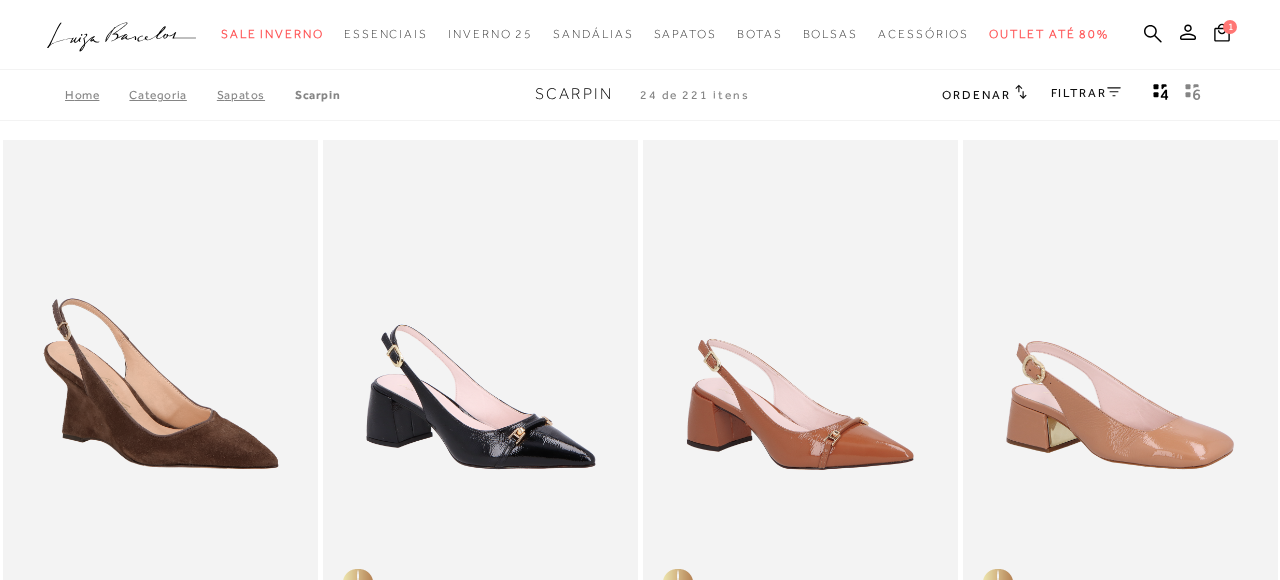 click on "FILTRAR" at bounding box center (1086, 93) 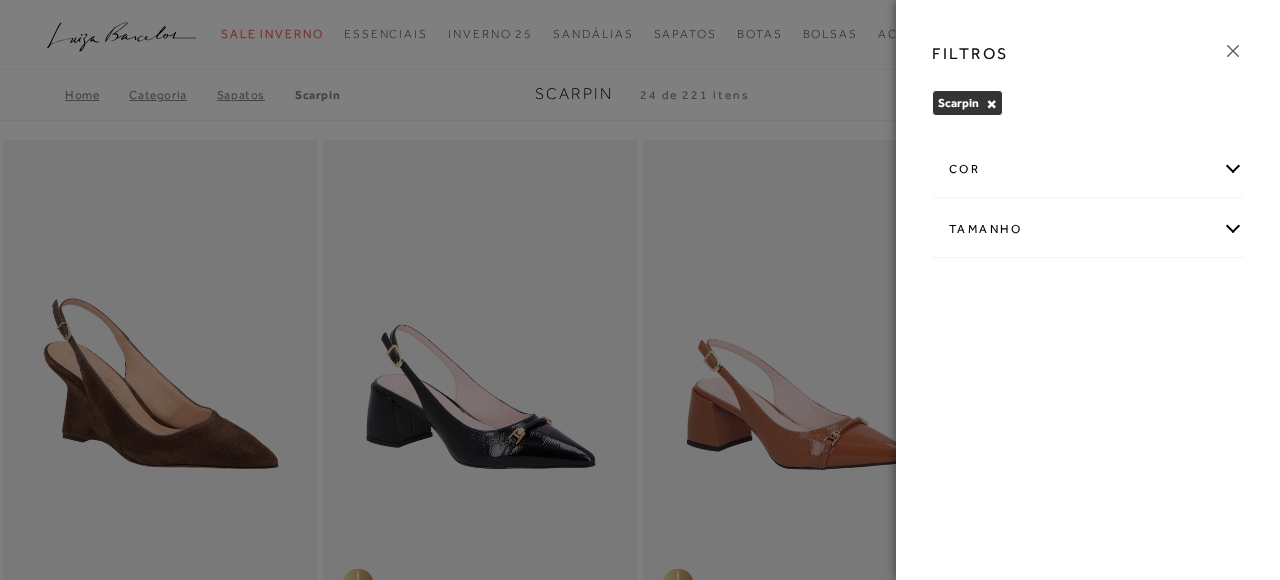 click on "Tamanho" at bounding box center [1088, 229] 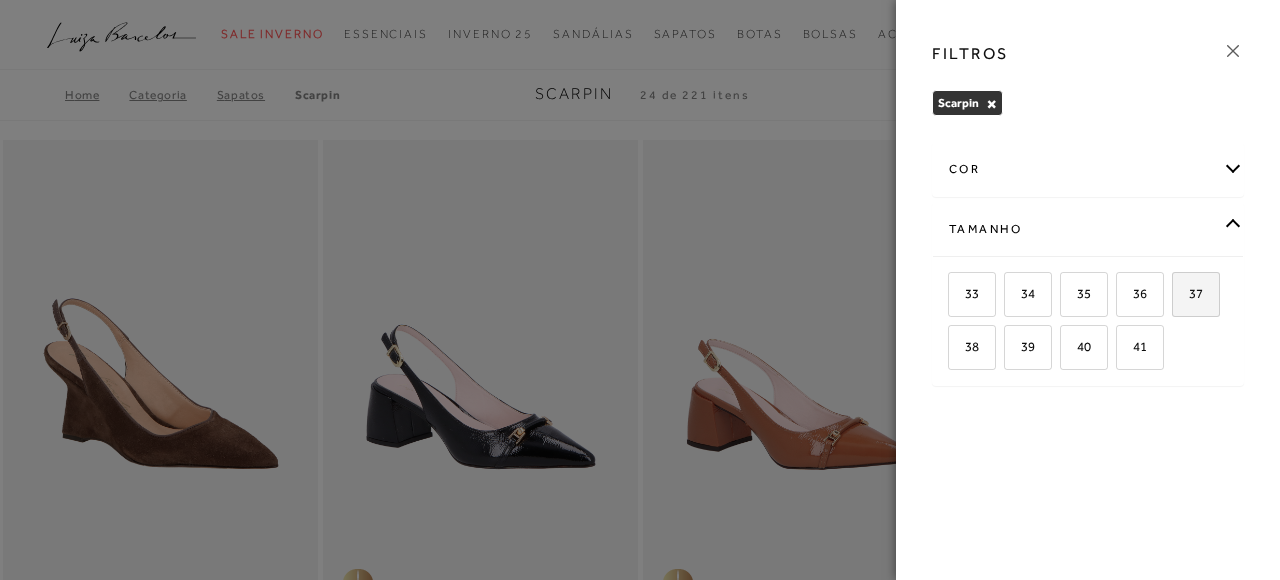 click on "37" at bounding box center [1188, 293] 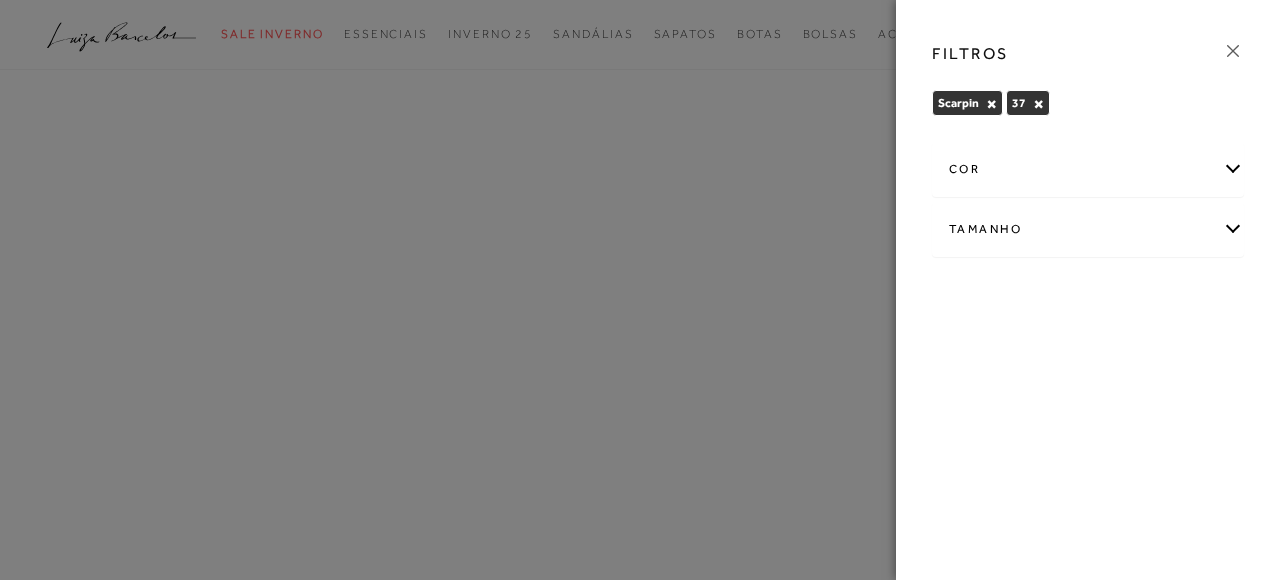 click 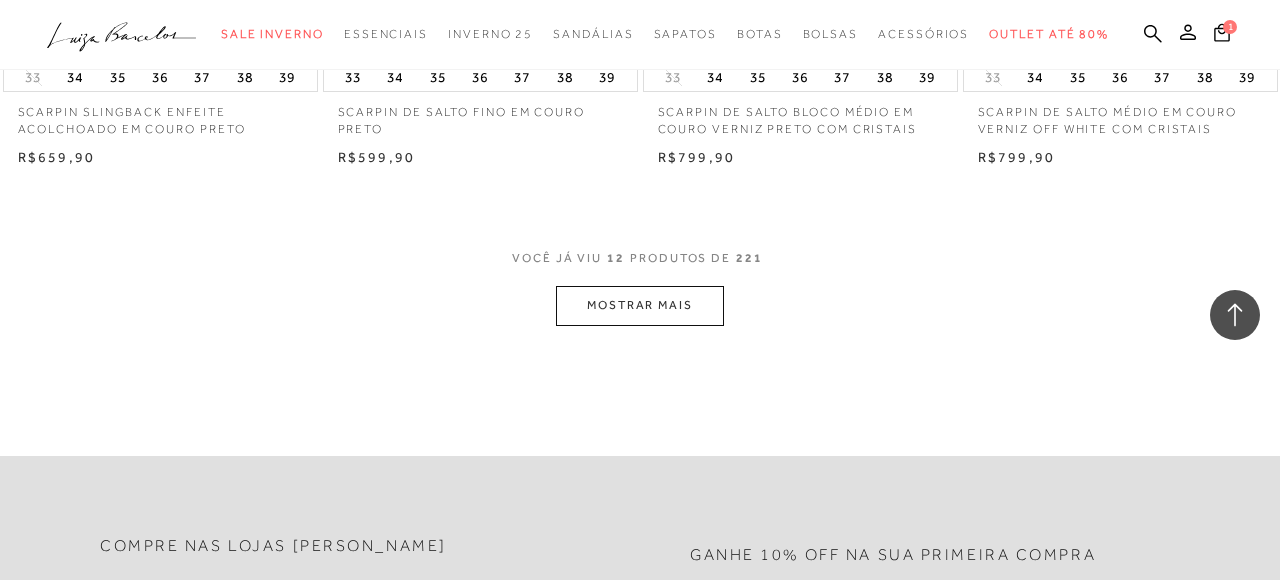 scroll, scrollTop: 1847, scrollLeft: 0, axis: vertical 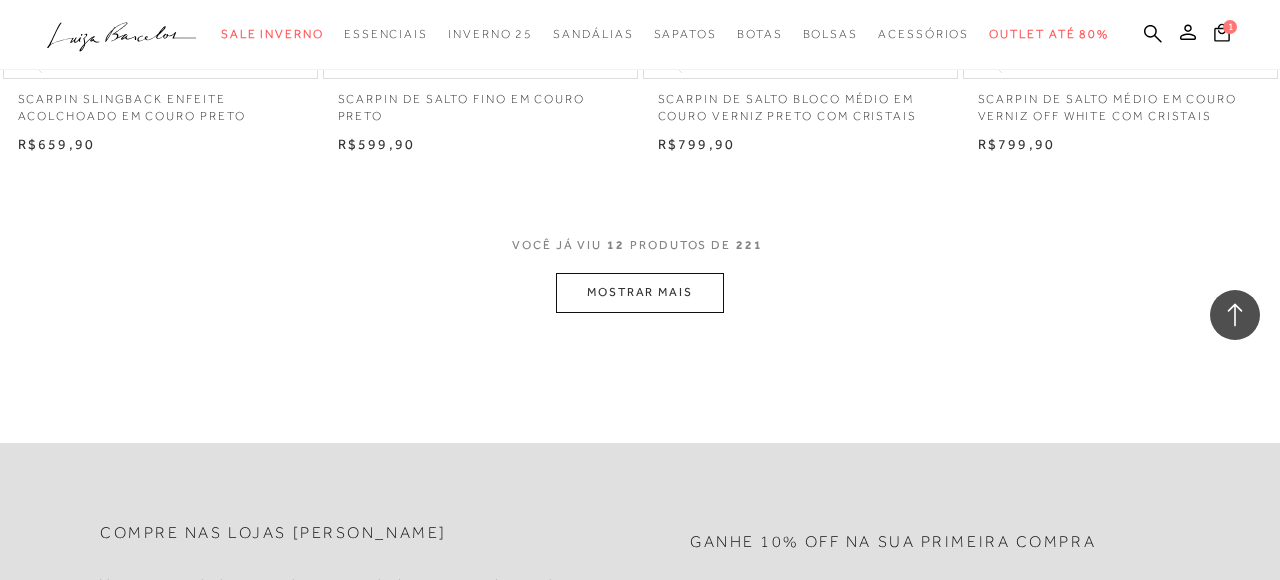 click on "MOSTRAR MAIS" at bounding box center [640, 292] 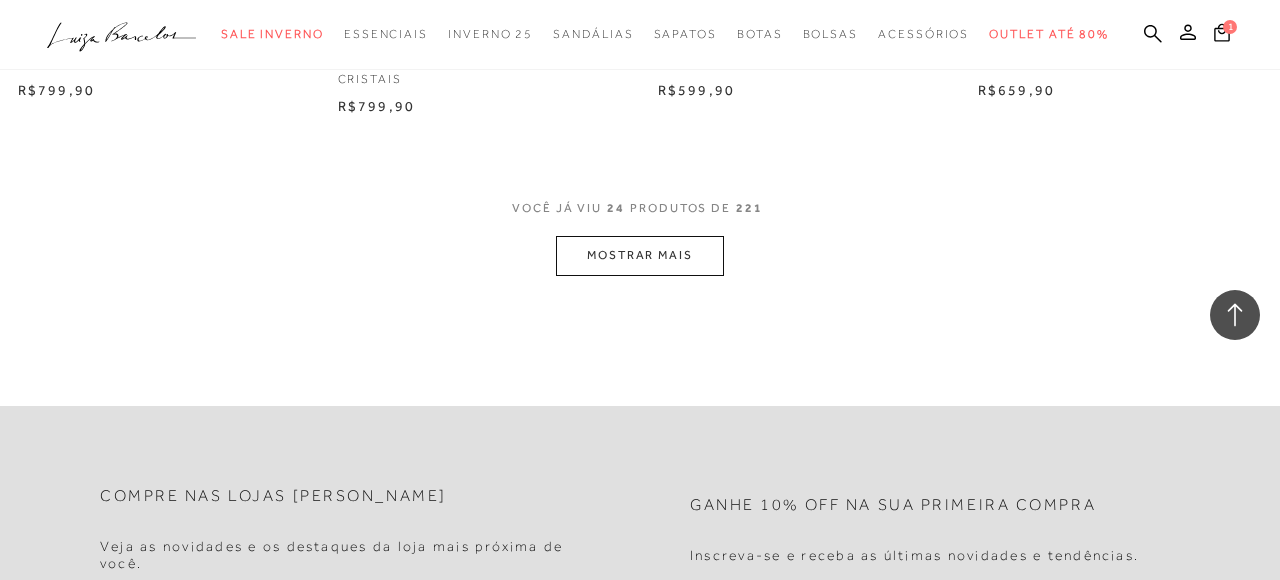scroll, scrollTop: 3712, scrollLeft: 0, axis: vertical 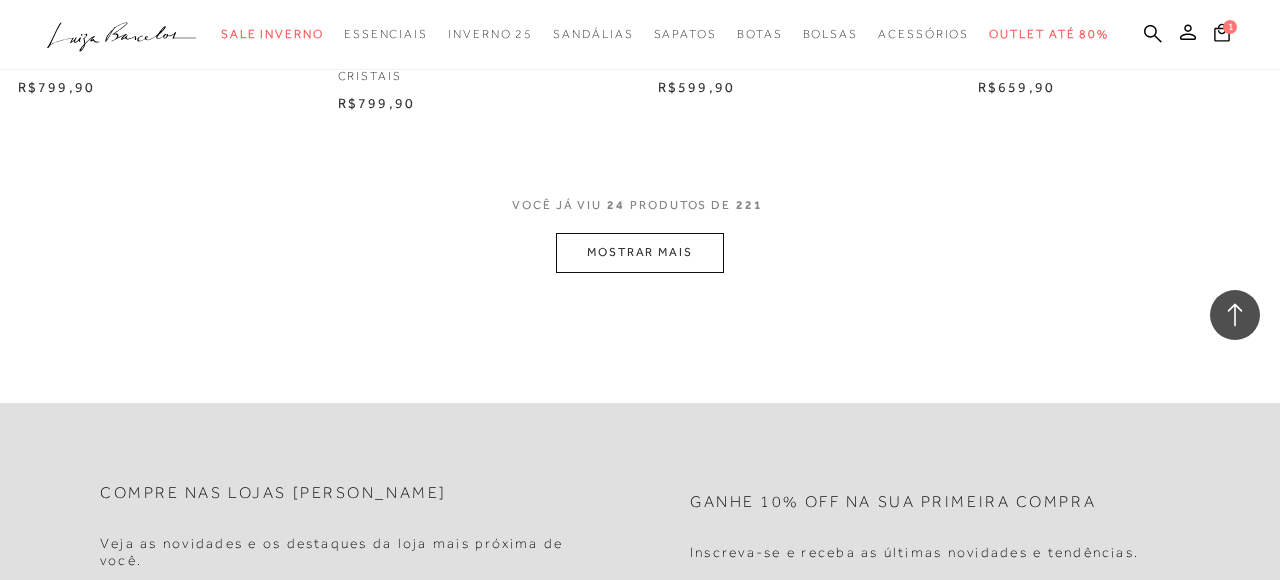 click on "MOSTRAR MAIS" at bounding box center [640, 252] 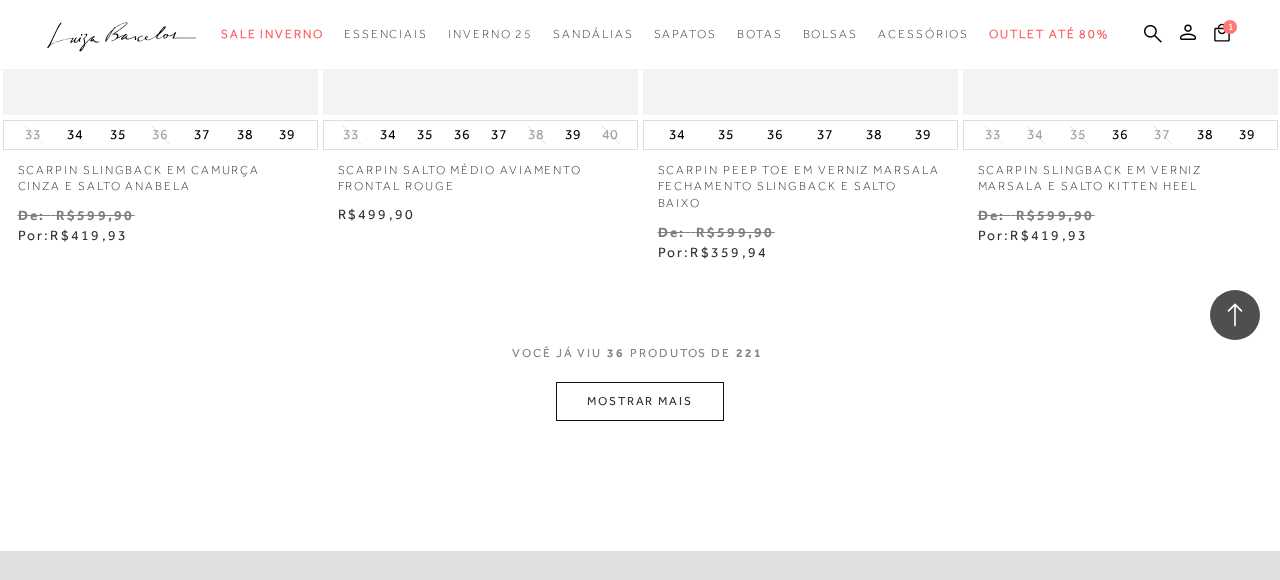 scroll, scrollTop: 5452, scrollLeft: 0, axis: vertical 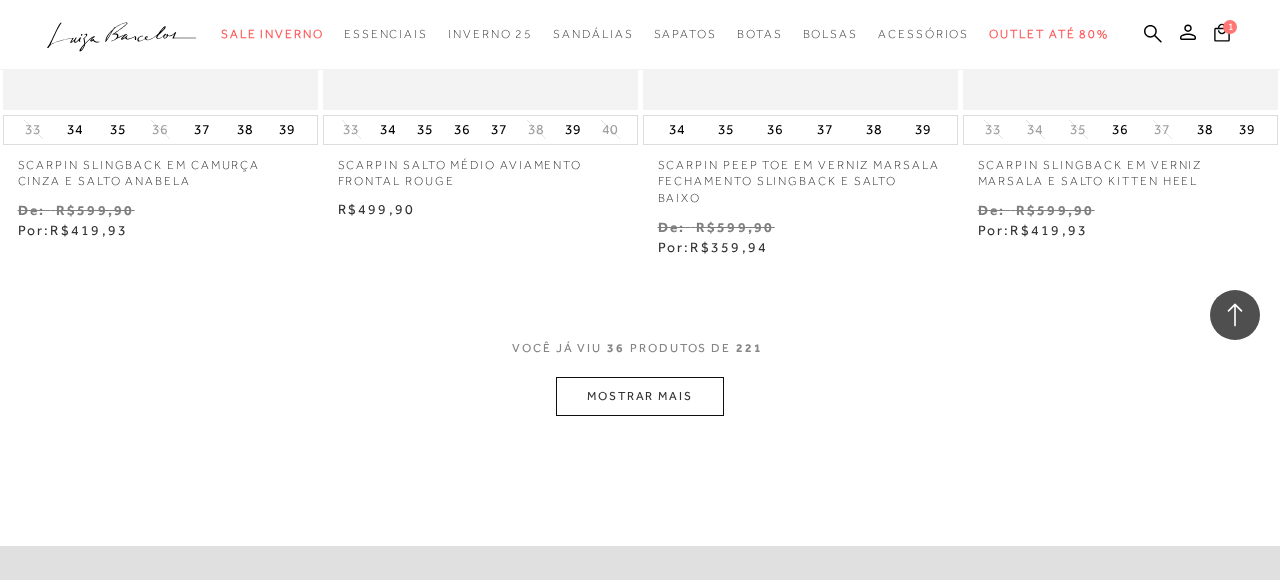 click on "MOSTRAR MAIS" at bounding box center [640, 396] 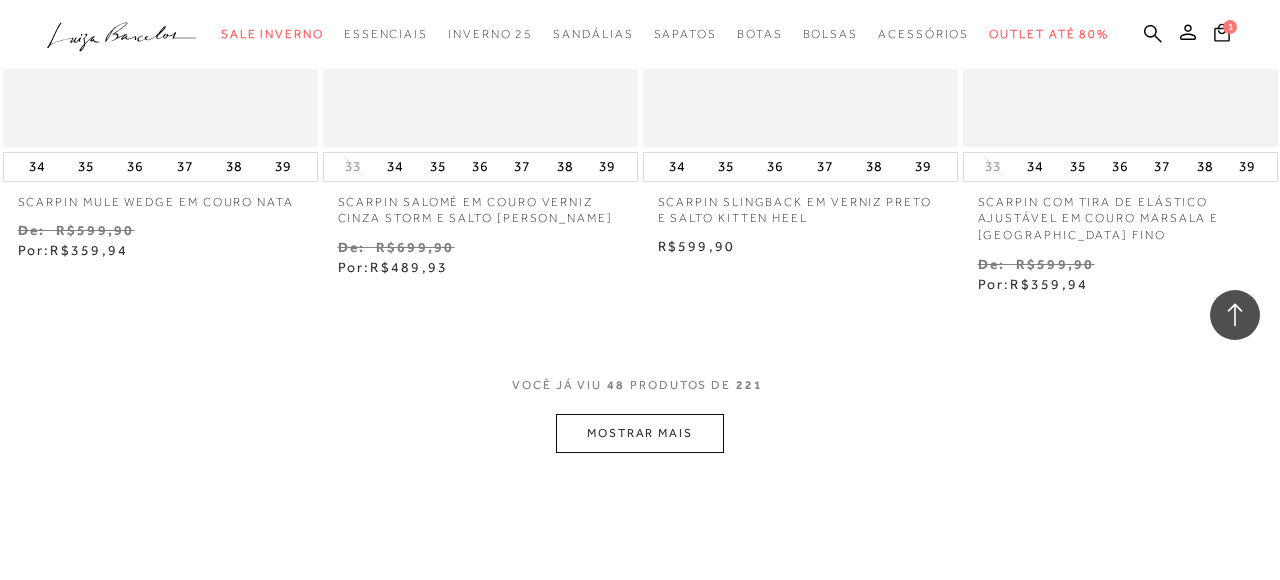 scroll, scrollTop: 7306, scrollLeft: 0, axis: vertical 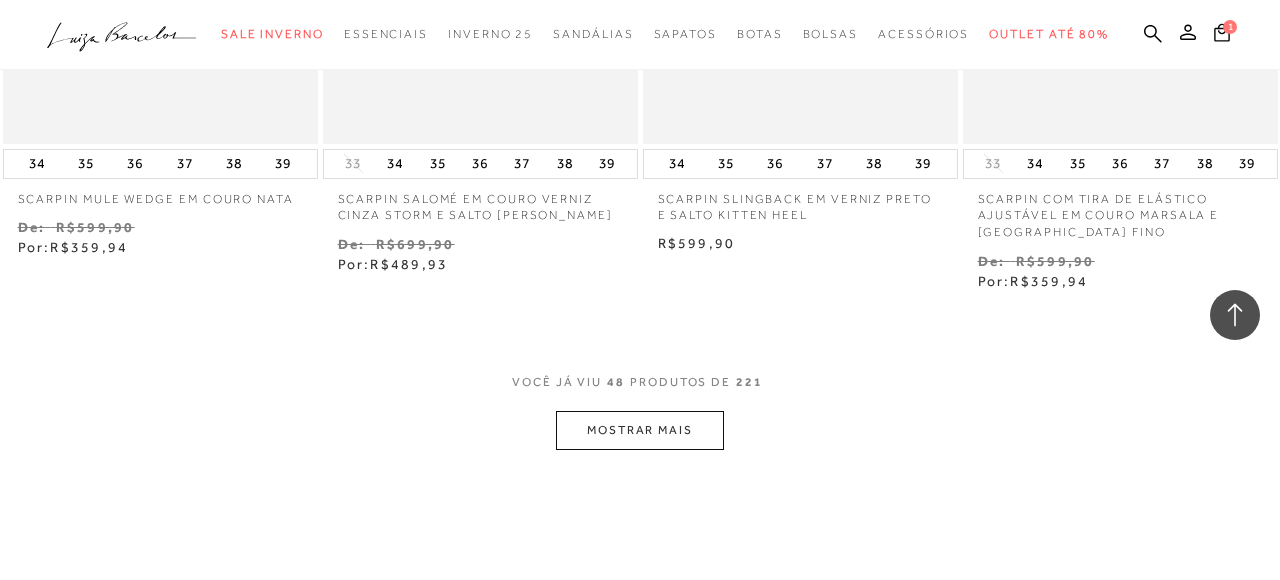 click on "MOSTRAR MAIS" at bounding box center (640, 430) 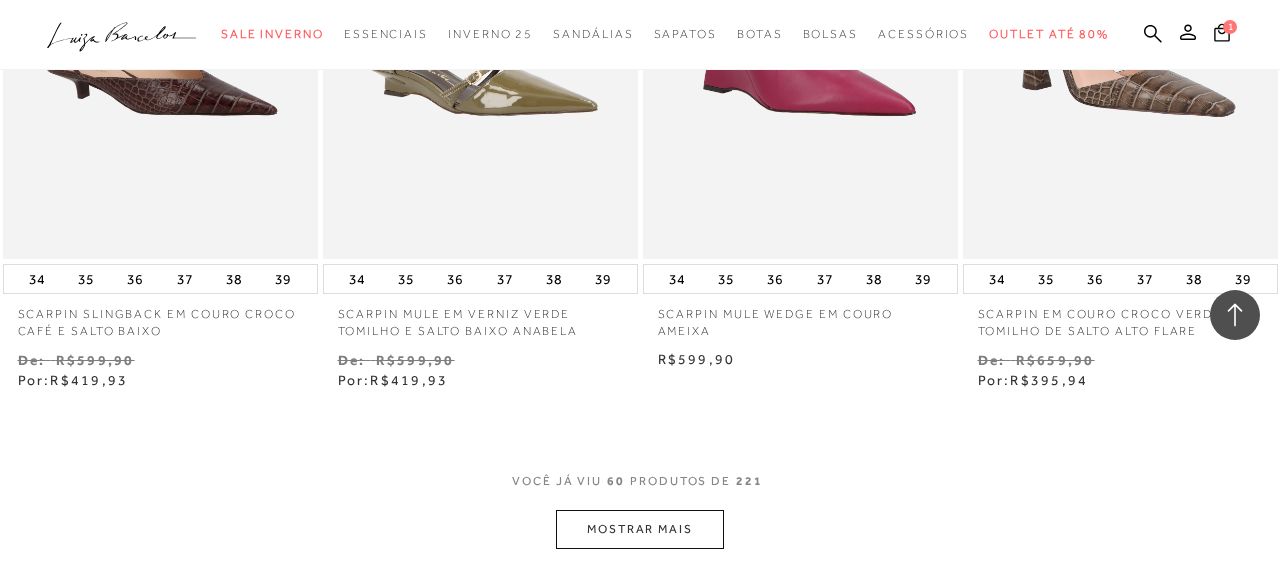 scroll, scrollTop: 9213, scrollLeft: 0, axis: vertical 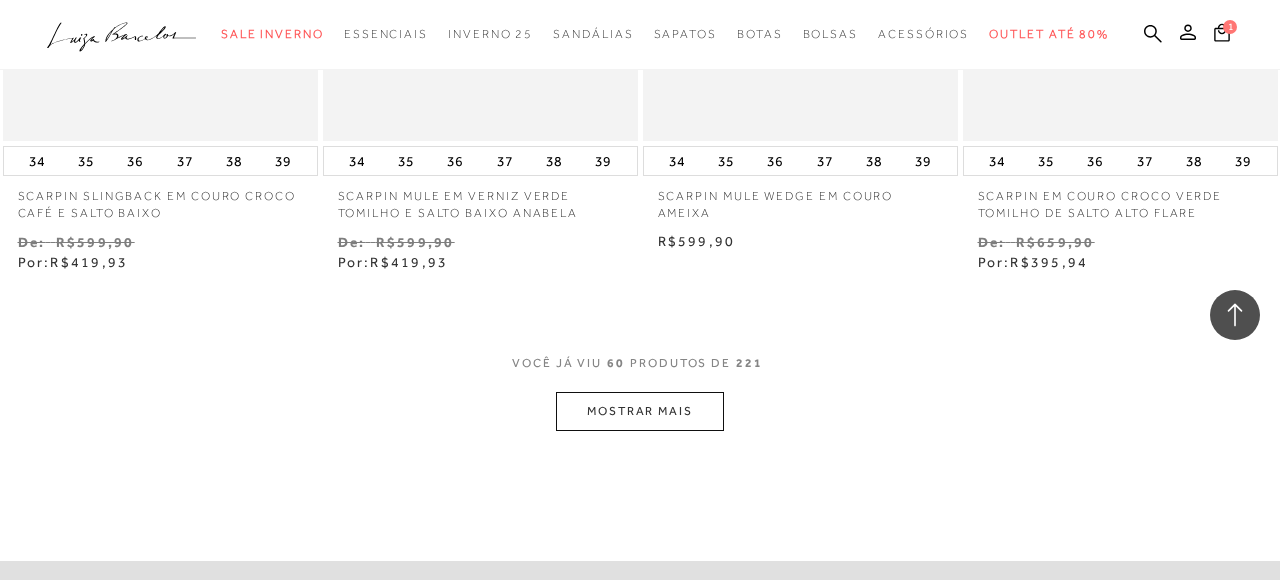 click on "MOSTRAR MAIS" at bounding box center [640, 411] 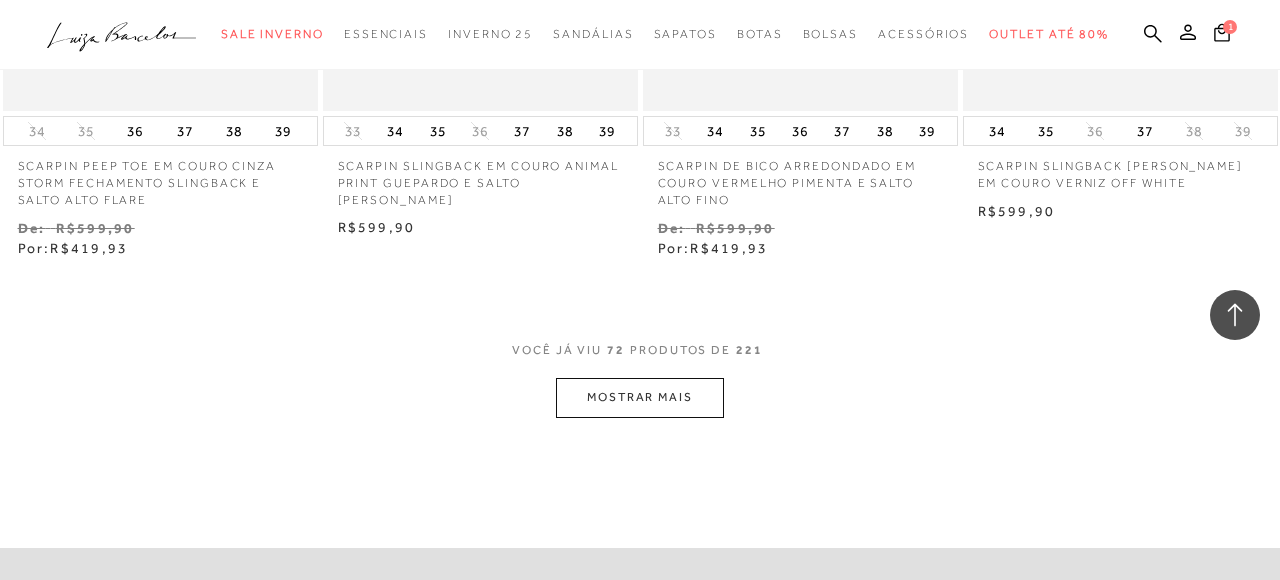 scroll, scrollTop: 11135, scrollLeft: 0, axis: vertical 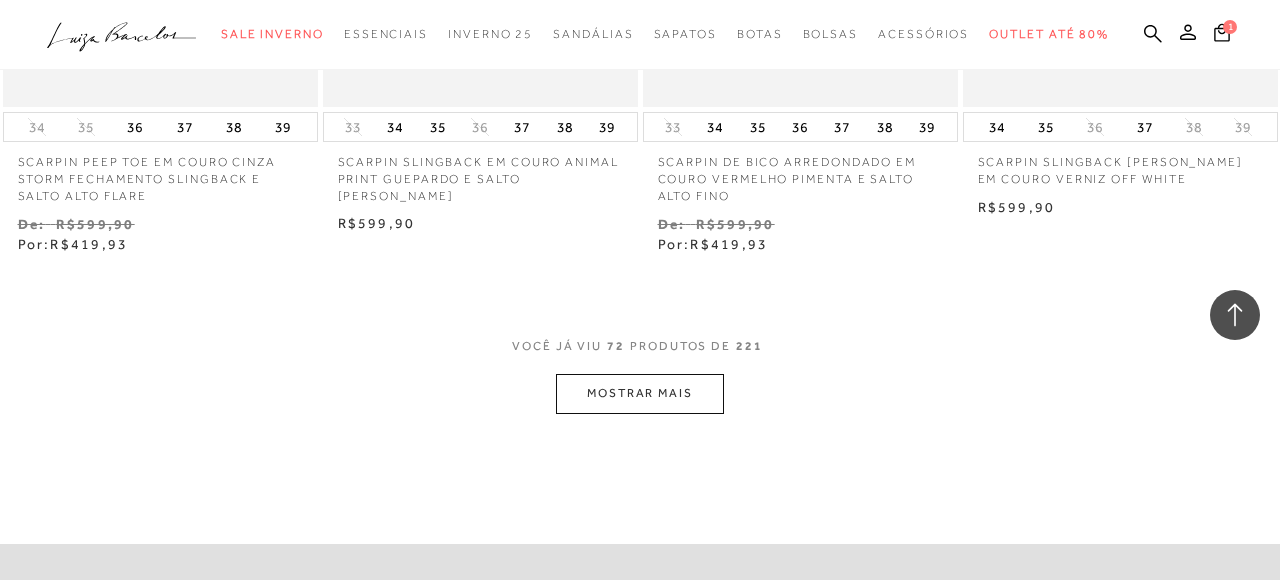 click on "MOSTRAR MAIS" at bounding box center (640, 393) 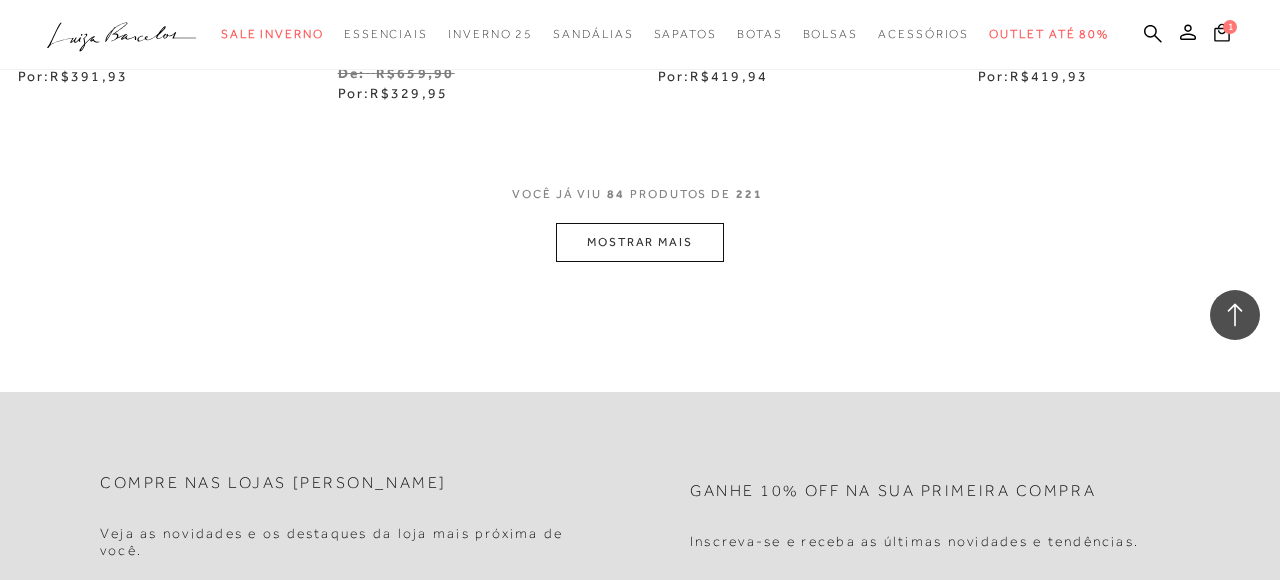 scroll, scrollTop: 13195, scrollLeft: 0, axis: vertical 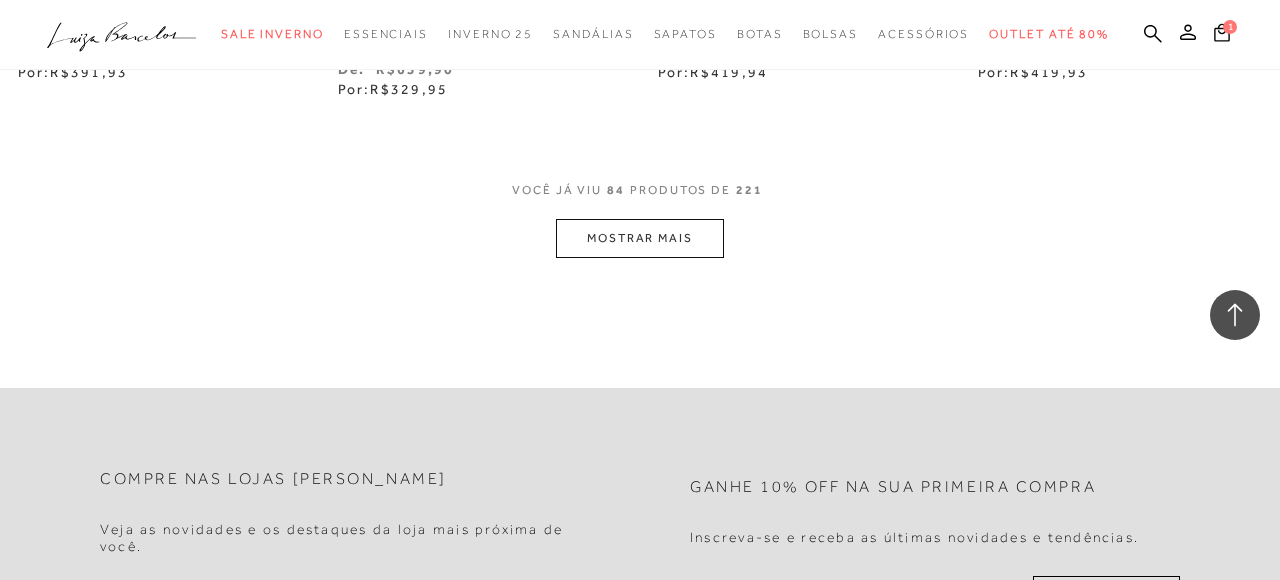 click on "MOSTRAR MAIS" at bounding box center [640, 238] 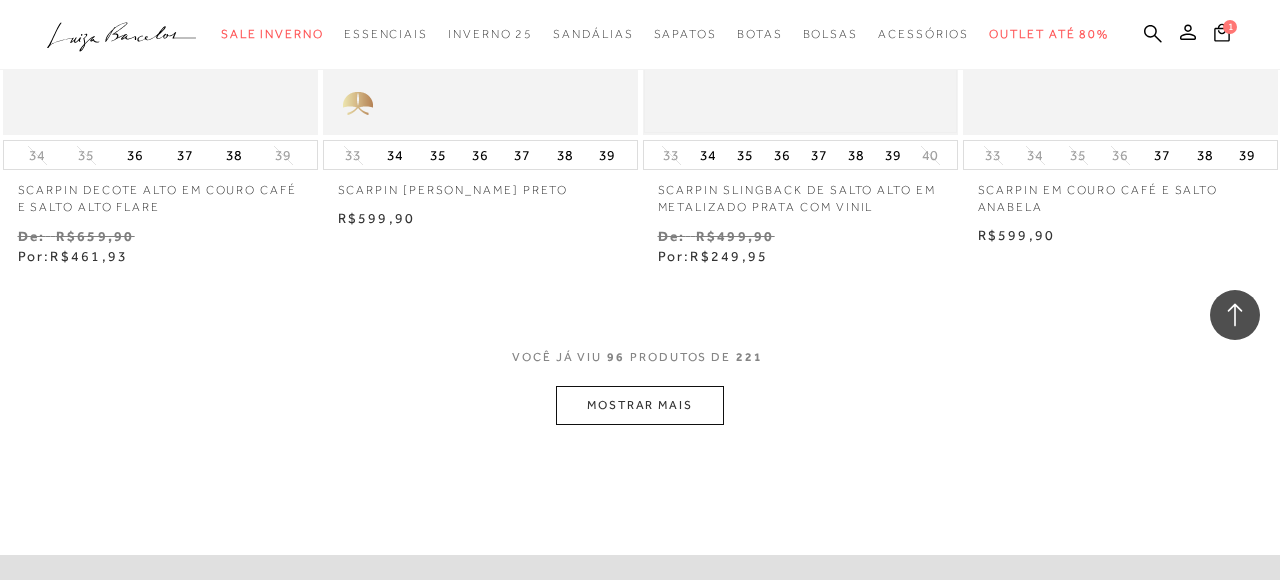 scroll, scrollTop: 14922, scrollLeft: 0, axis: vertical 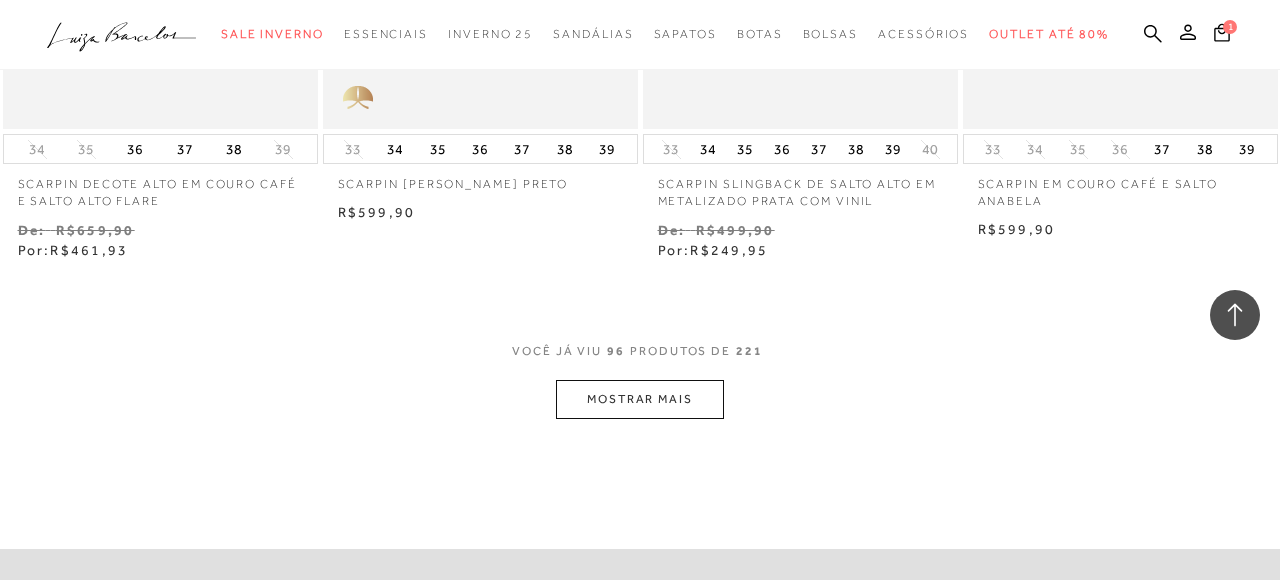 click on "MOSTRAR MAIS" at bounding box center (640, 399) 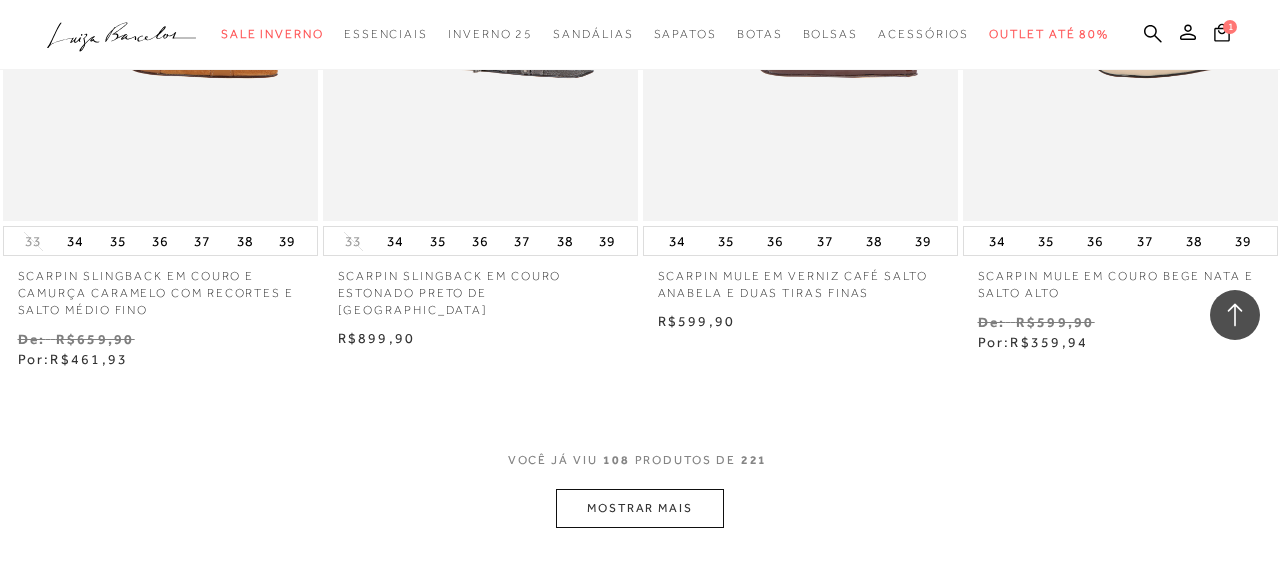 scroll, scrollTop: 16719, scrollLeft: 0, axis: vertical 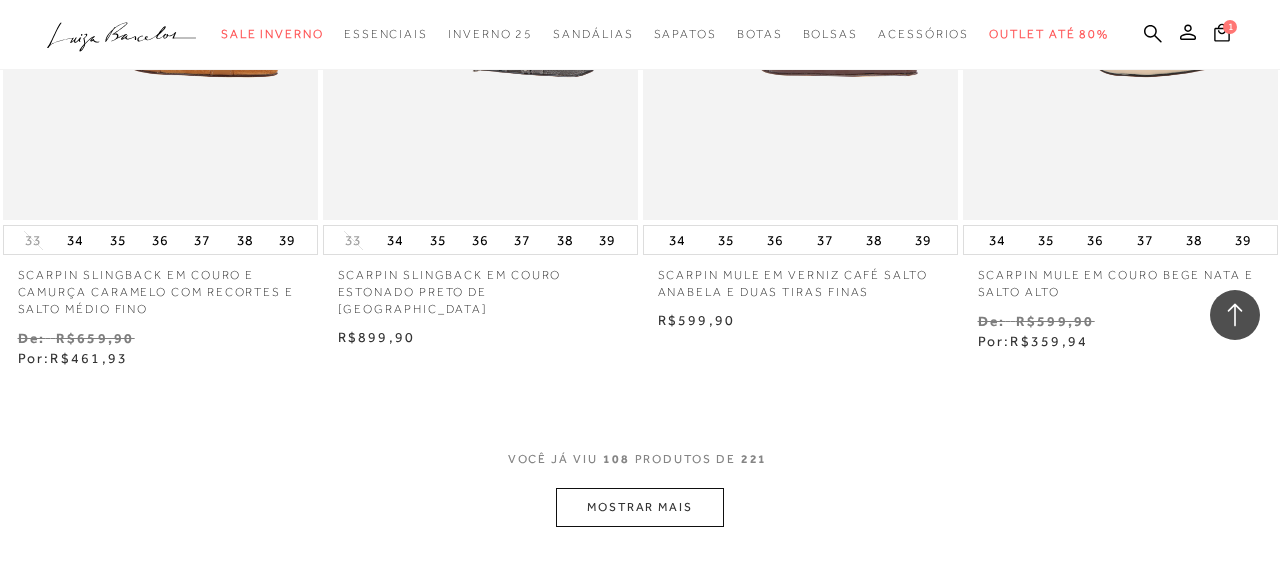 click on "MOSTRAR MAIS" at bounding box center [640, 507] 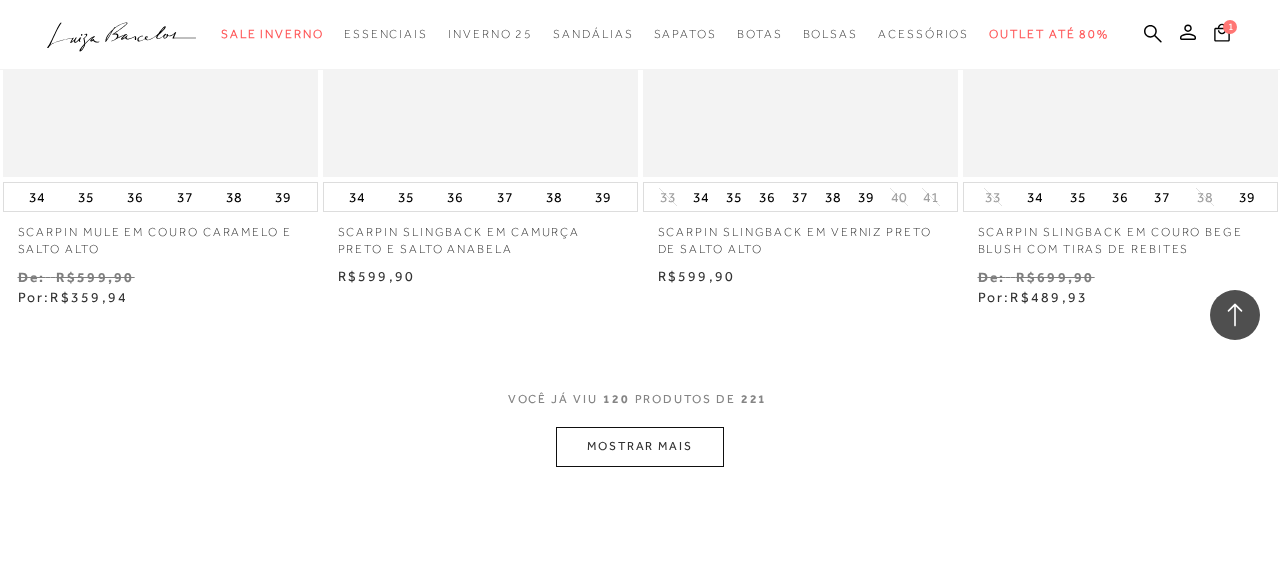 scroll, scrollTop: 18681, scrollLeft: 0, axis: vertical 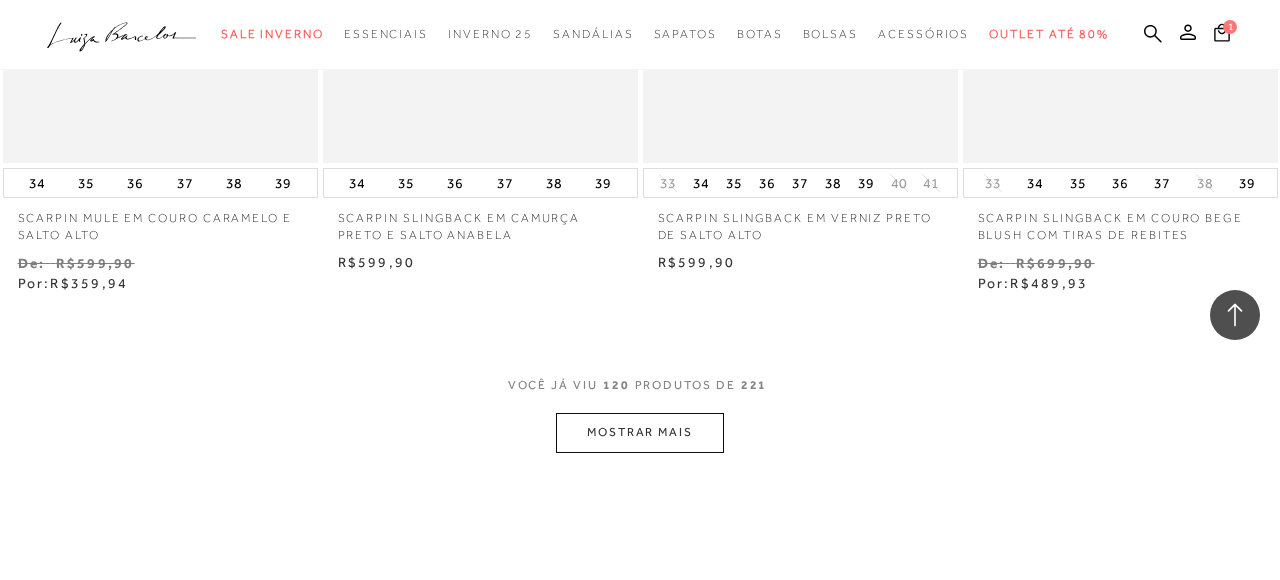 click on "MOSTRAR MAIS" at bounding box center (640, 432) 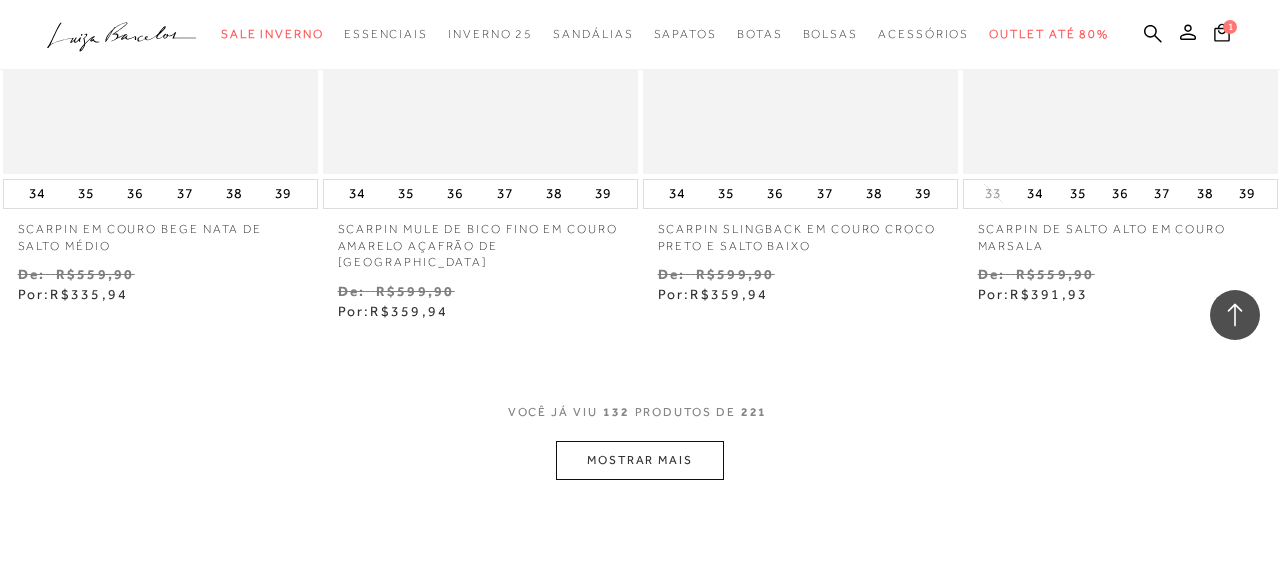 scroll, scrollTop: 20692, scrollLeft: 0, axis: vertical 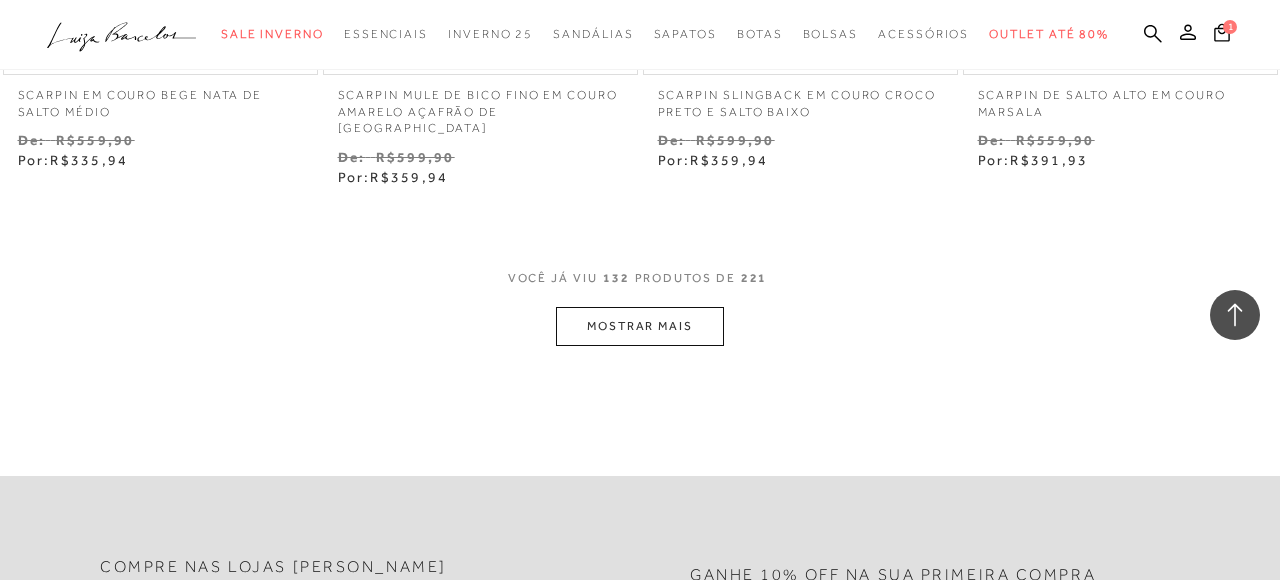 click on "MOSTRAR MAIS" at bounding box center [640, 326] 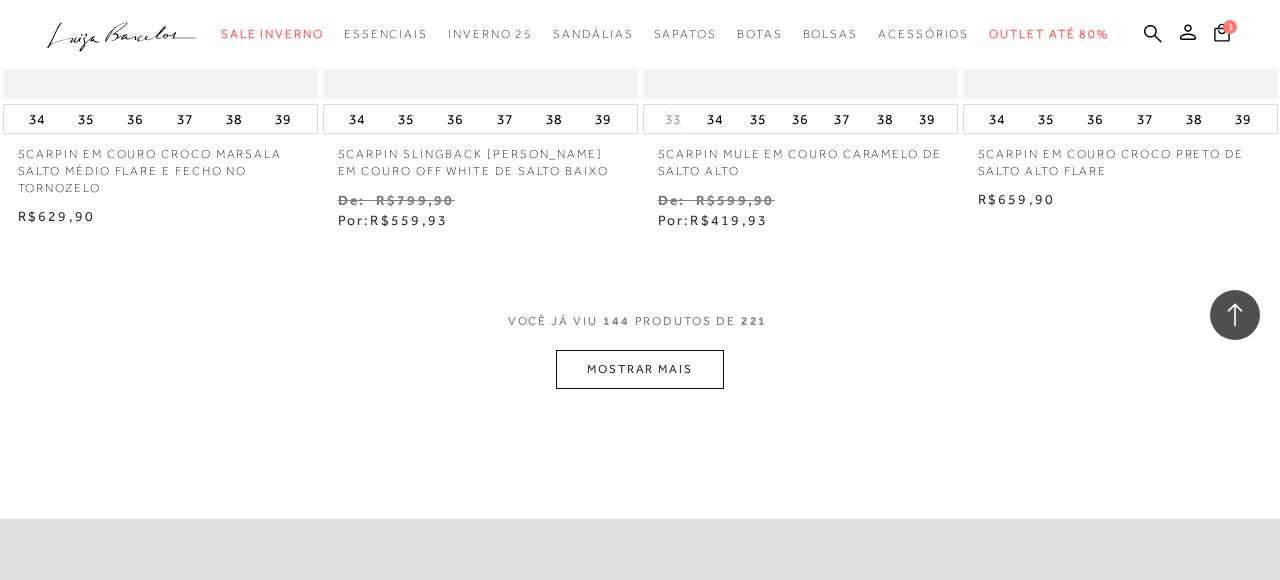 scroll, scrollTop: 22550, scrollLeft: 0, axis: vertical 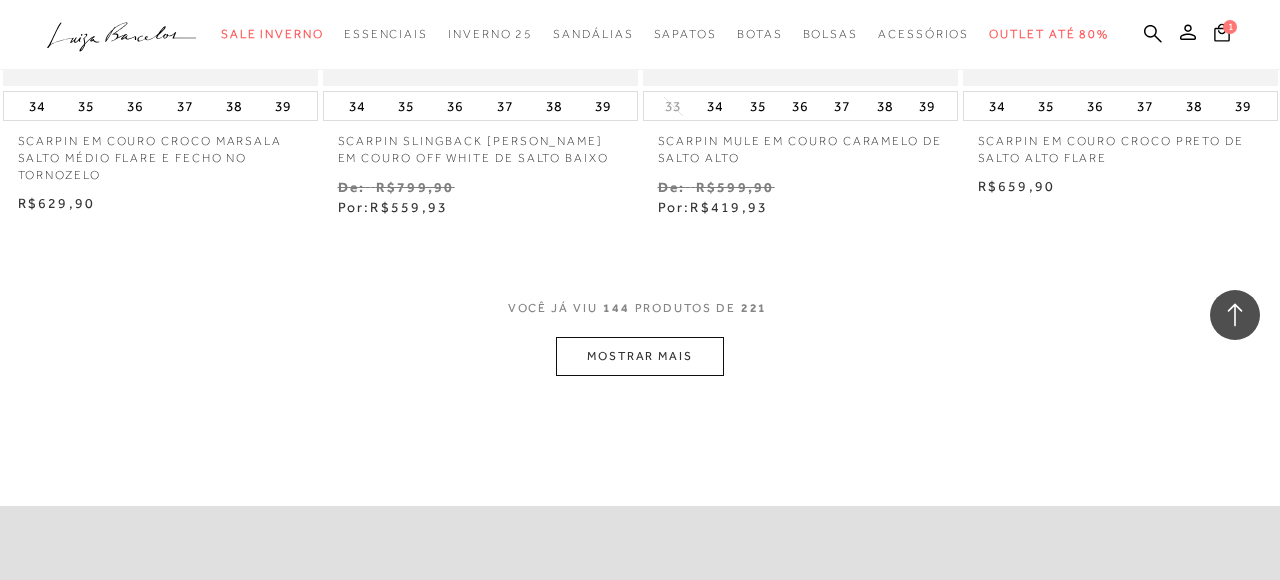 click on "Resultados da pesquisa
Scarpin
Resultados: 133 - 144 (de 221)
Opções de exibição
221
resultados encontrados
Ordenar Padrão Lançamentos 2" at bounding box center (640, -11047) 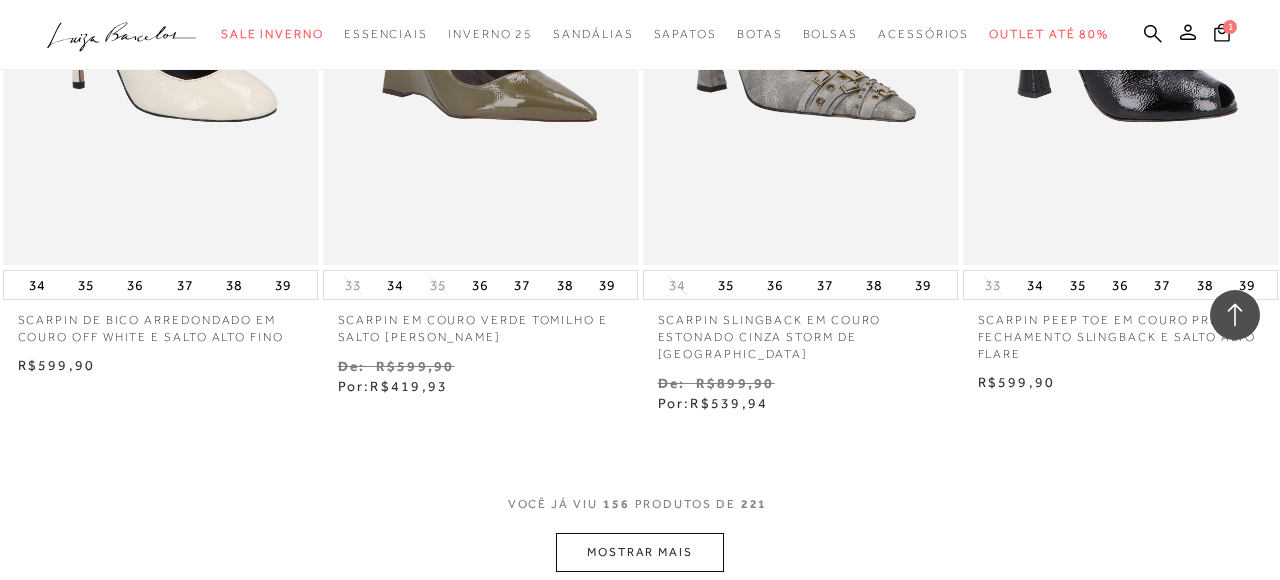 scroll, scrollTop: 24244, scrollLeft: 0, axis: vertical 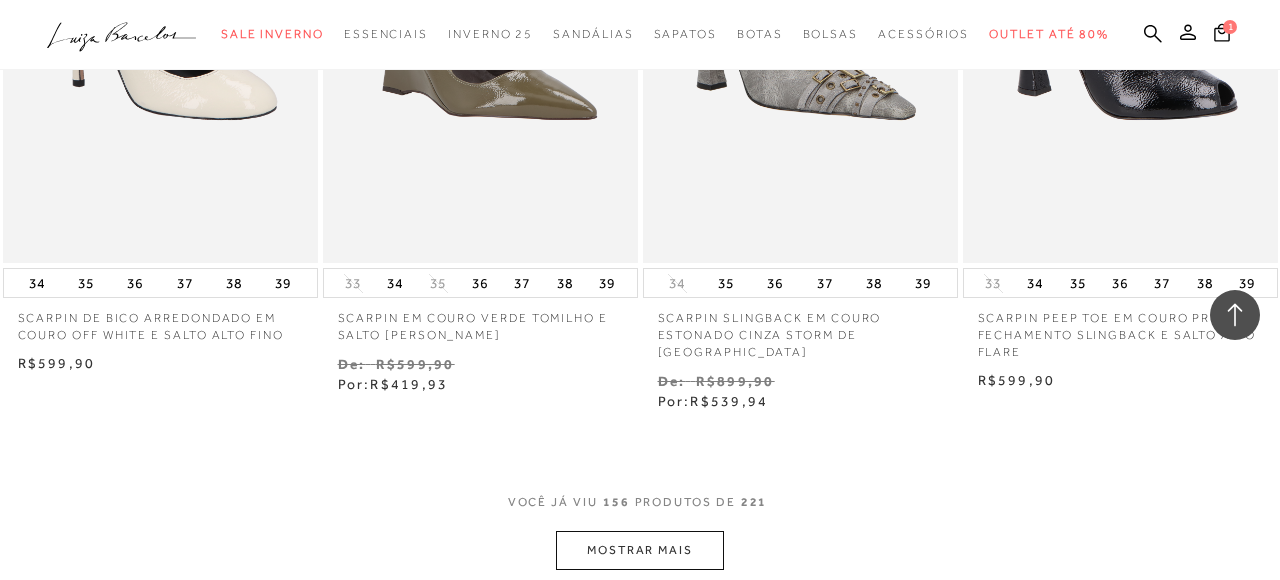 click on "MOSTRAR MAIS" at bounding box center (640, 550) 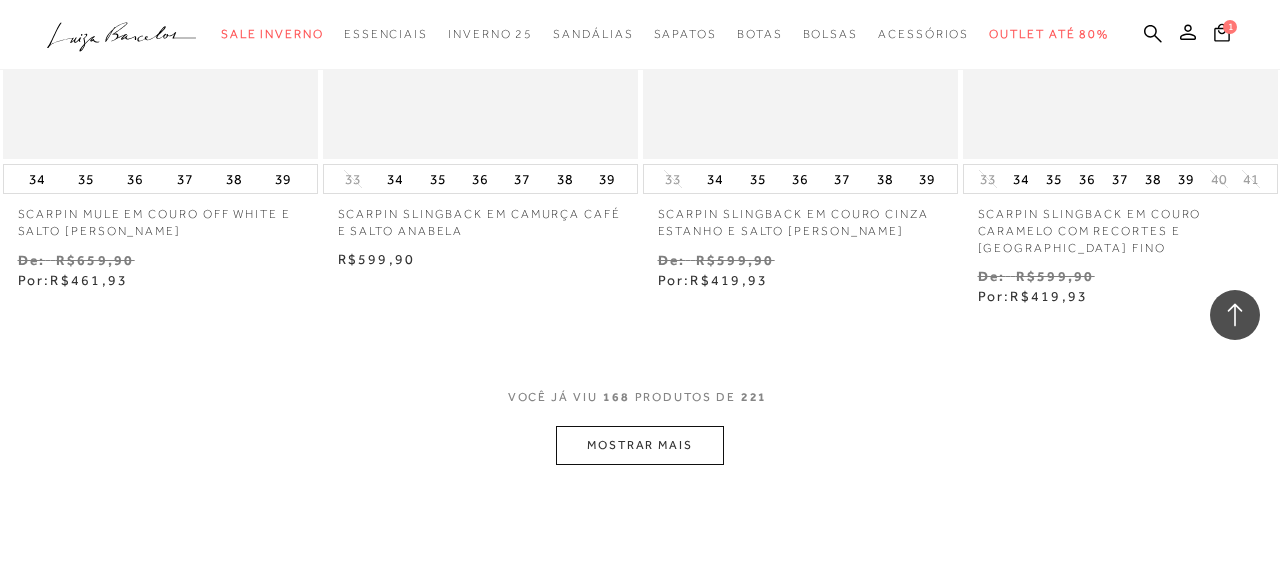 scroll, scrollTop: 26277, scrollLeft: 0, axis: vertical 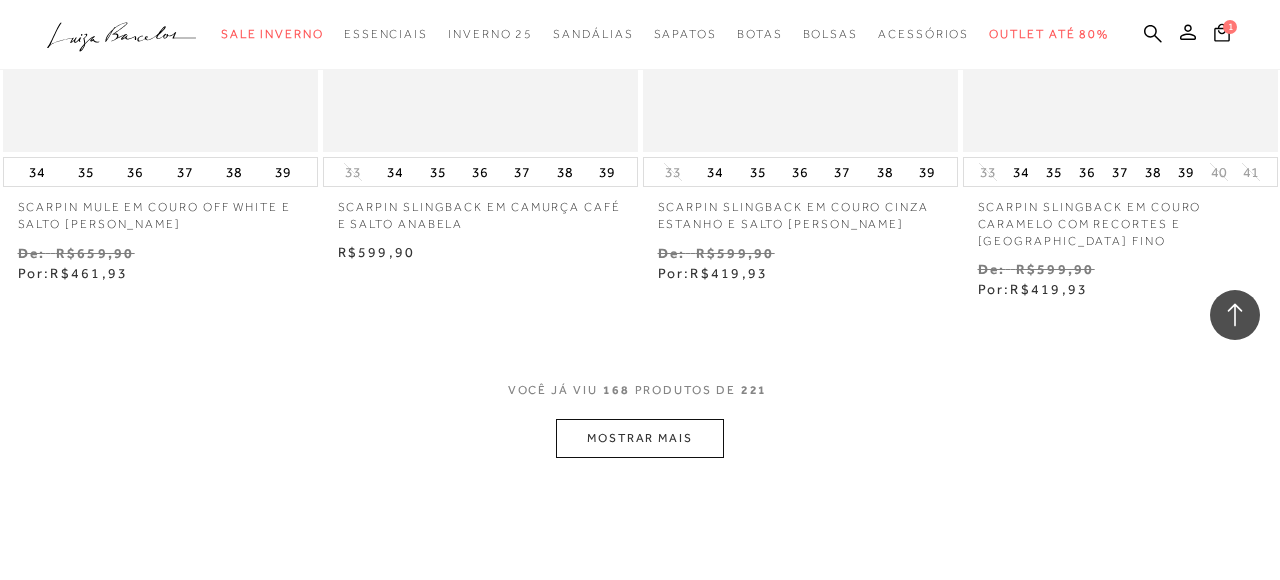click on "MOSTRAR MAIS" at bounding box center (640, 438) 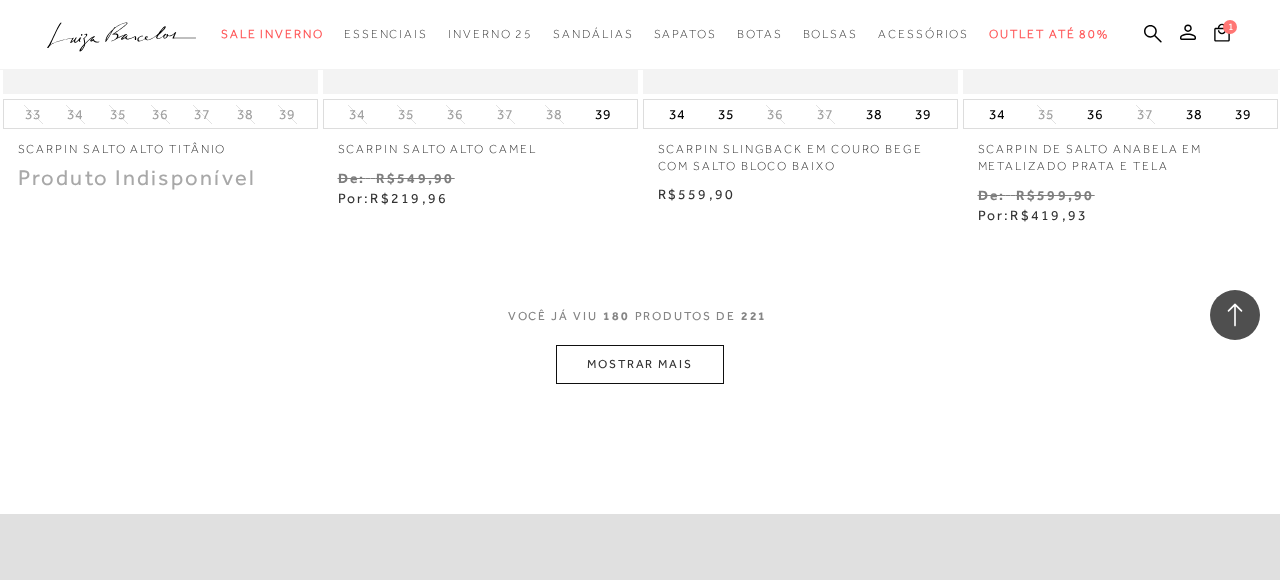 scroll, scrollTop: 28261, scrollLeft: 0, axis: vertical 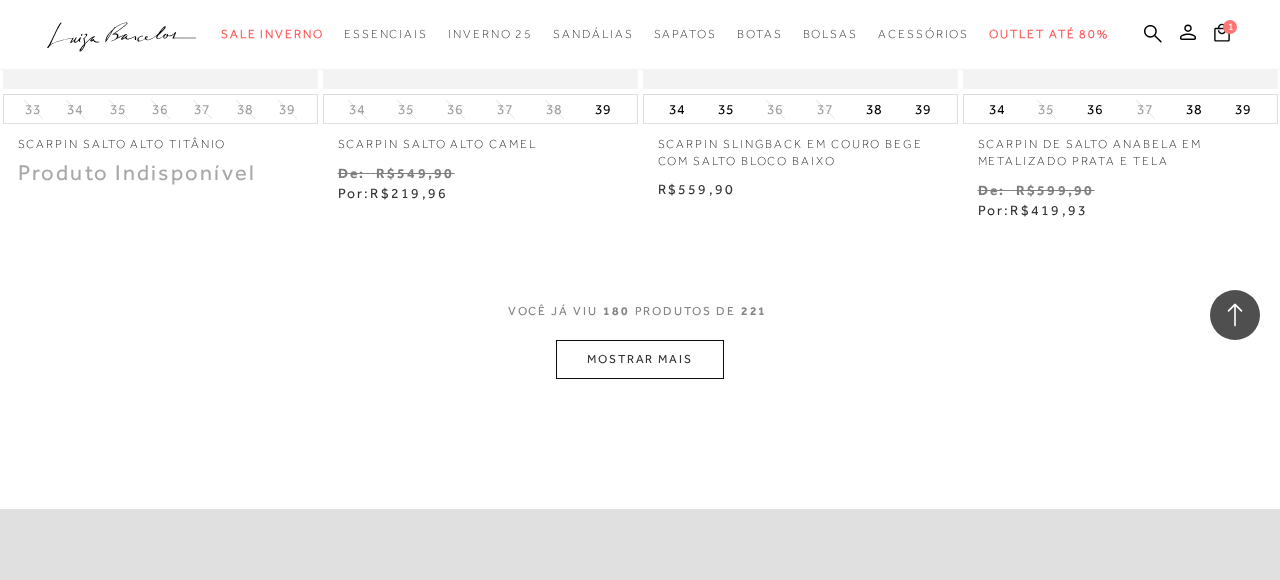 click on "MOSTRAR MAIS" at bounding box center [640, 359] 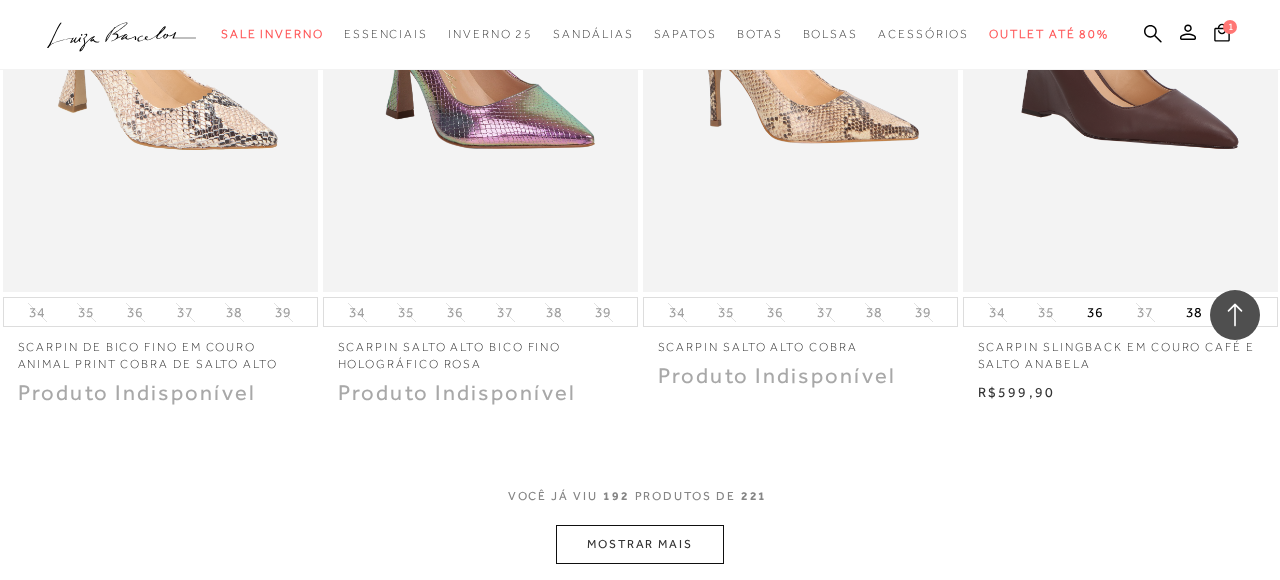 scroll, scrollTop: 29937, scrollLeft: 0, axis: vertical 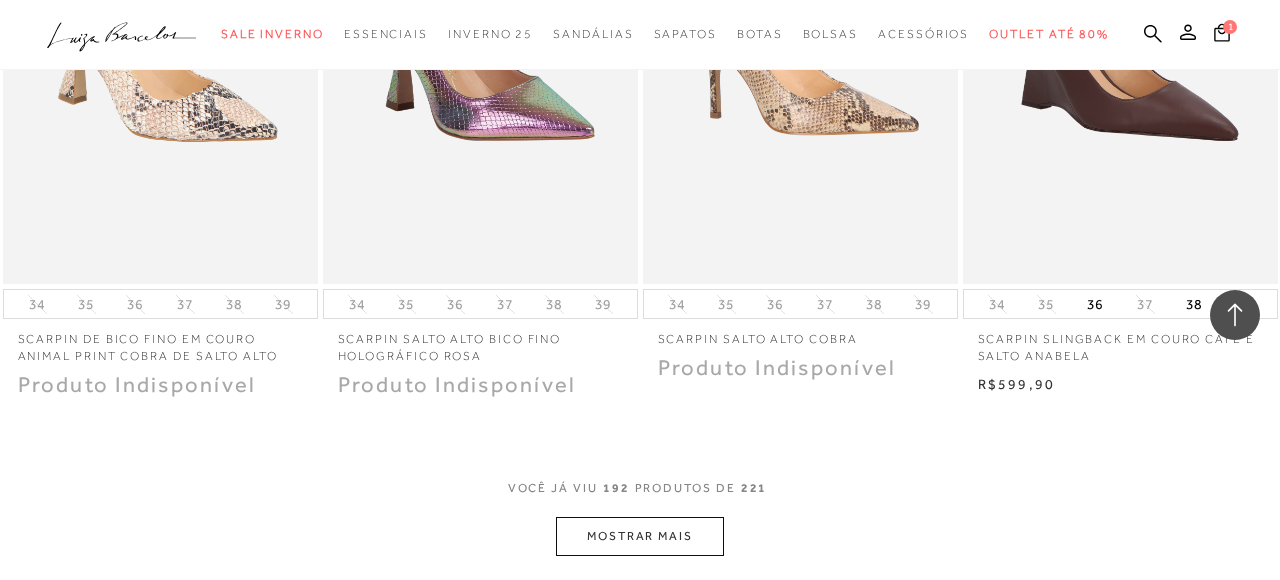 click on "MOSTRAR MAIS" at bounding box center [640, 536] 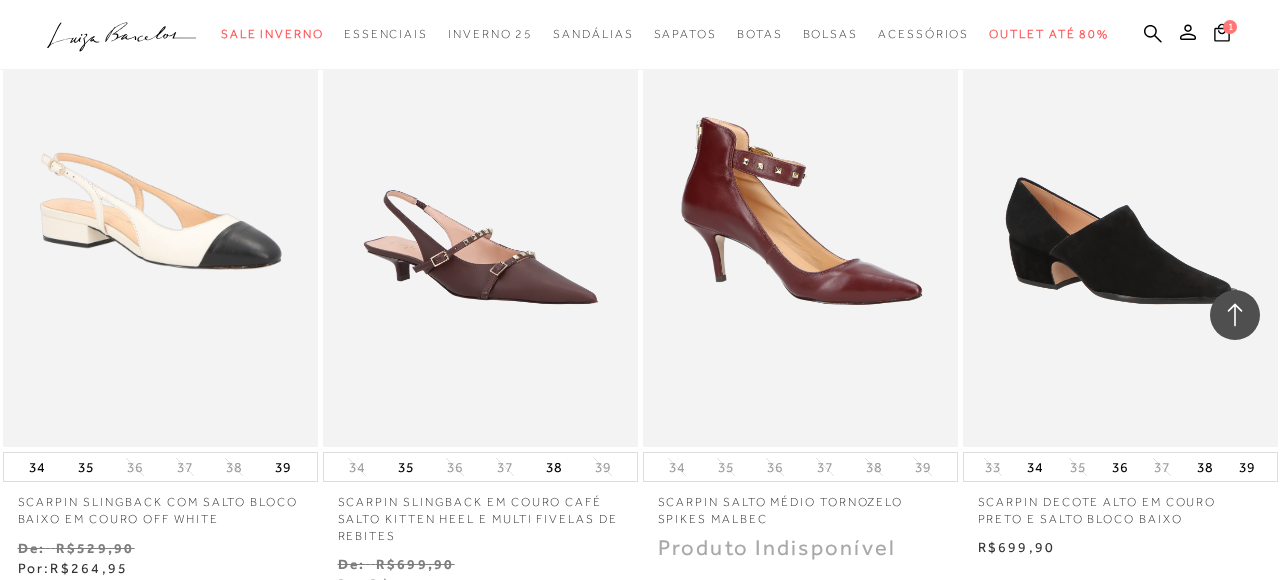 click on "A página Coleção é mostrada na exibição em grade
SCARPIN SLINGBACK EM CAMURÇA CAFÉ E SALTO ANABELA
34
35 36 37 38 39" at bounding box center (640, -14786) 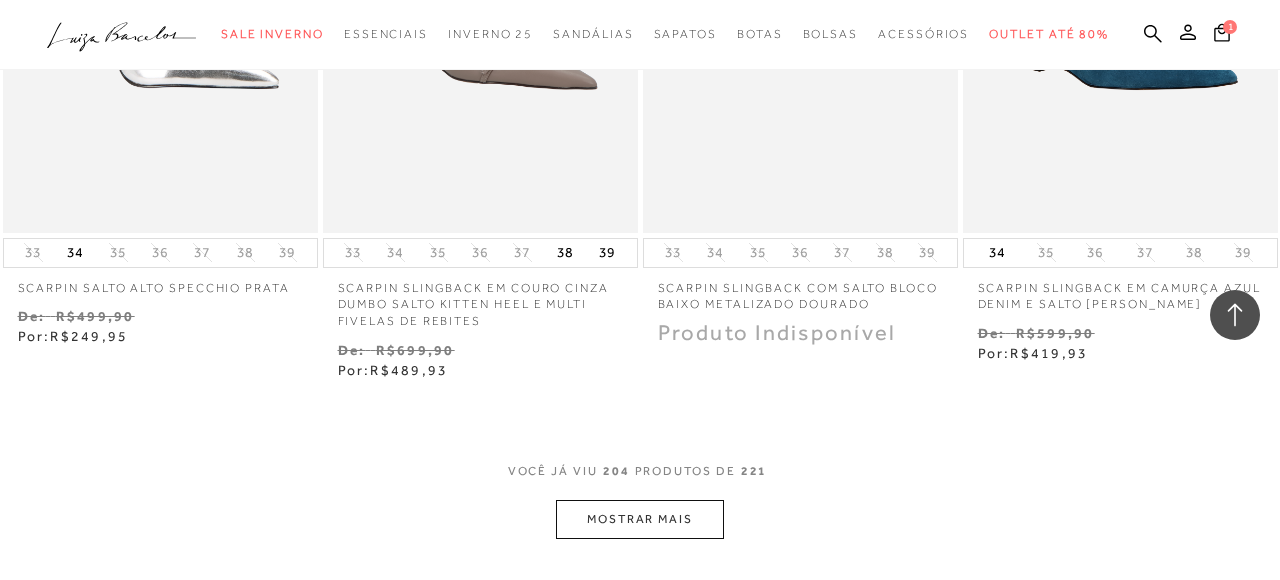 scroll, scrollTop: 31848, scrollLeft: 0, axis: vertical 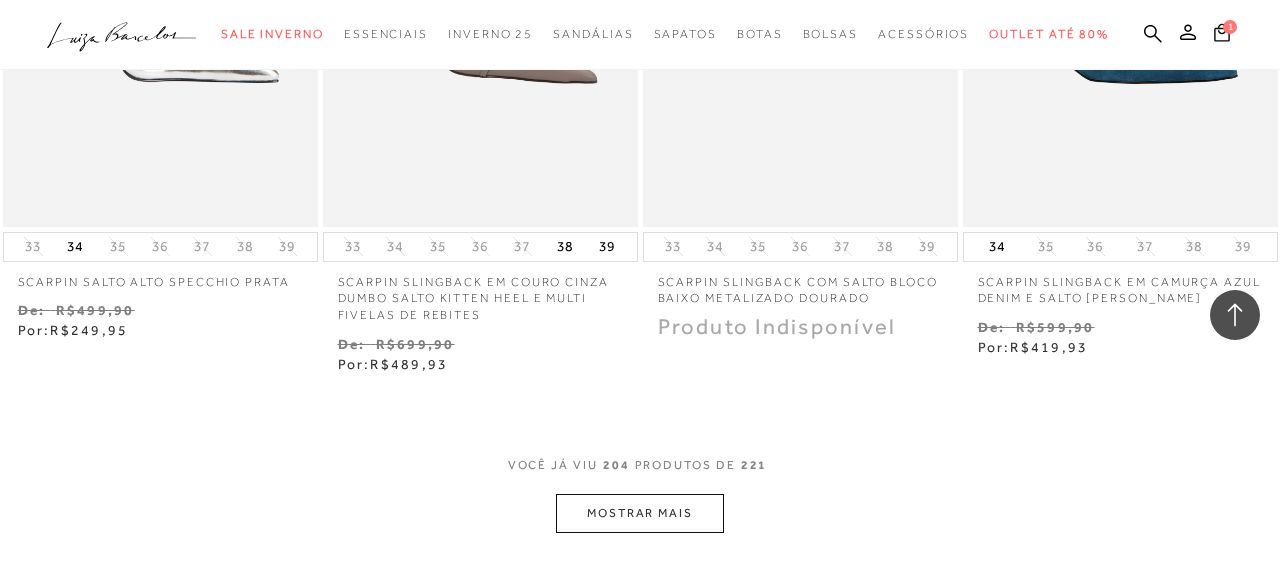 click on "MOSTRAR MAIS" at bounding box center (640, 513) 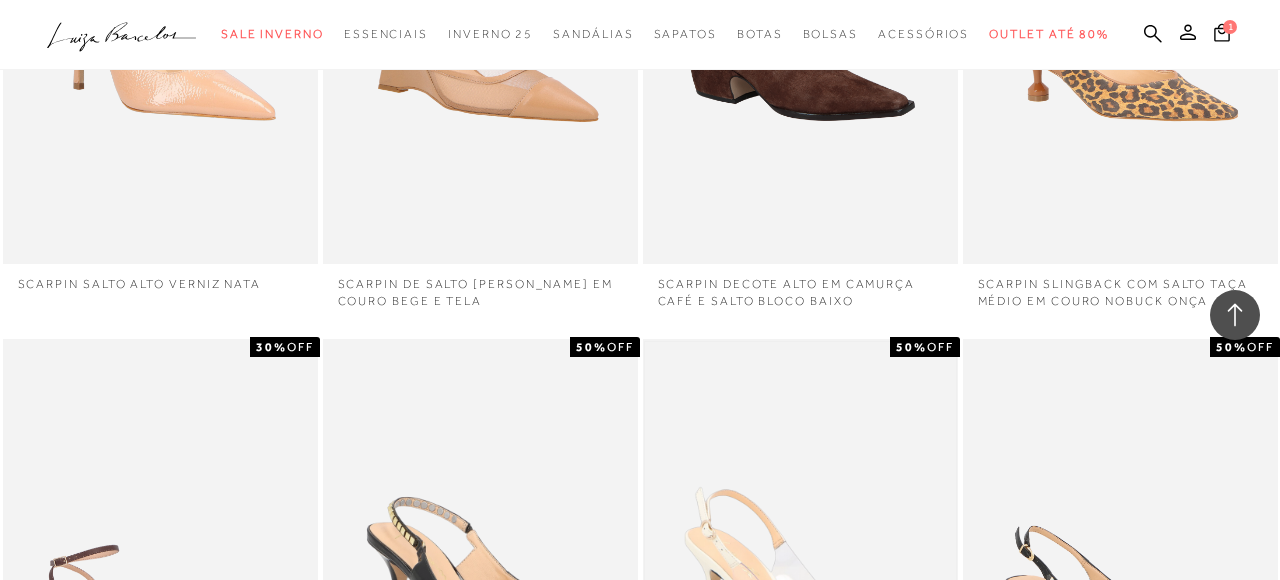 scroll, scrollTop: 33022, scrollLeft: 0, axis: vertical 